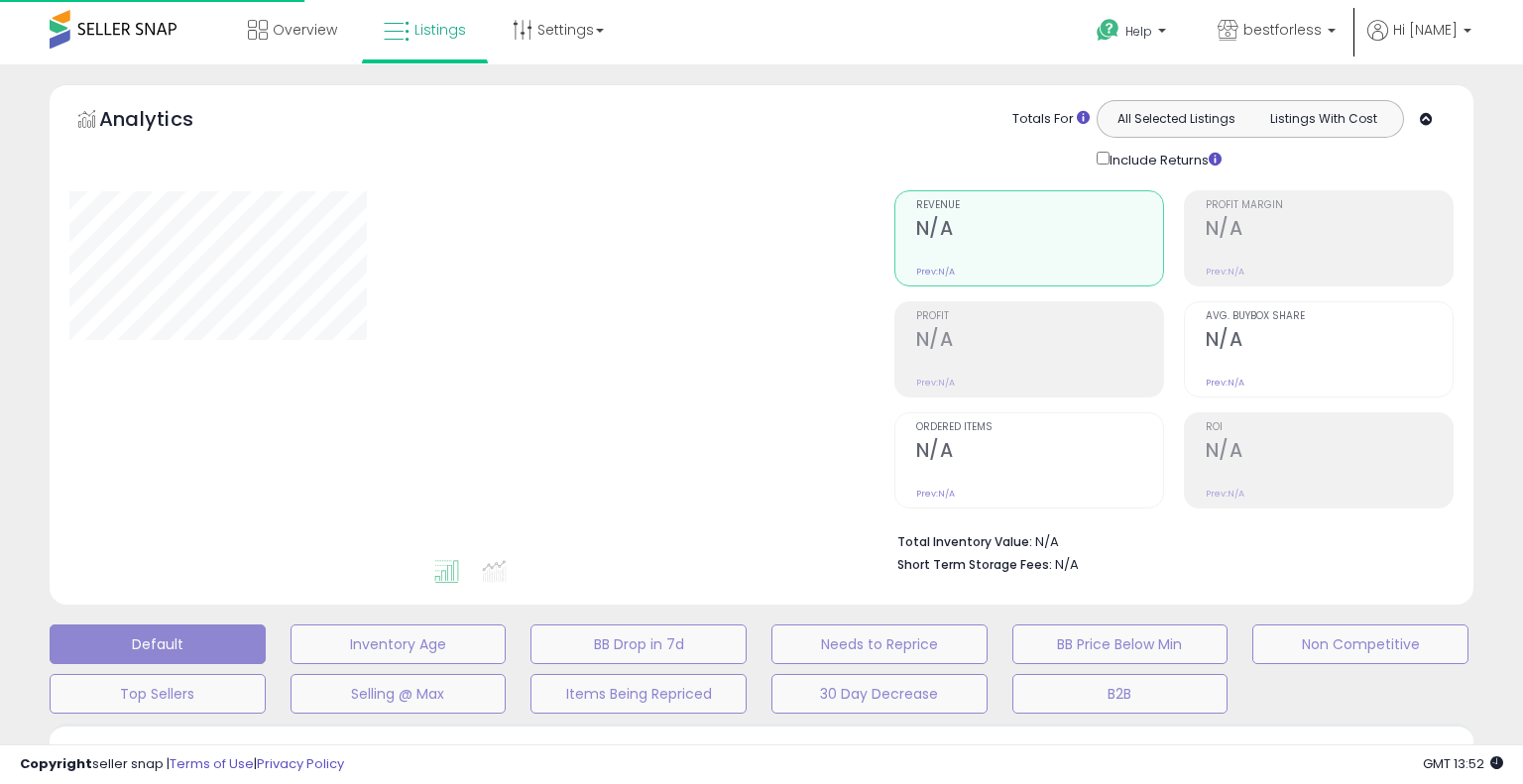 select on "**" 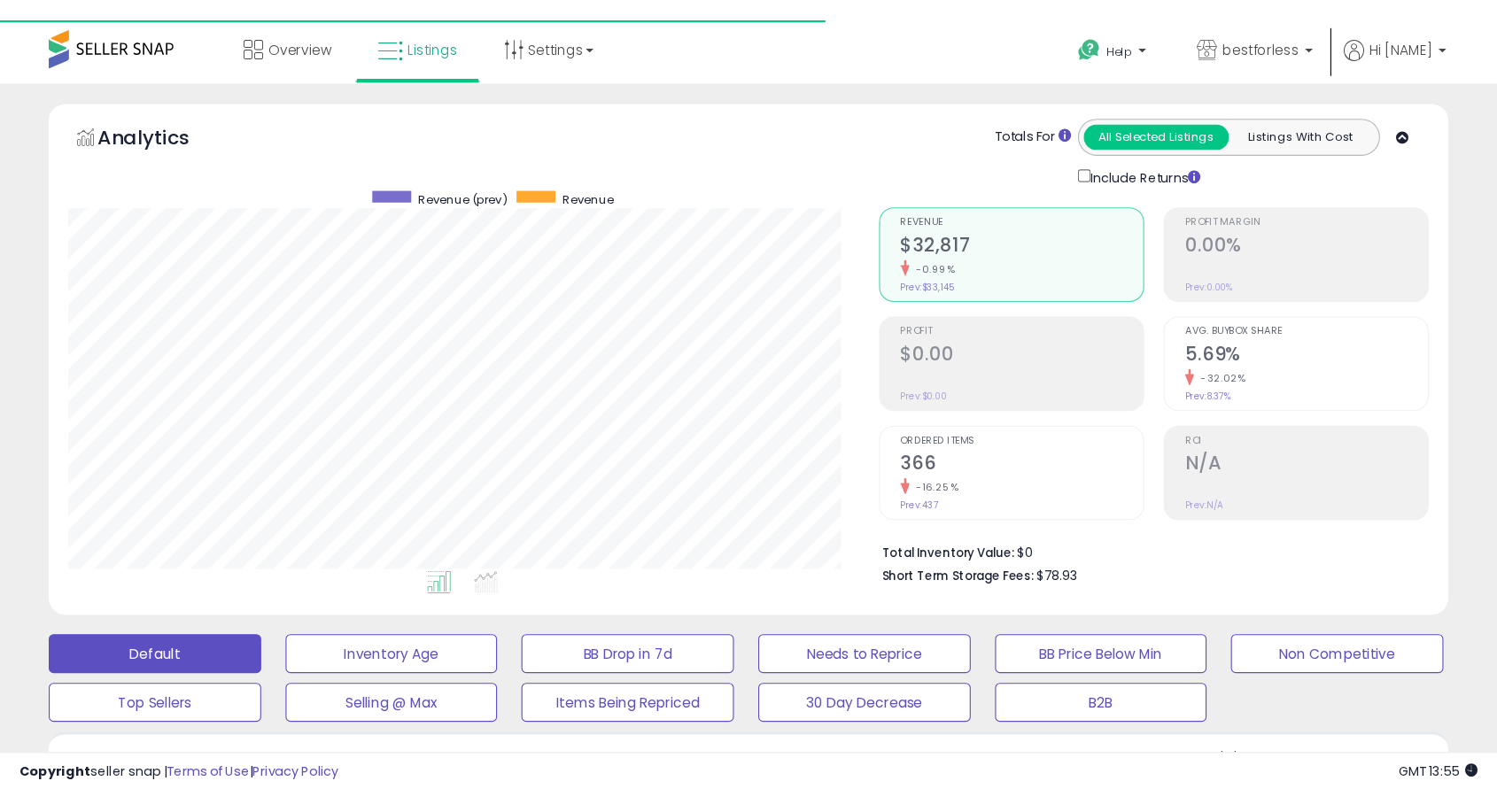 scroll, scrollTop: 0, scrollLeft: 0, axis: both 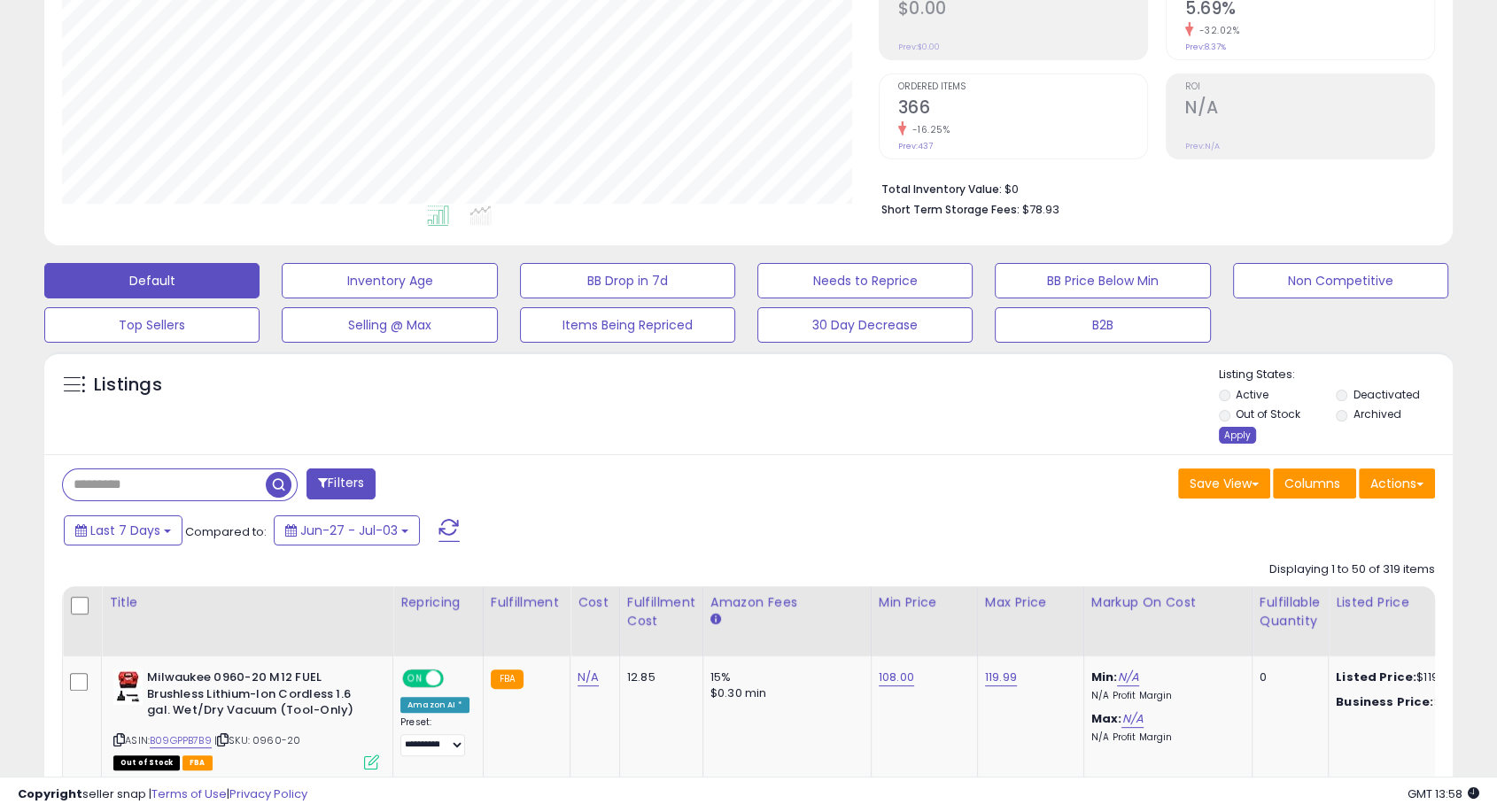 click on "Apply" at bounding box center [1237, 435] 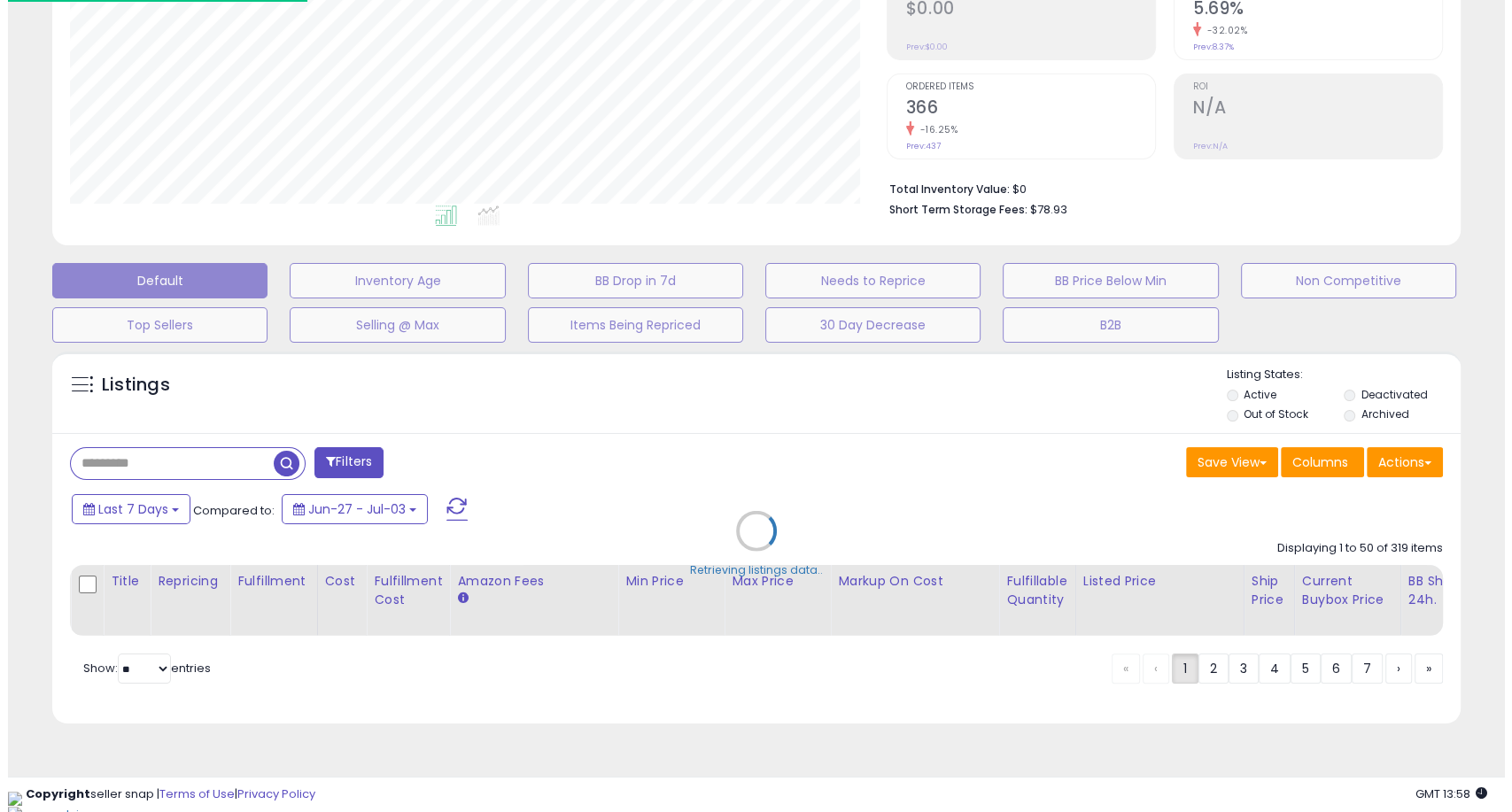 scroll, scrollTop: 7, scrollLeft: 0, axis: vertical 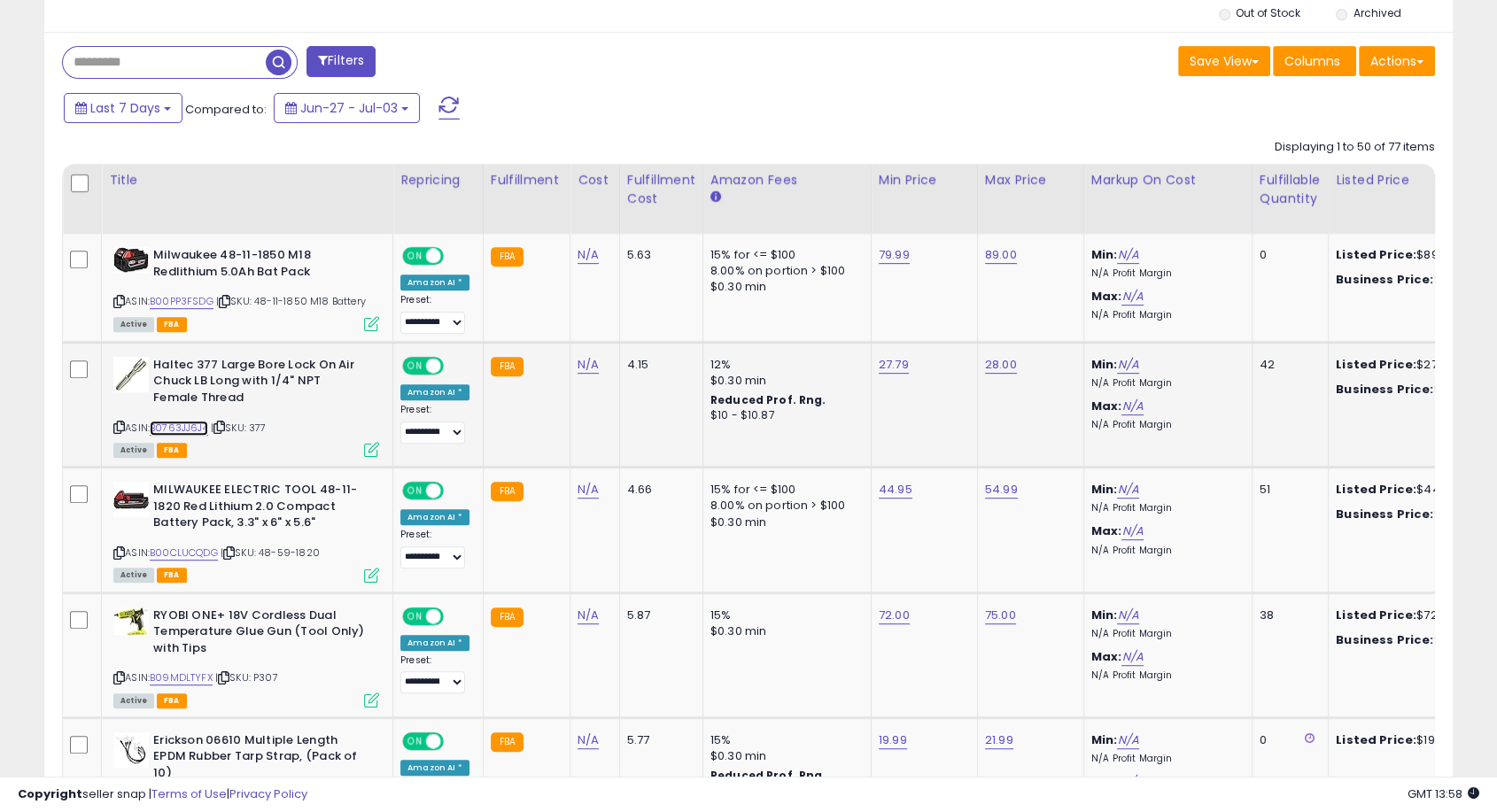 click on "B0763JJ6J4" at bounding box center [179, 428] 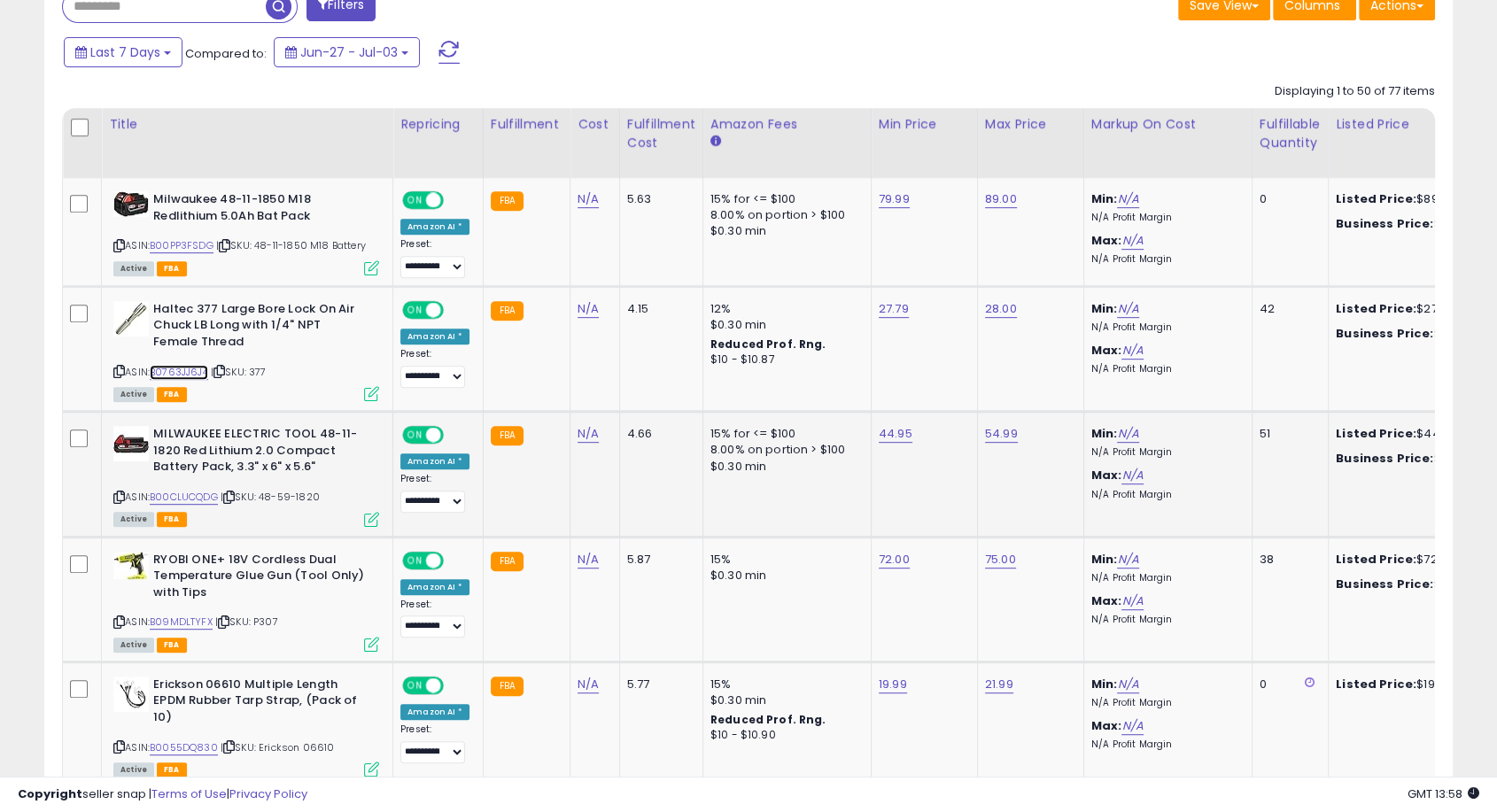 scroll, scrollTop: 794, scrollLeft: 0, axis: vertical 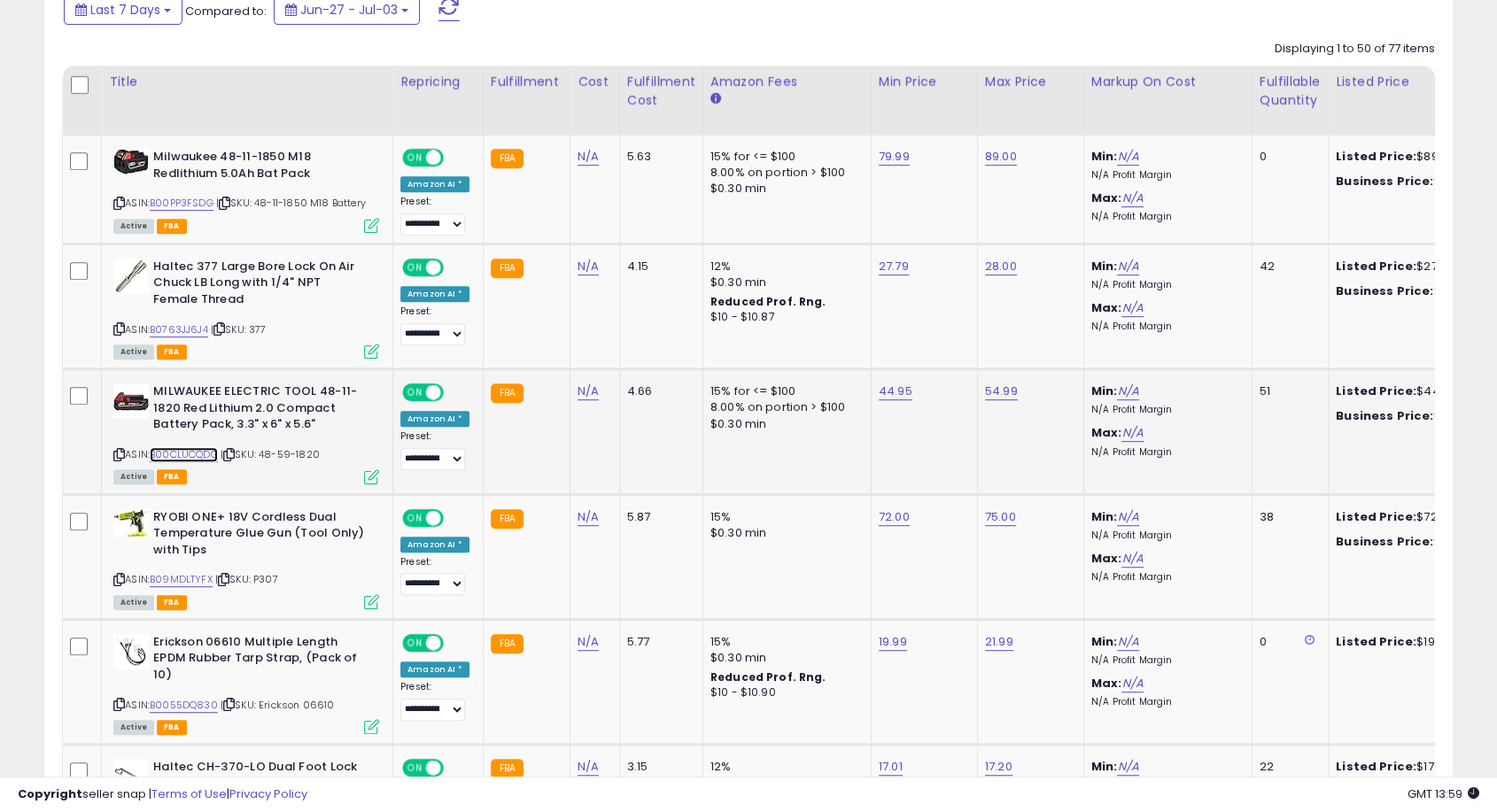 click on "B00CLUCQDG" at bounding box center [183, 454] 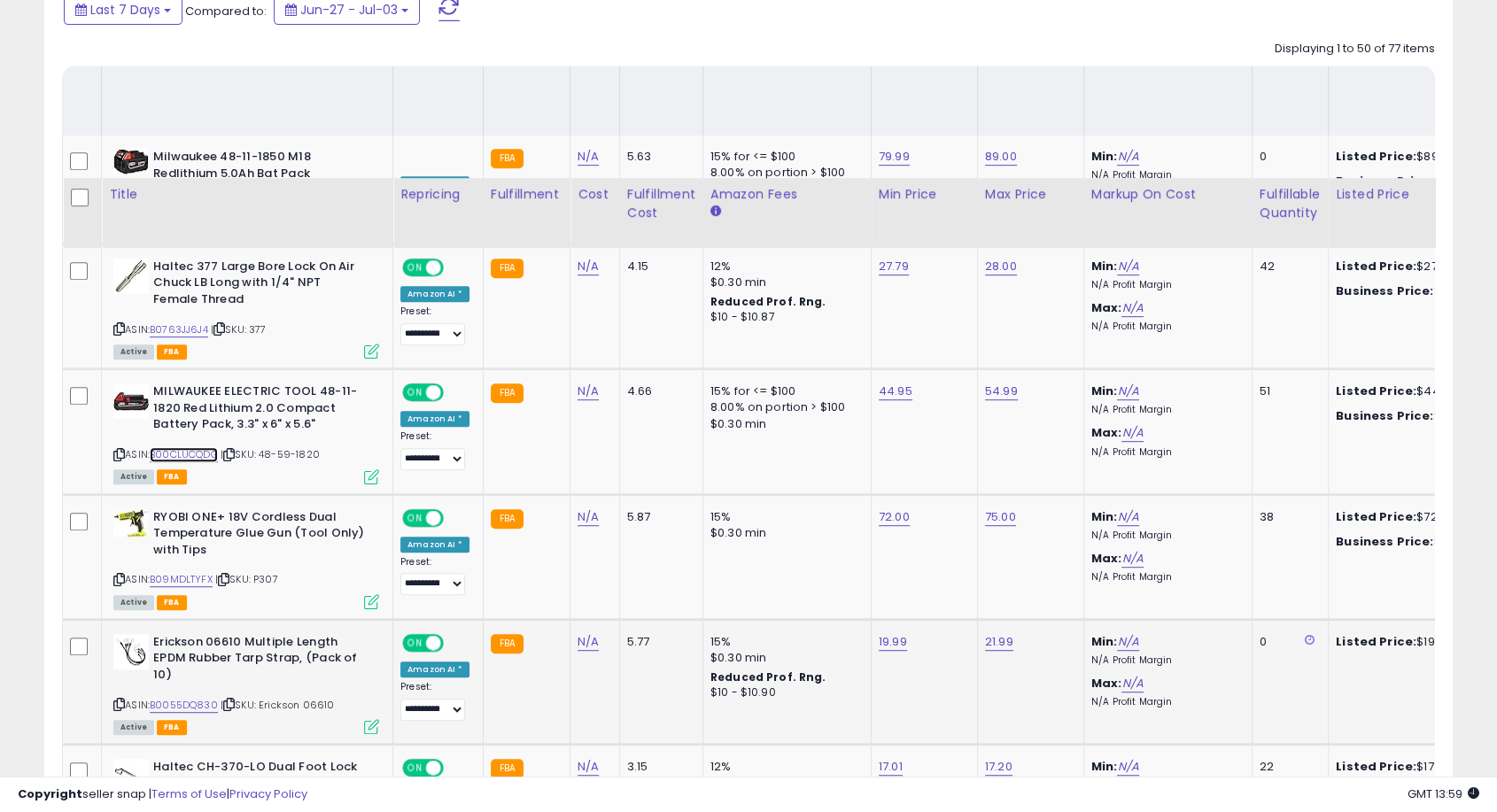 scroll, scrollTop: 1090, scrollLeft: 0, axis: vertical 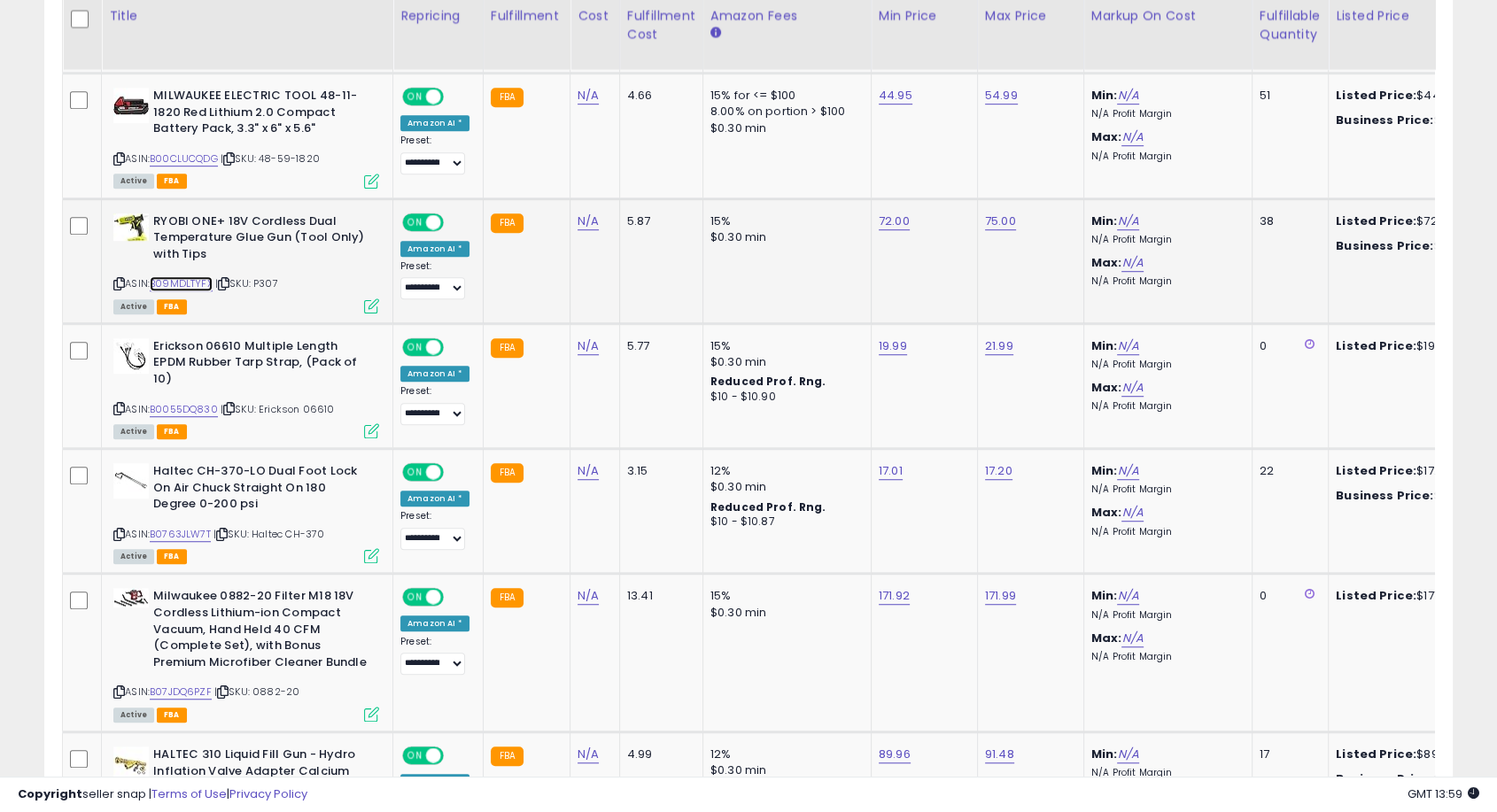 click on "B09MDLTYFX" at bounding box center [181, 283] 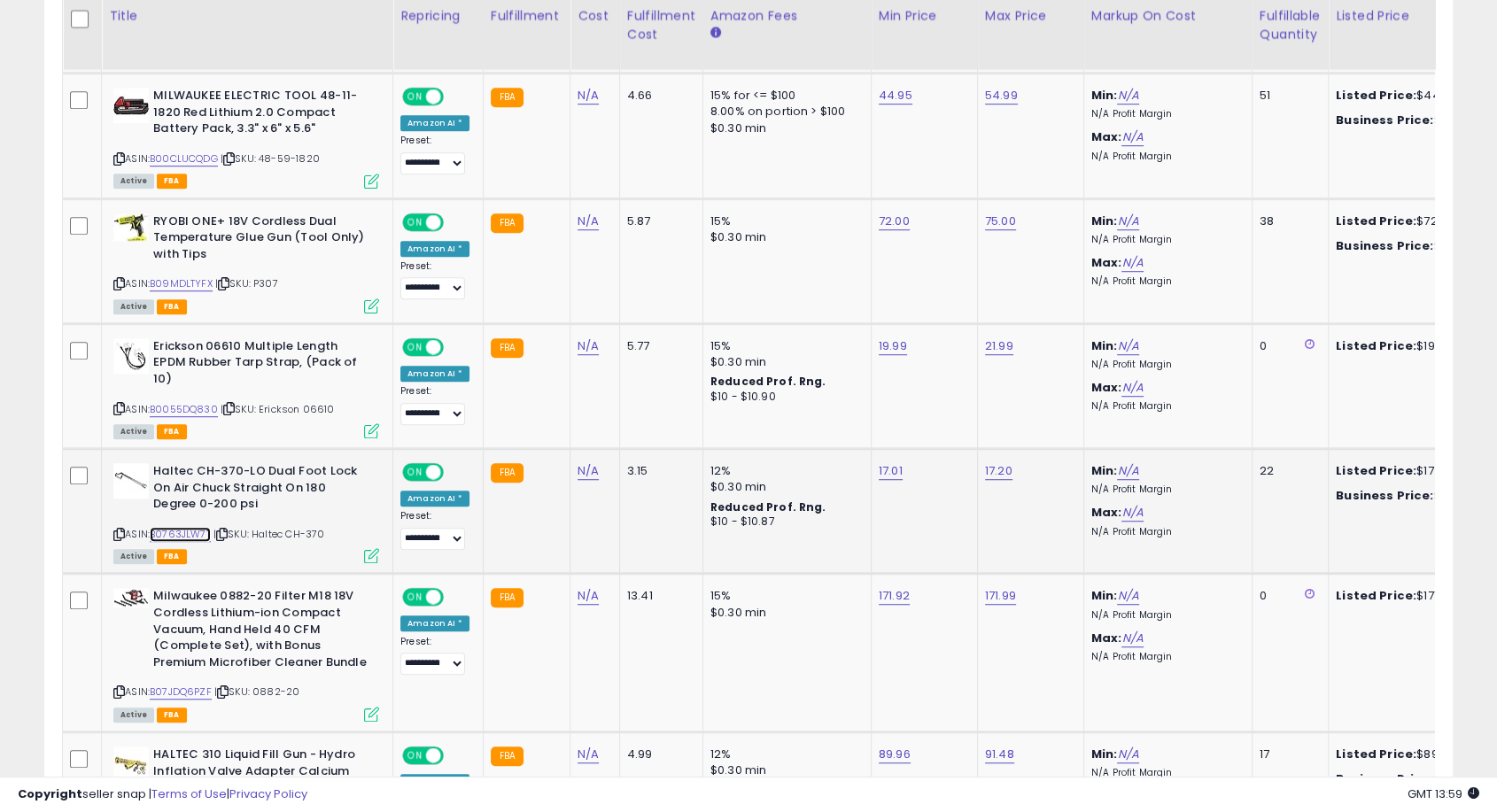 click on "B0763JLW7T" at bounding box center [180, 534] 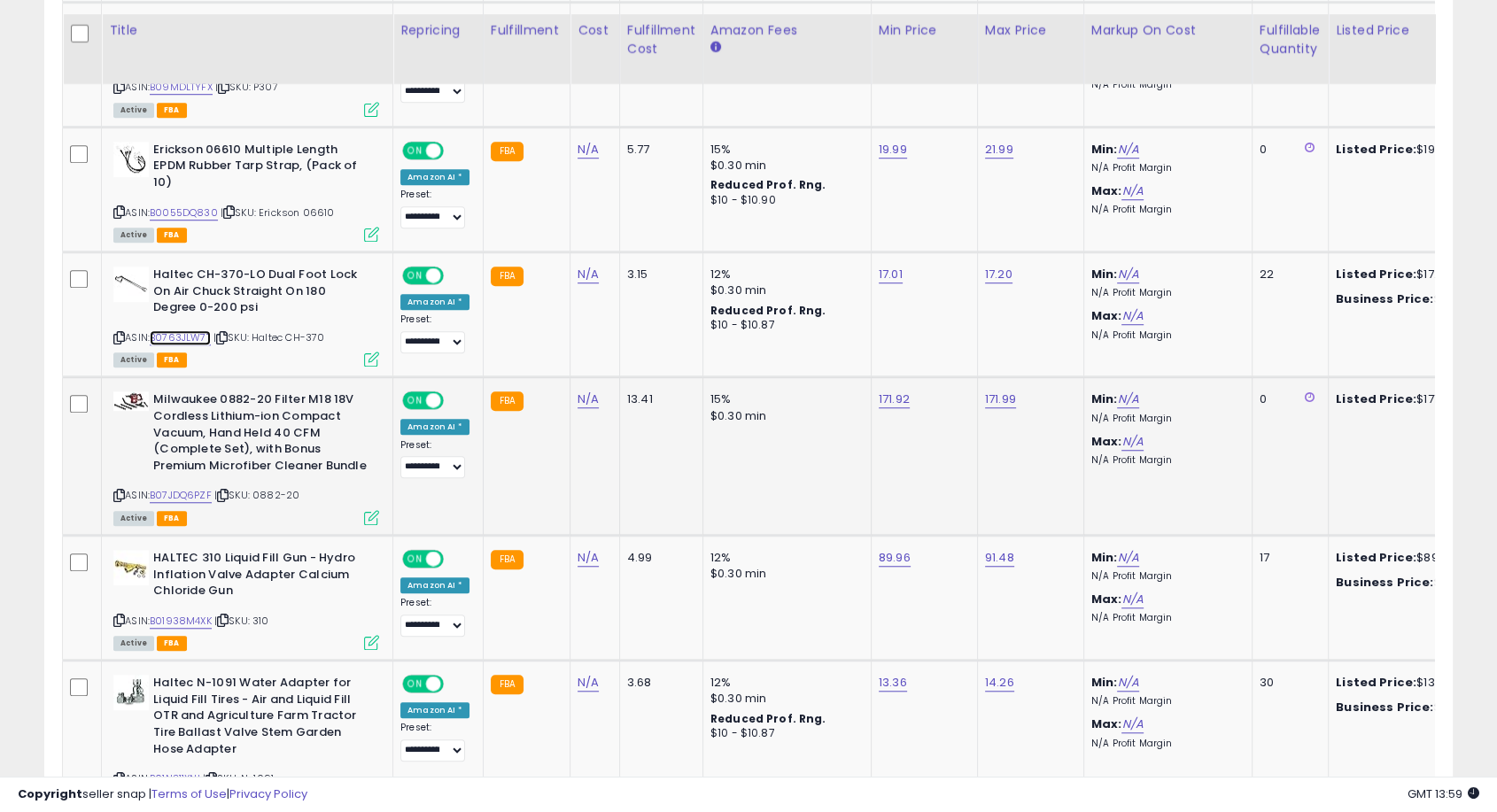 scroll, scrollTop: 1385, scrollLeft: 0, axis: vertical 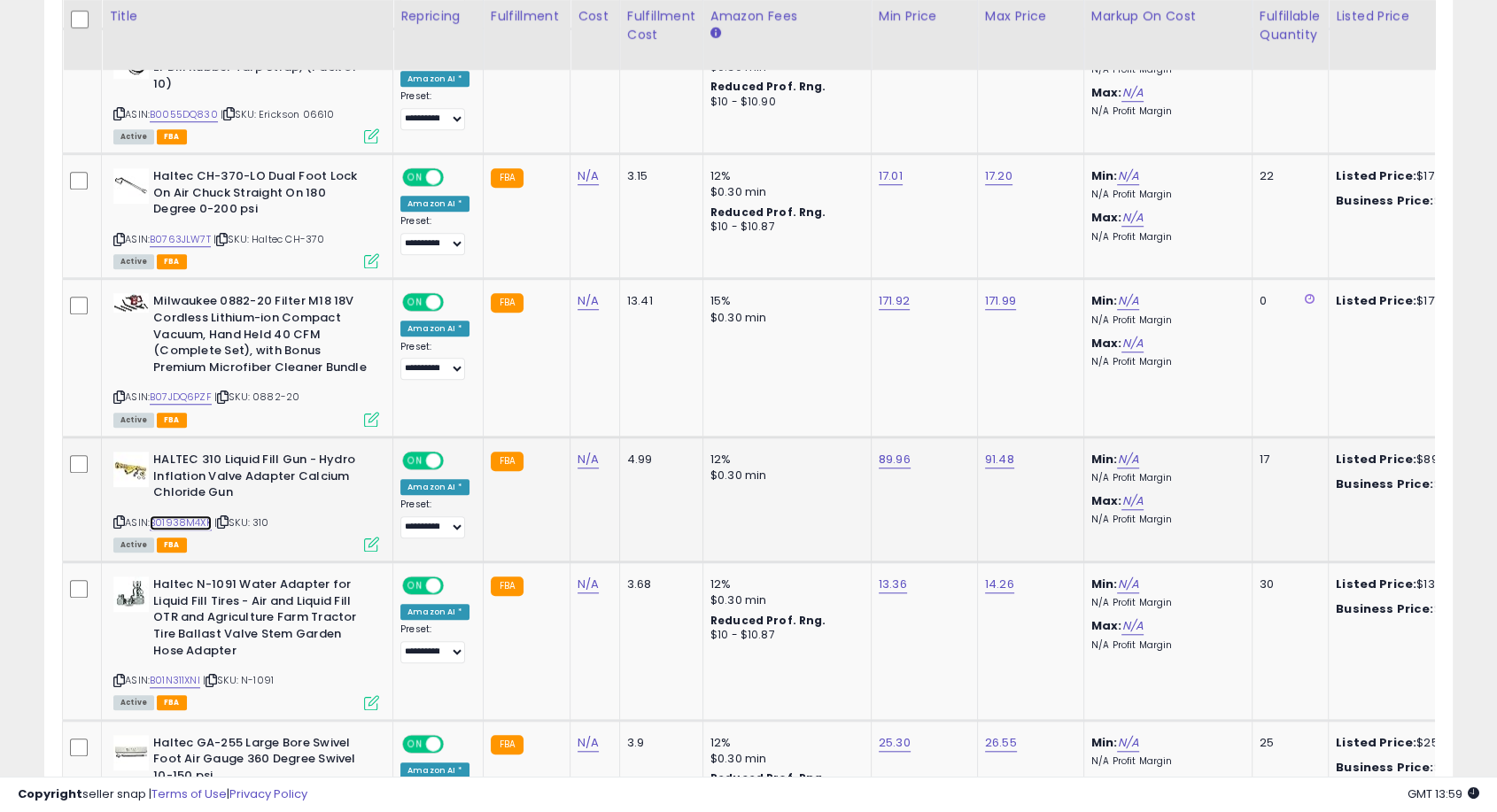 click on "B01938M4XK" at bounding box center (181, 522) 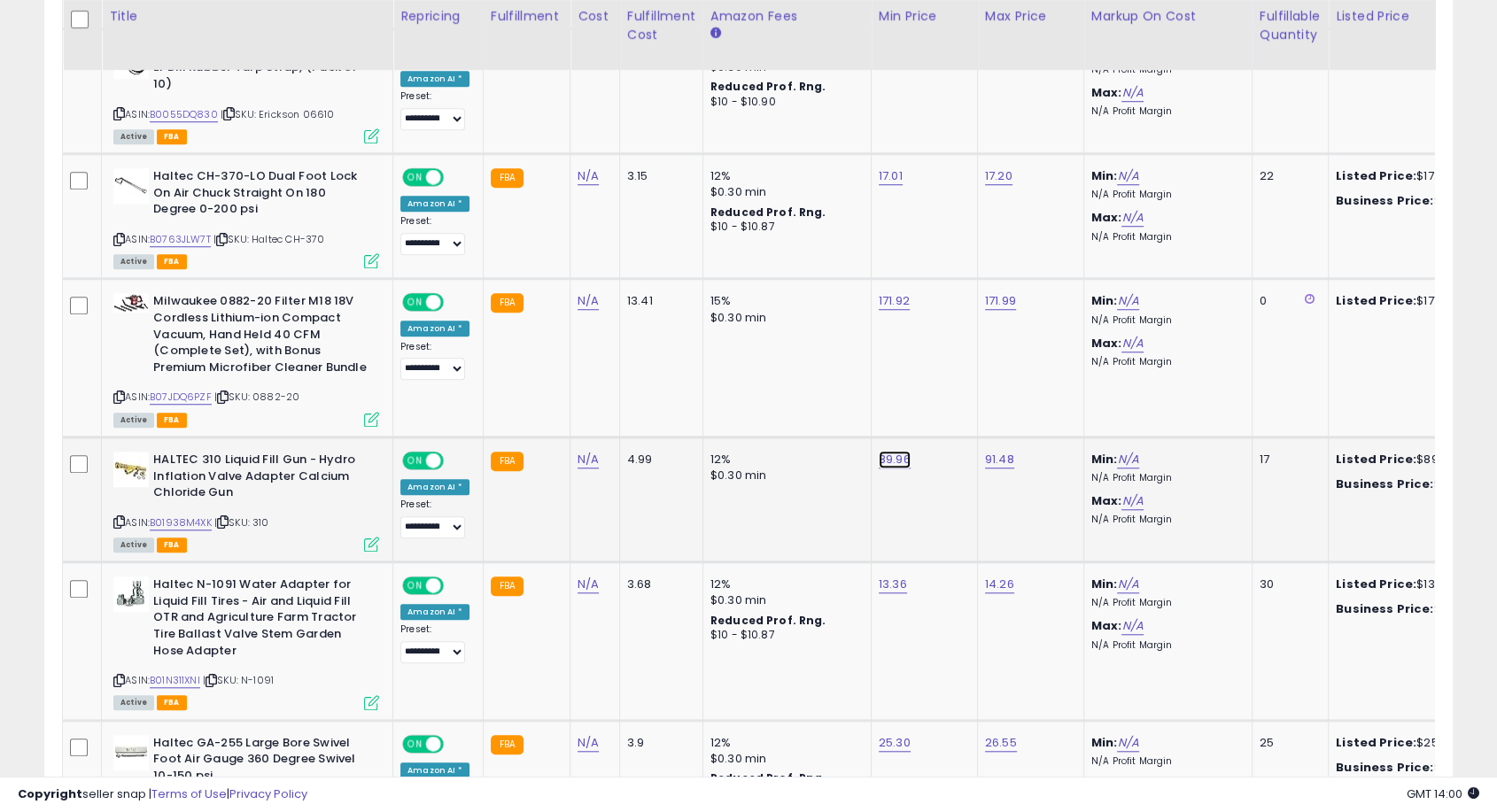 click on "89.96" at bounding box center (894, -434) 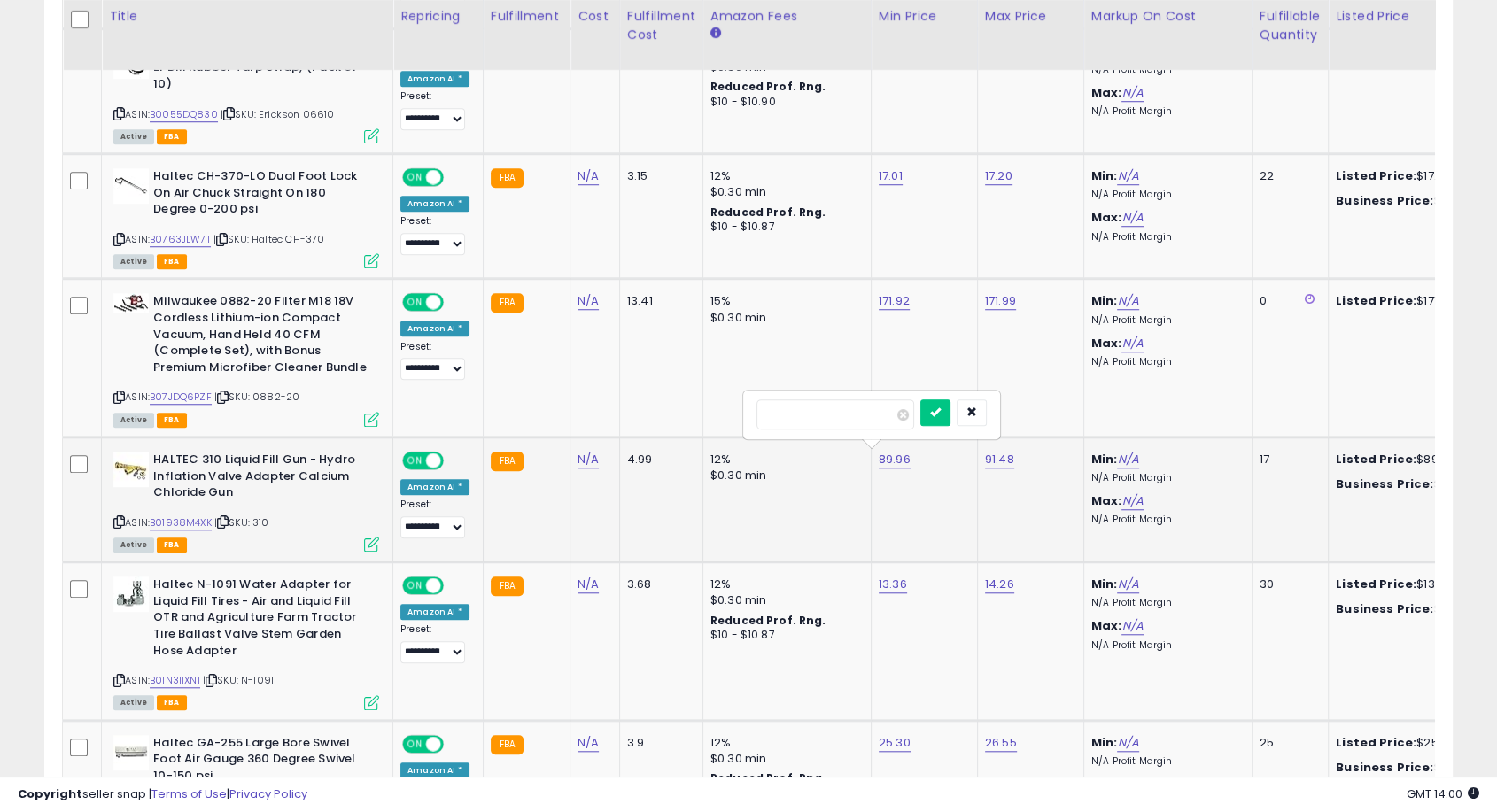 drag, startPoint x: 839, startPoint y: 414, endPoint x: 790, endPoint y: 413, distance: 49.0102 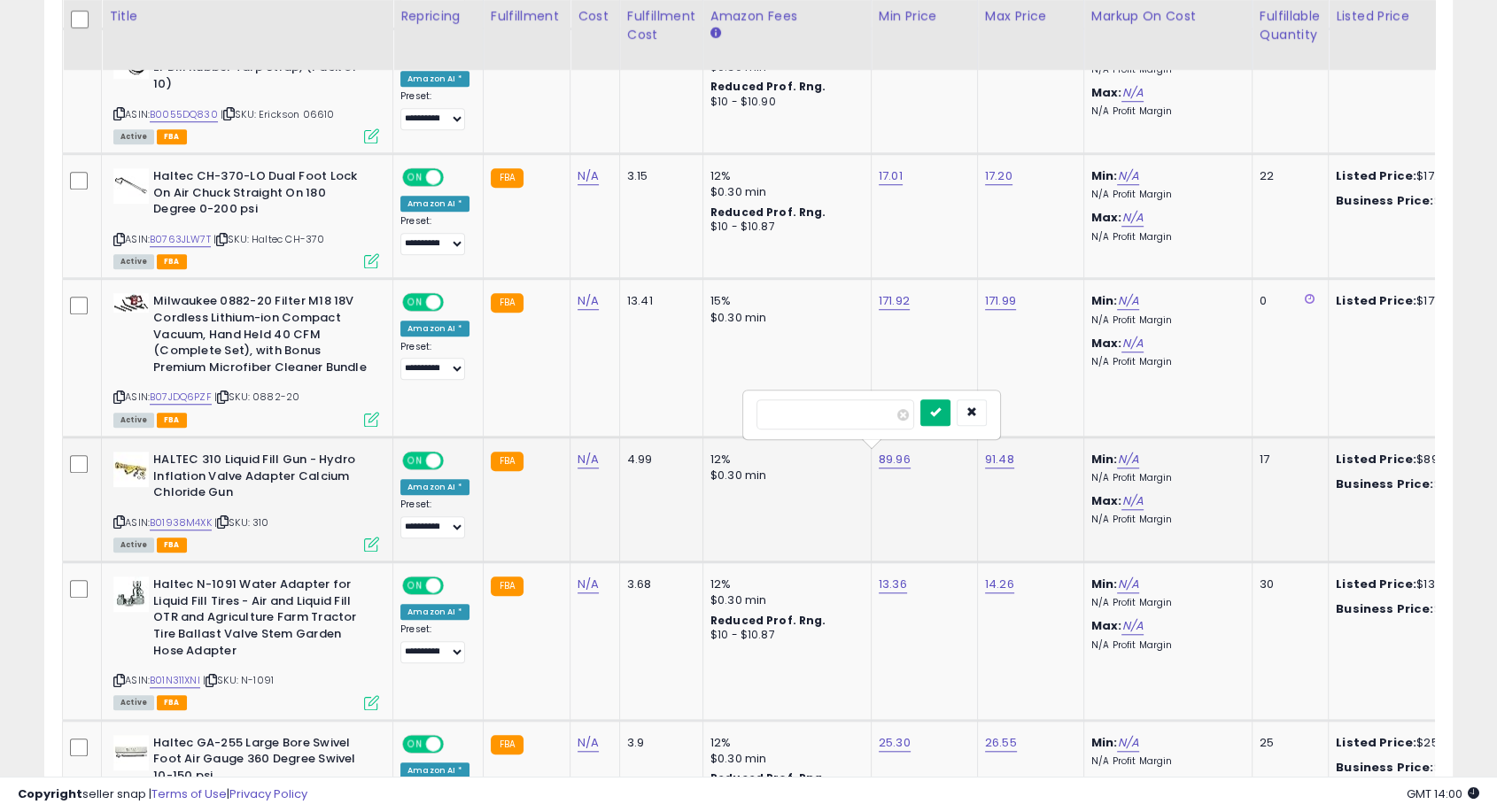 type on "*****" 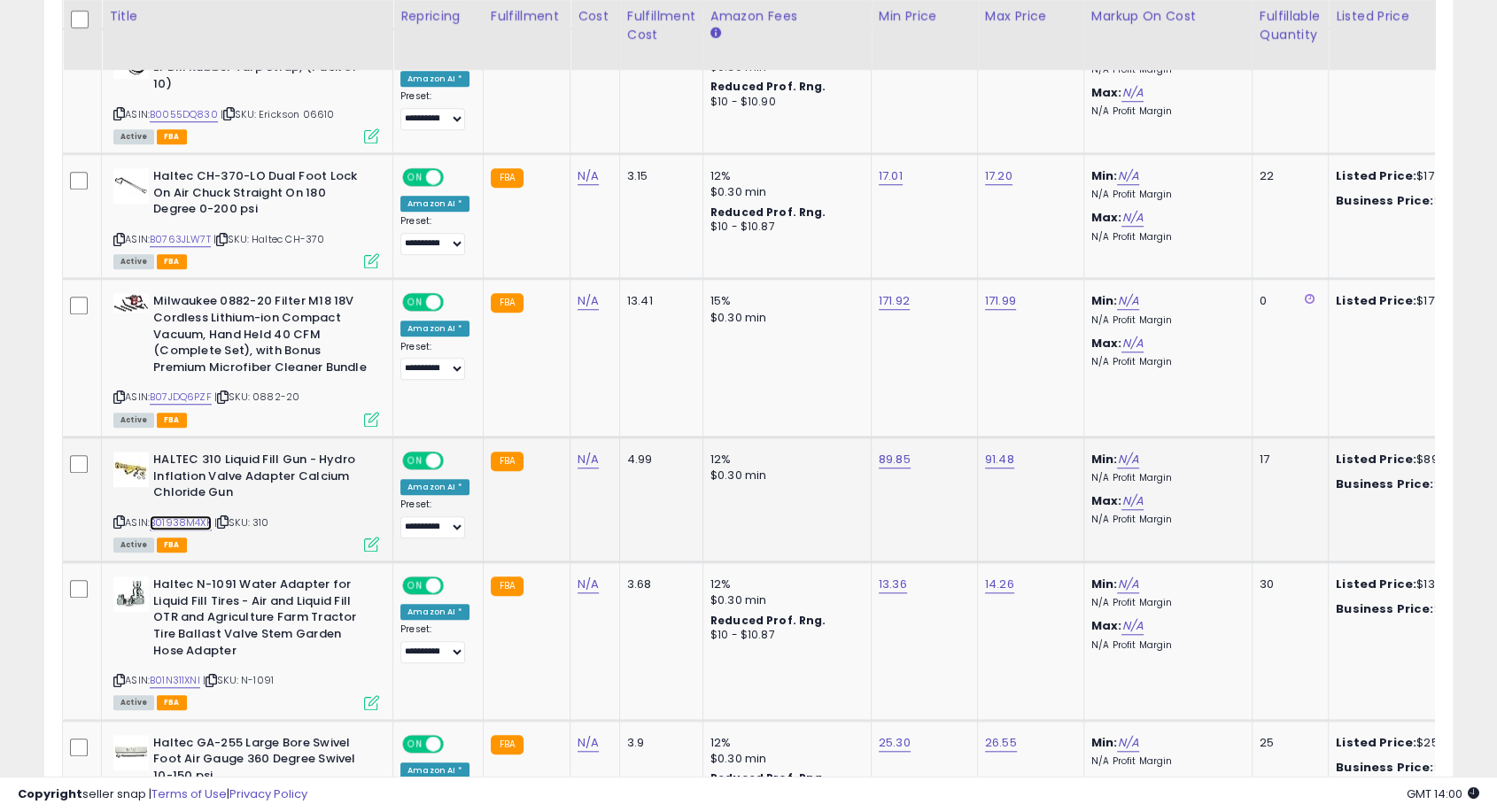 click on "B01938M4XK" at bounding box center (181, 522) 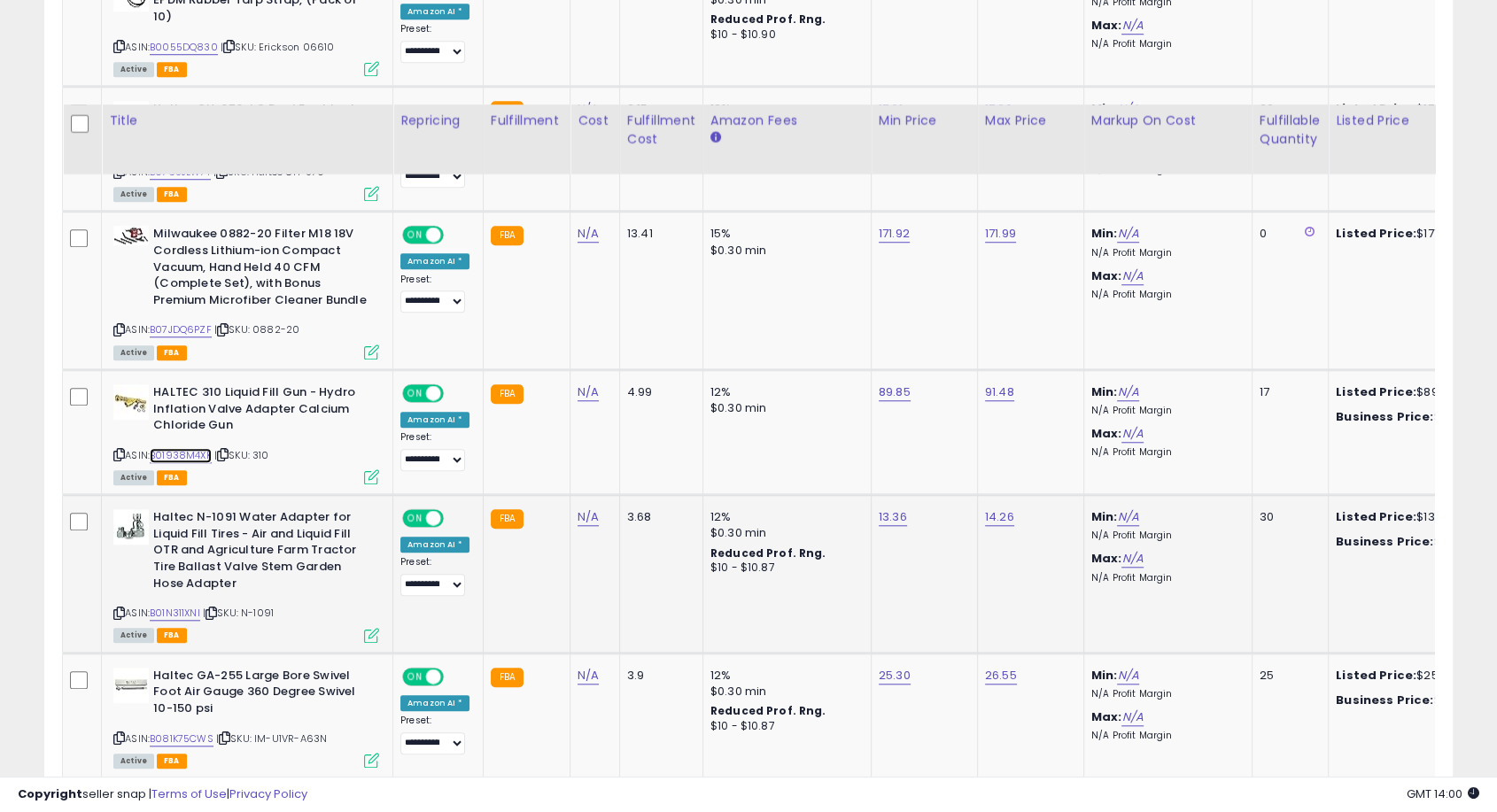 scroll, scrollTop: 1581, scrollLeft: 0, axis: vertical 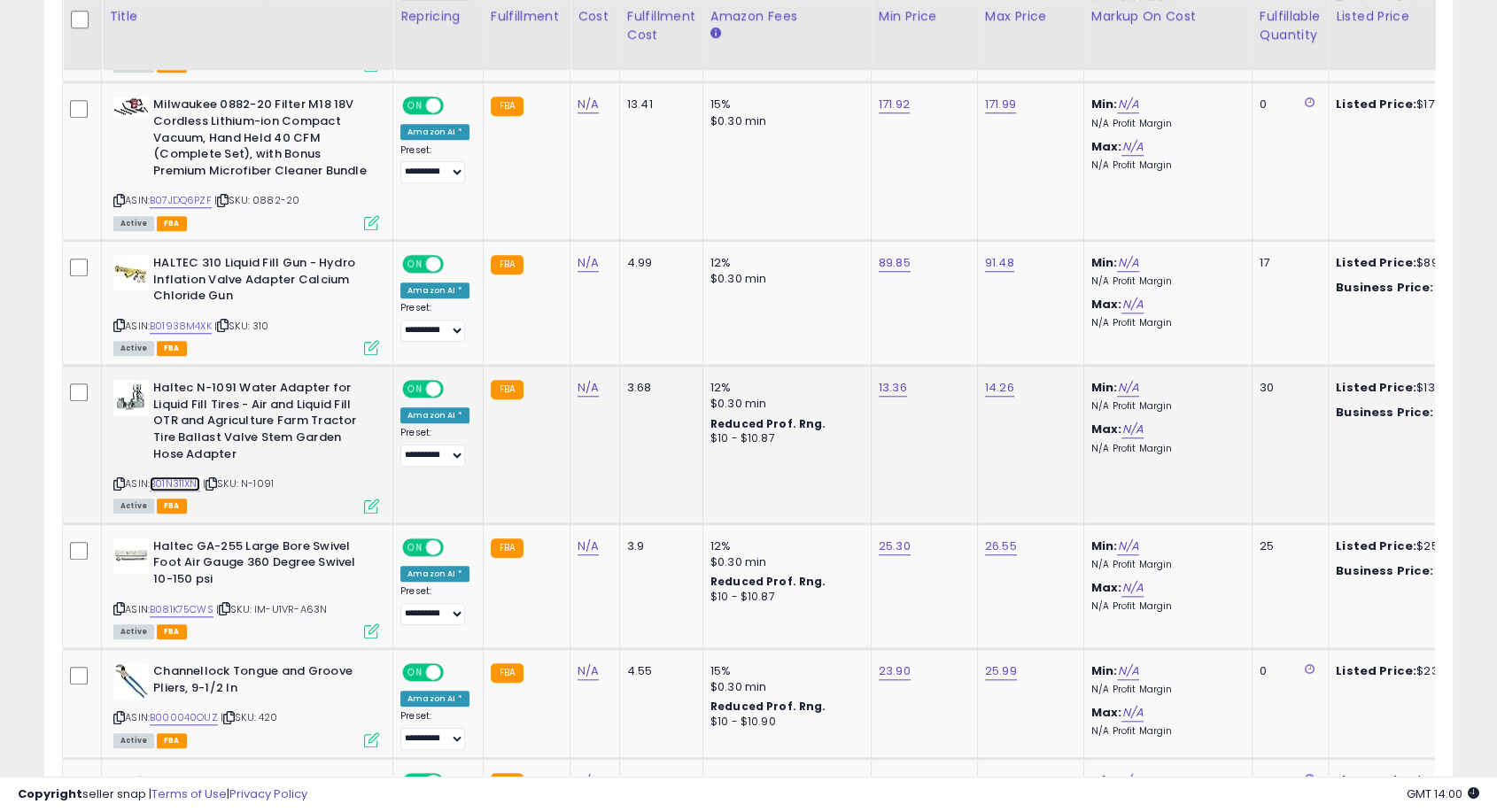 click on "B01N311XNI" at bounding box center (175, 483) 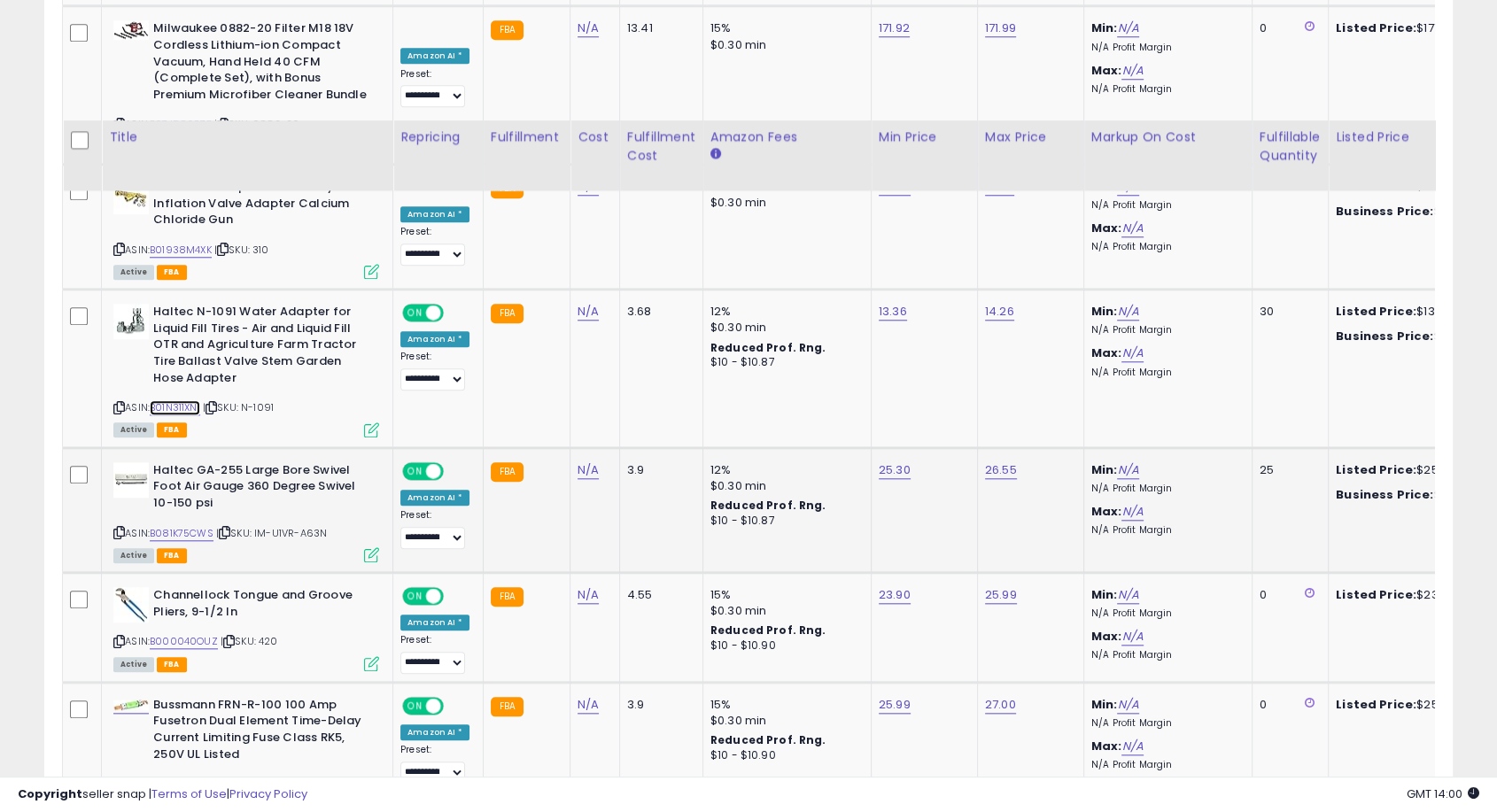 scroll, scrollTop: 1778, scrollLeft: 0, axis: vertical 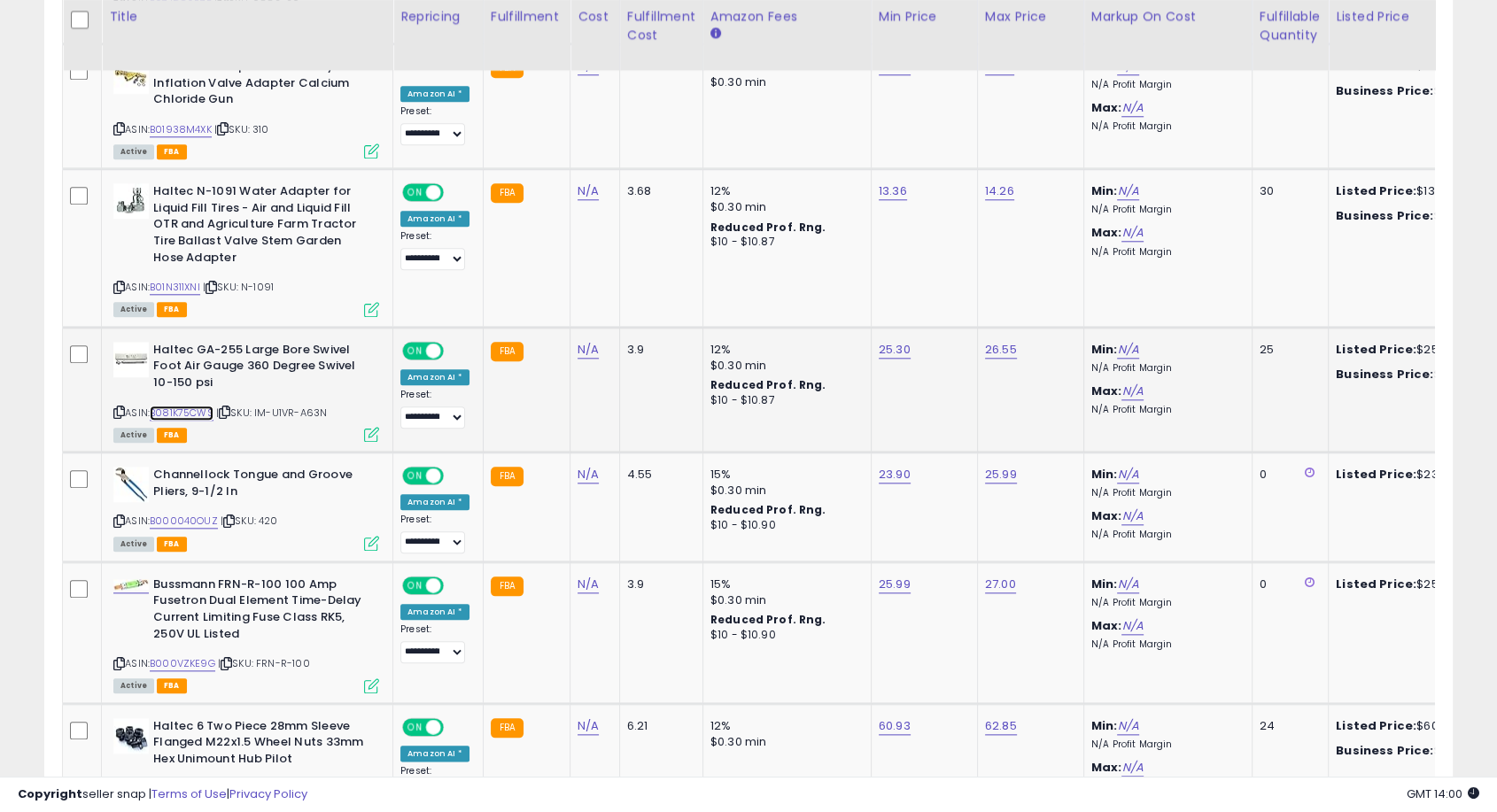 click on "B081K75CWS" at bounding box center (182, 413) 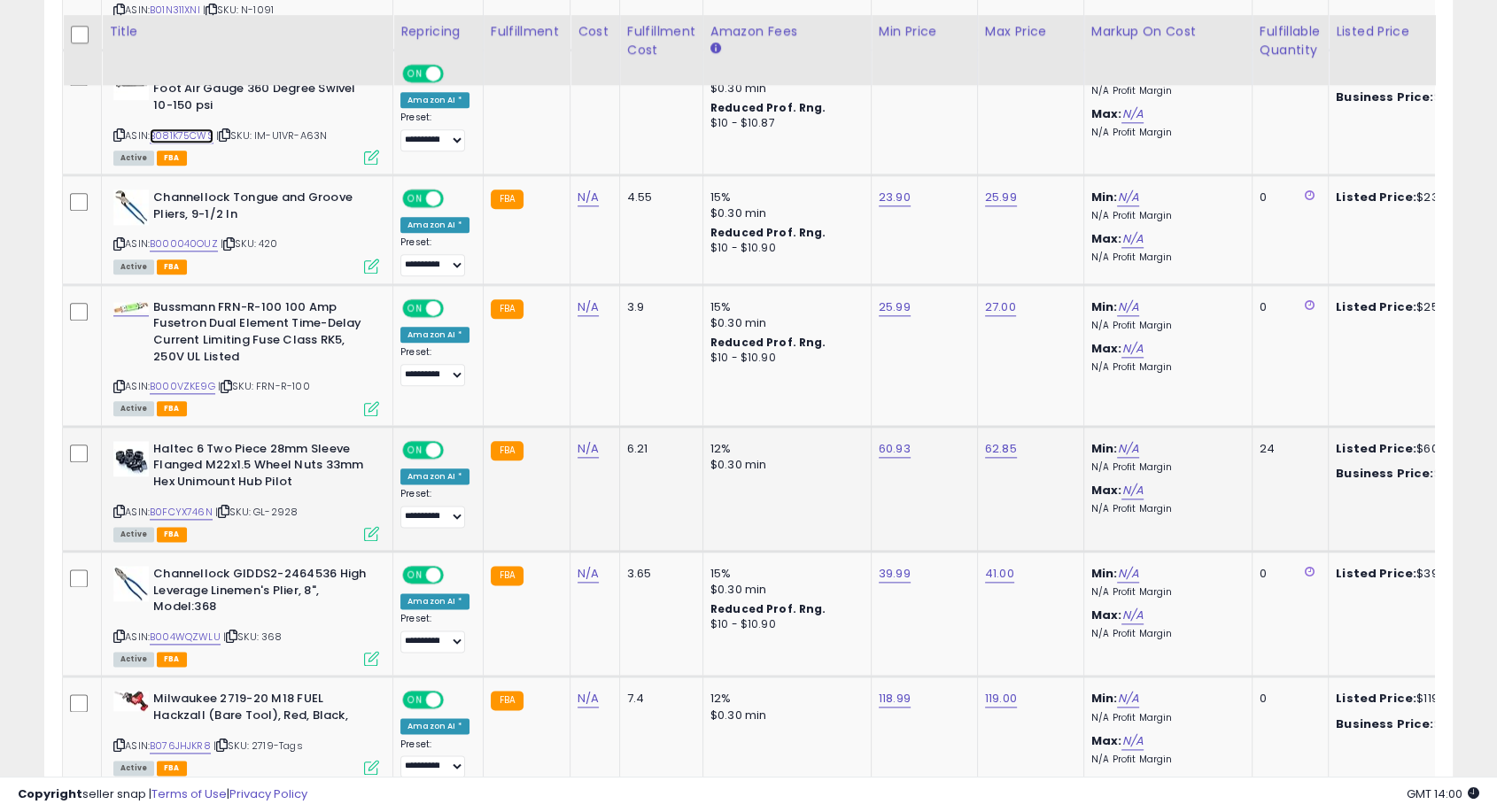 scroll, scrollTop: 2074, scrollLeft: 0, axis: vertical 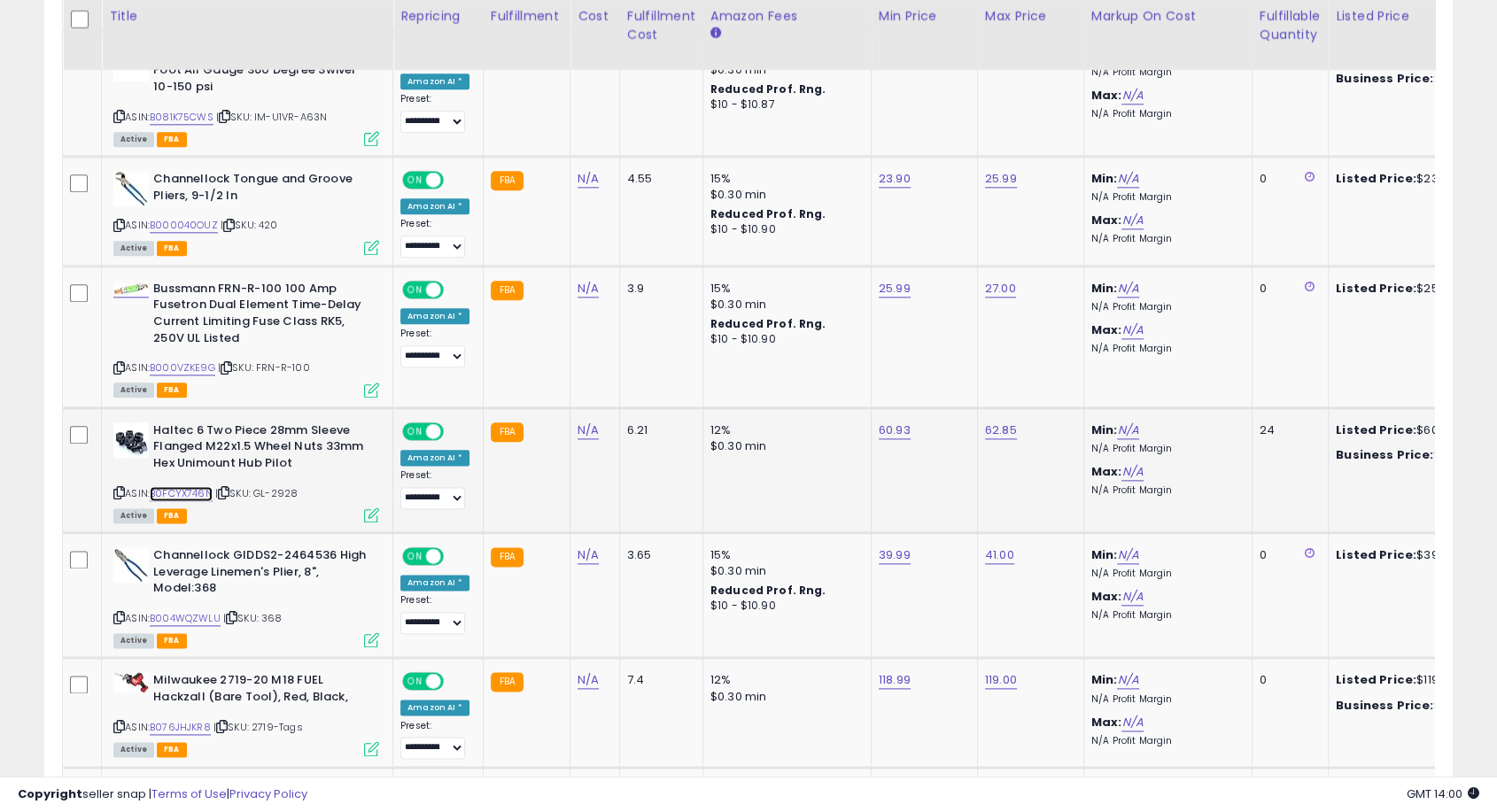 click on "B0FCYX746N" at bounding box center (181, 493) 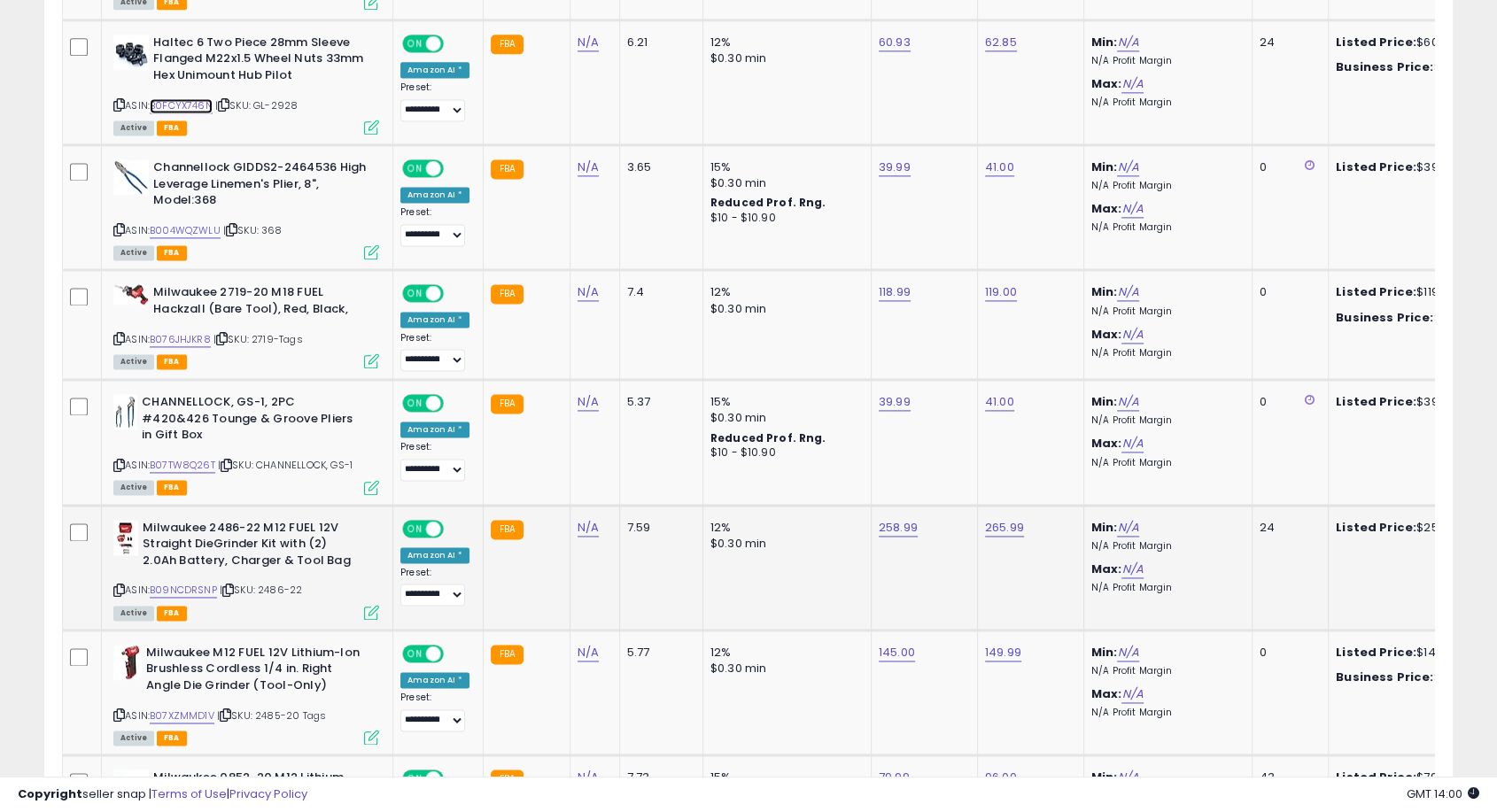 scroll, scrollTop: 2565, scrollLeft: 0, axis: vertical 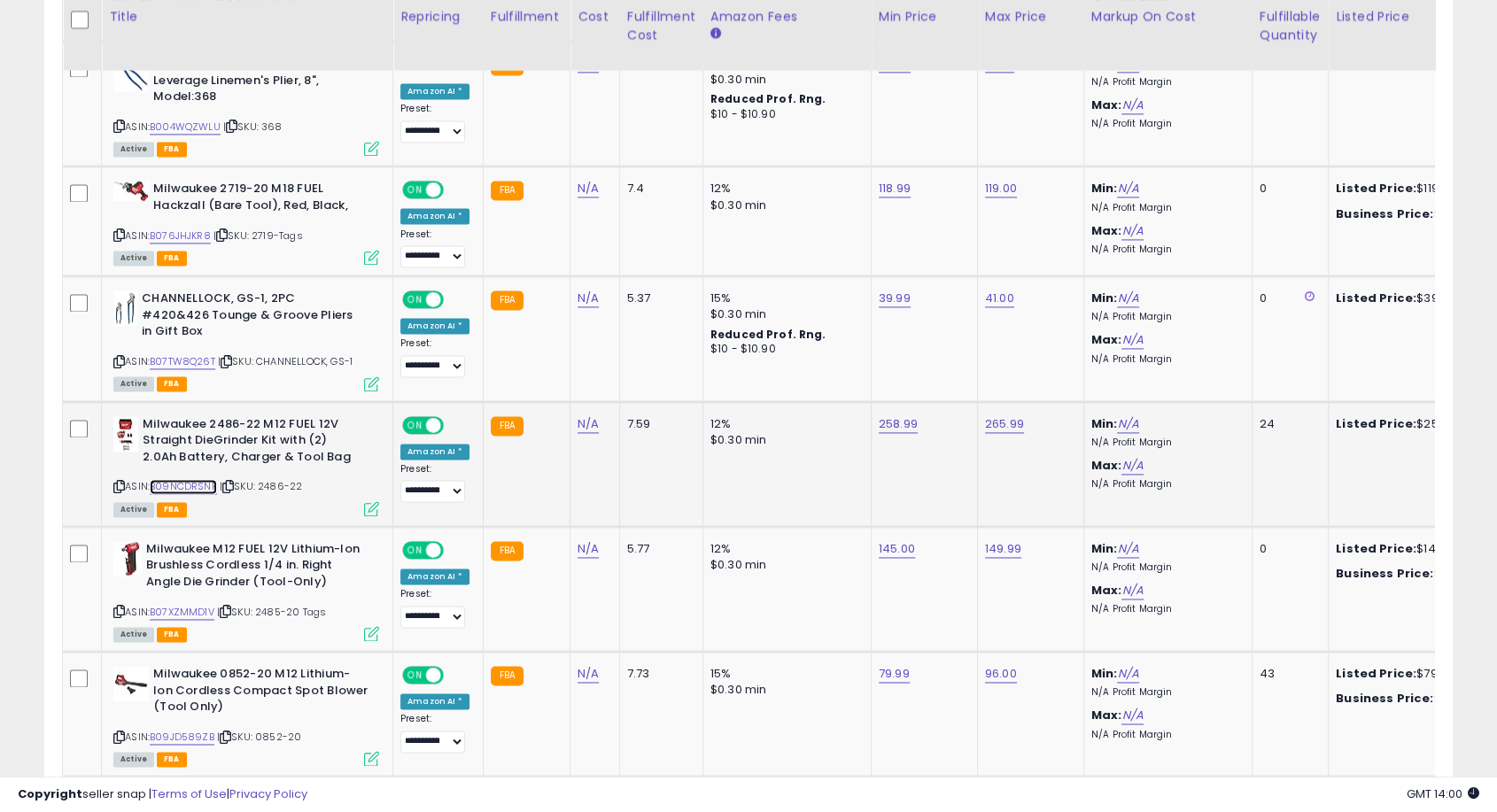 click on "B09NCDRSNP" at bounding box center (183, 486) 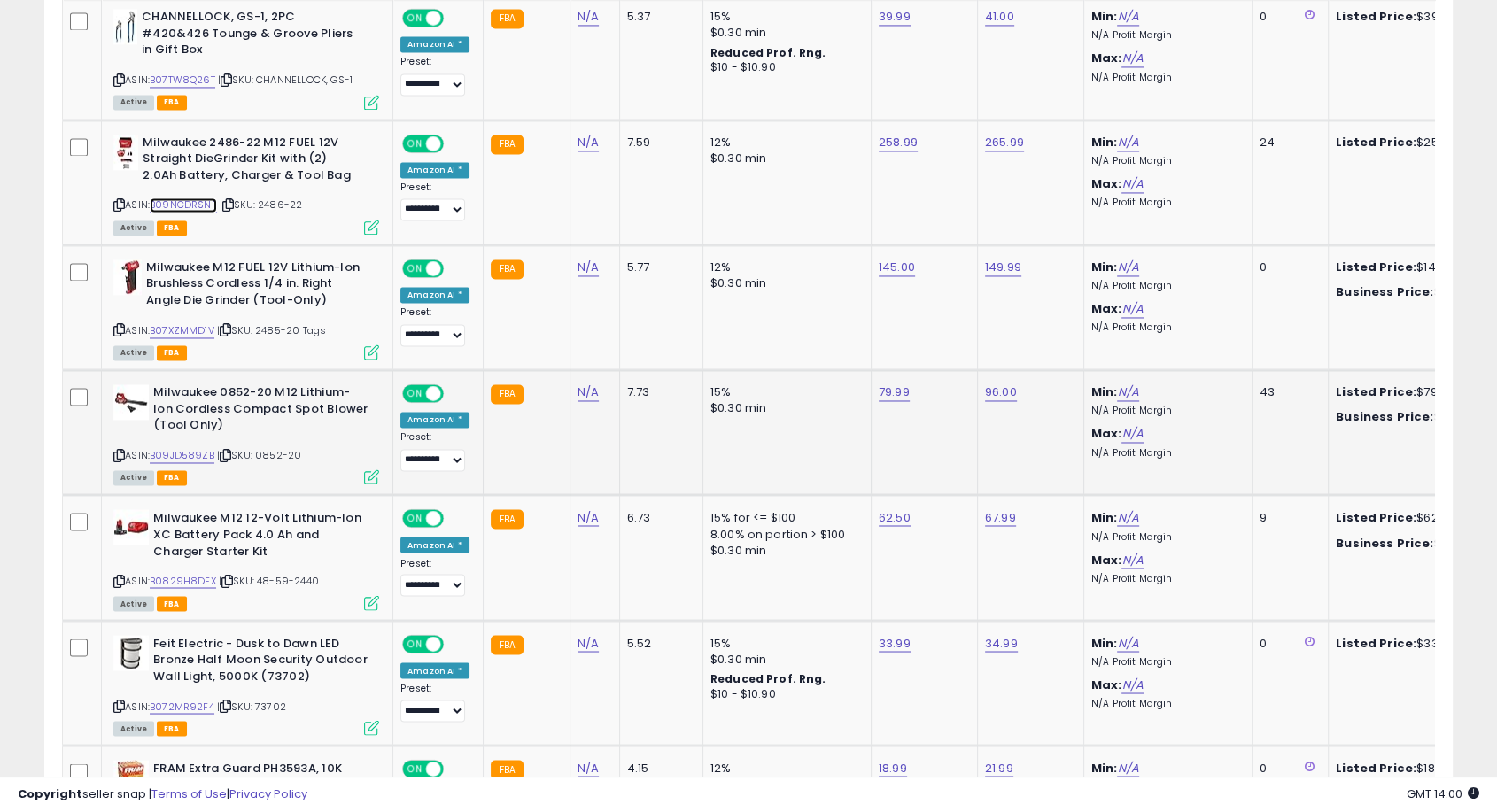 scroll, scrollTop: 2959, scrollLeft: 0, axis: vertical 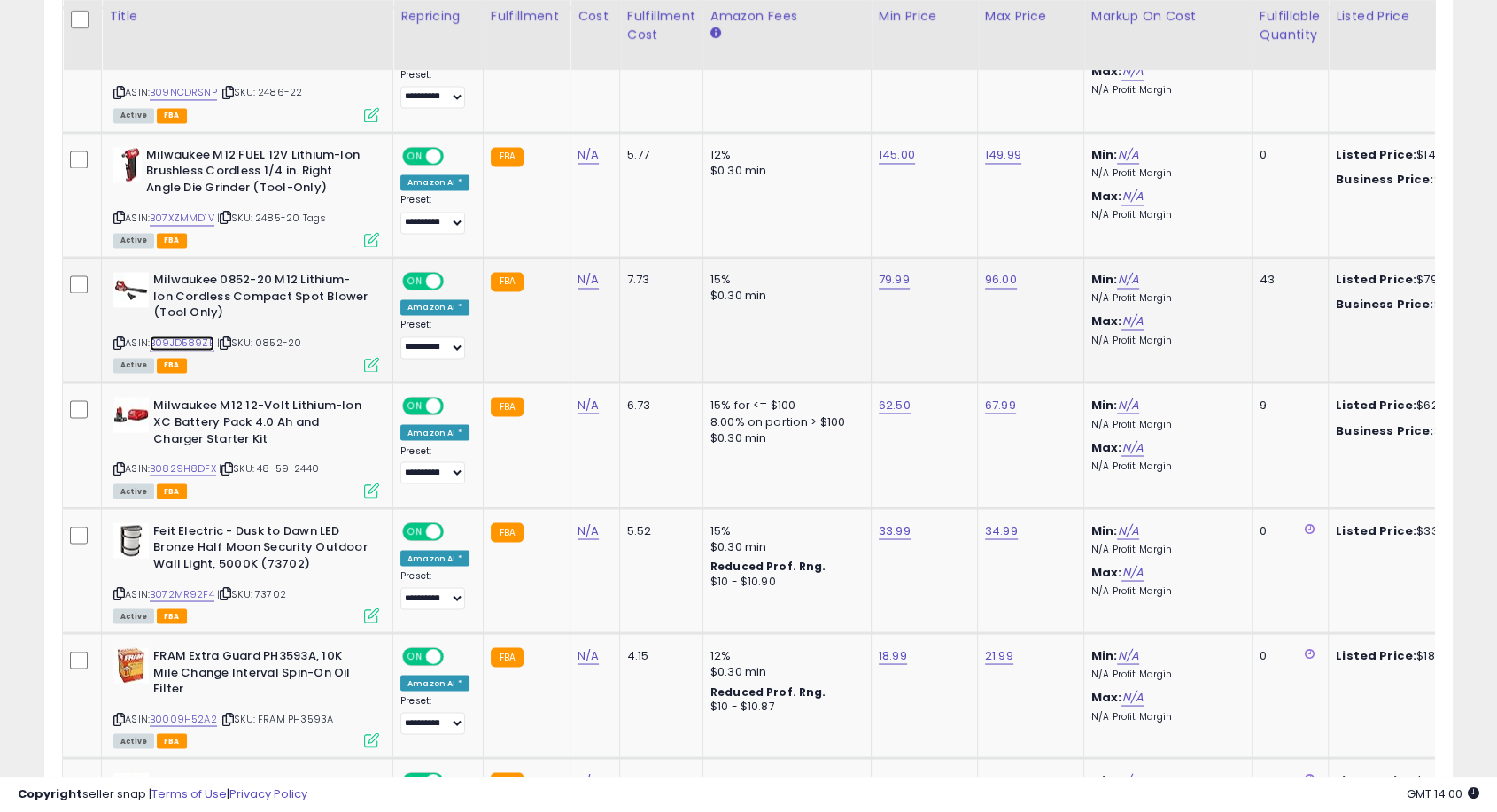 click on "B09JD589ZB" at bounding box center [182, 343] 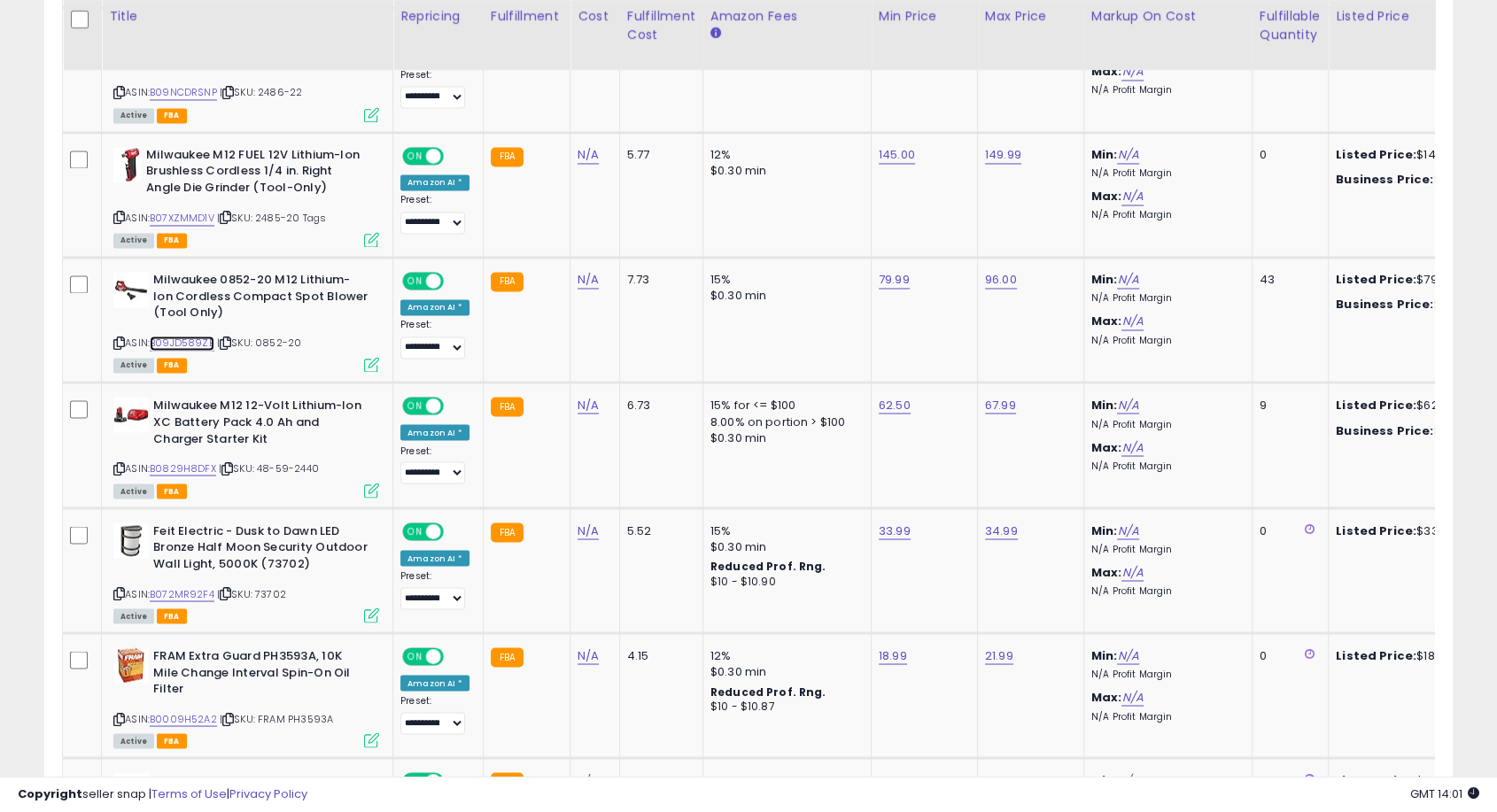 scroll, scrollTop: 0, scrollLeft: 262, axis: horizontal 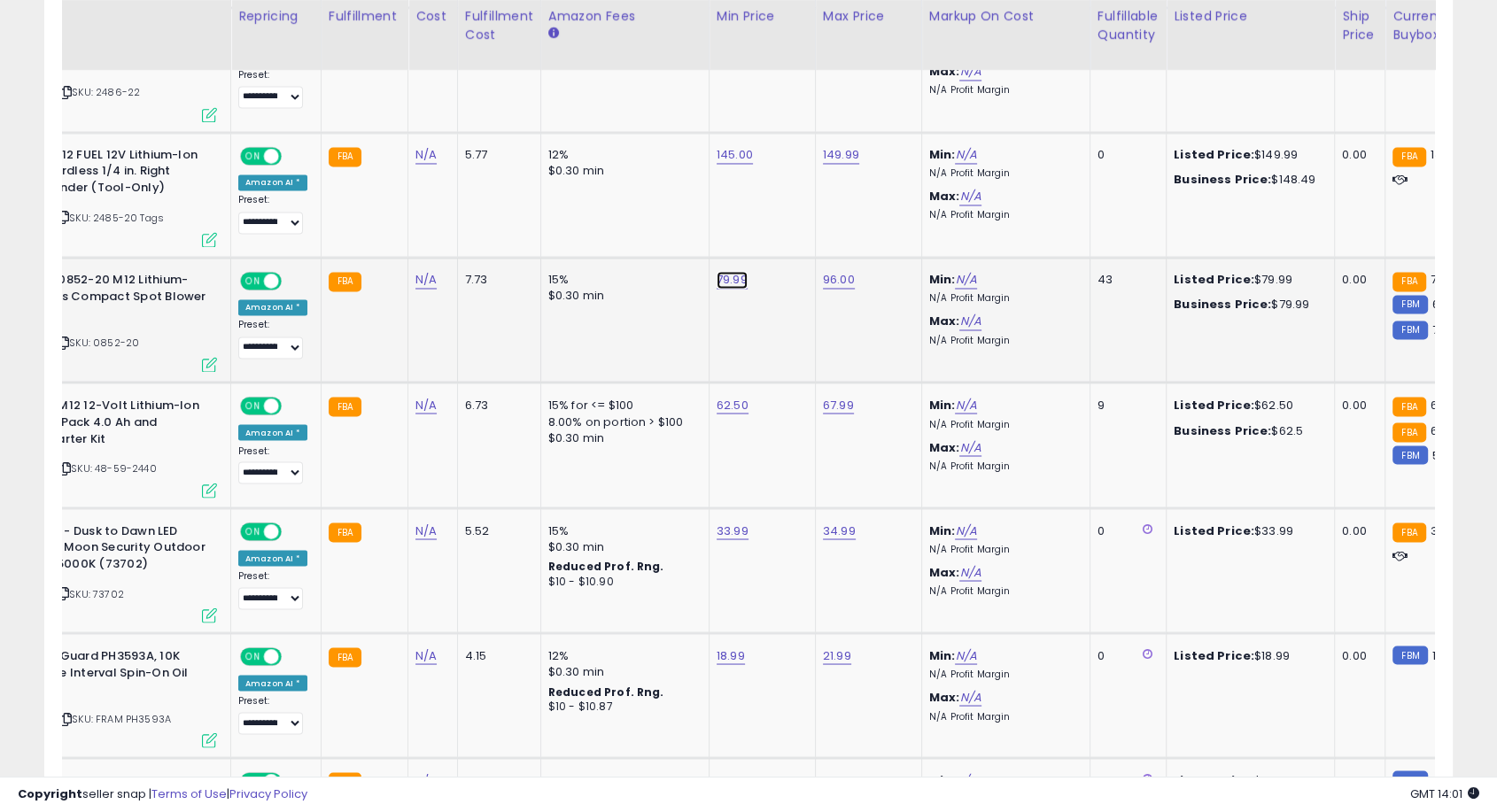 click on "79.99" at bounding box center (732, -2008) 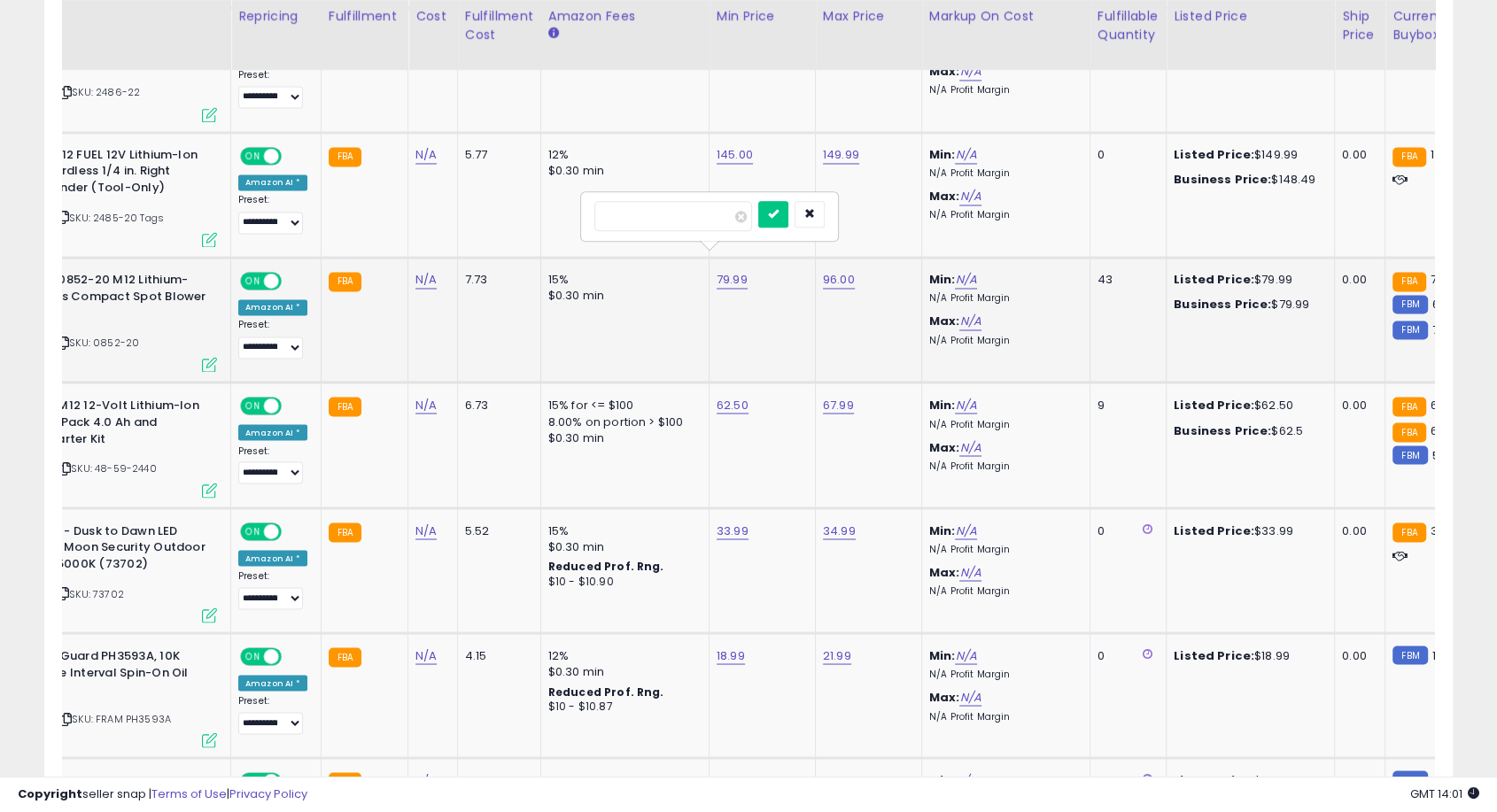type on "*****" 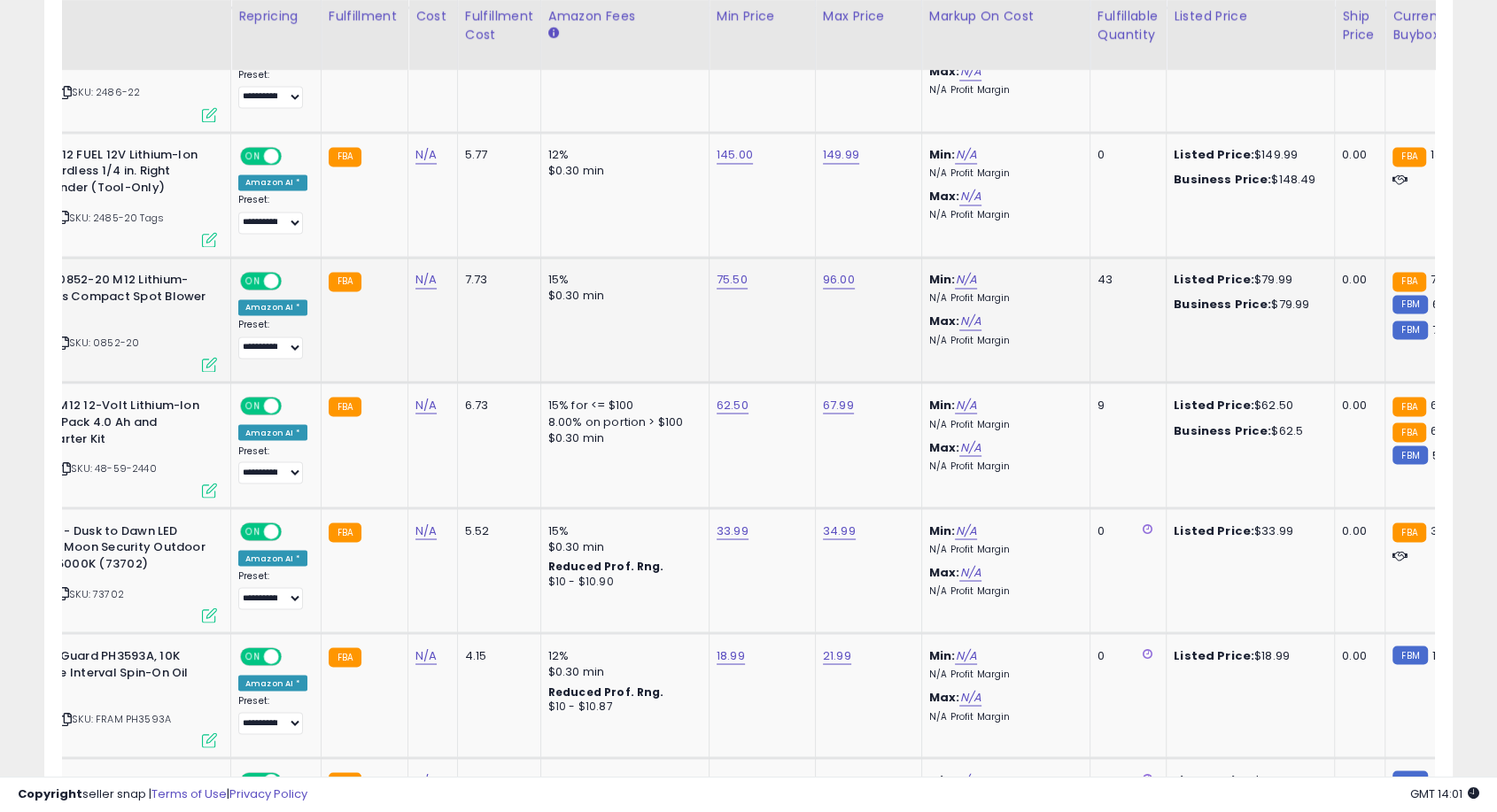 scroll, scrollTop: 0, scrollLeft: 0, axis: both 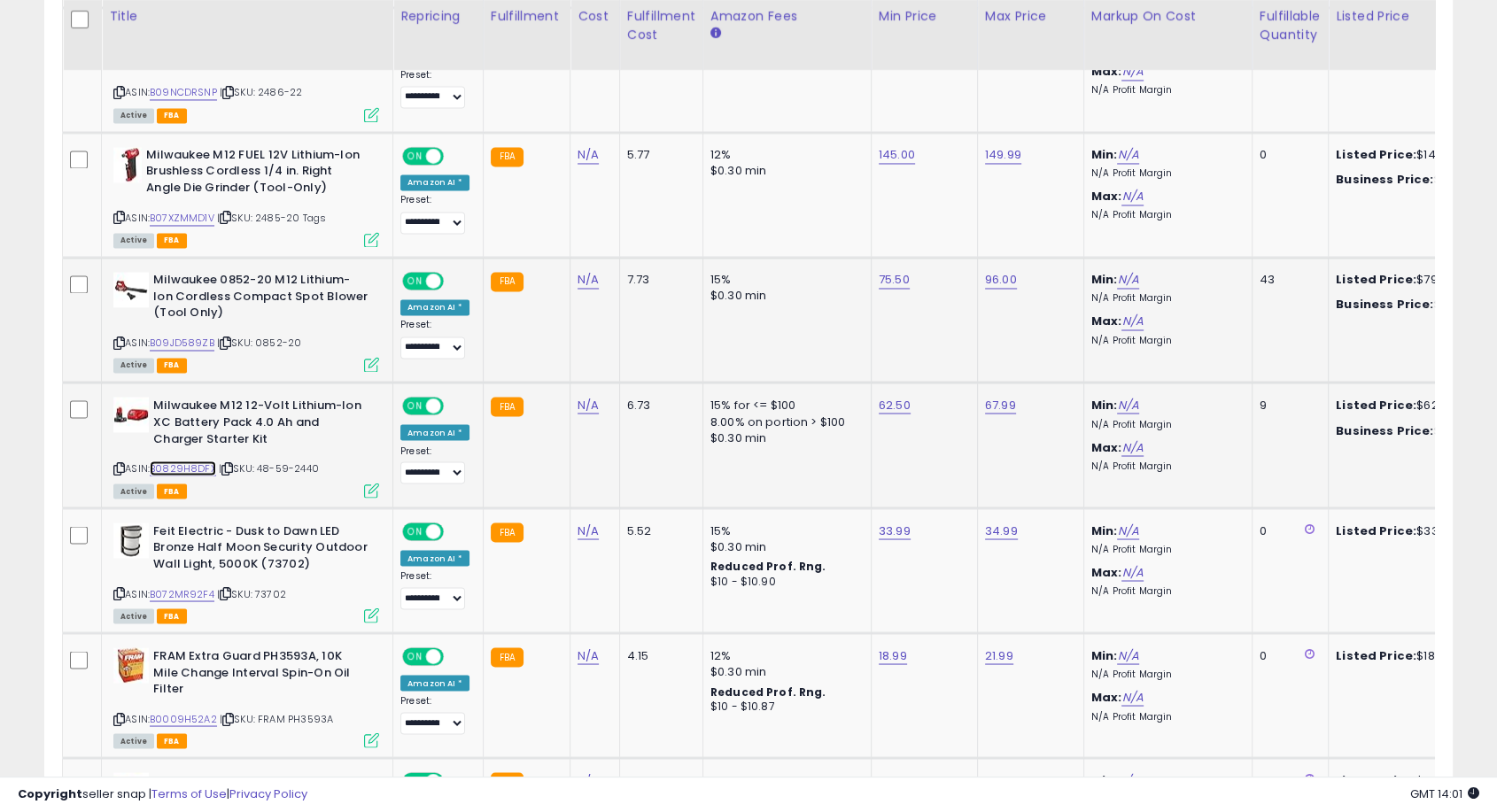 click on "B0829H8DFX" at bounding box center (182, 468) 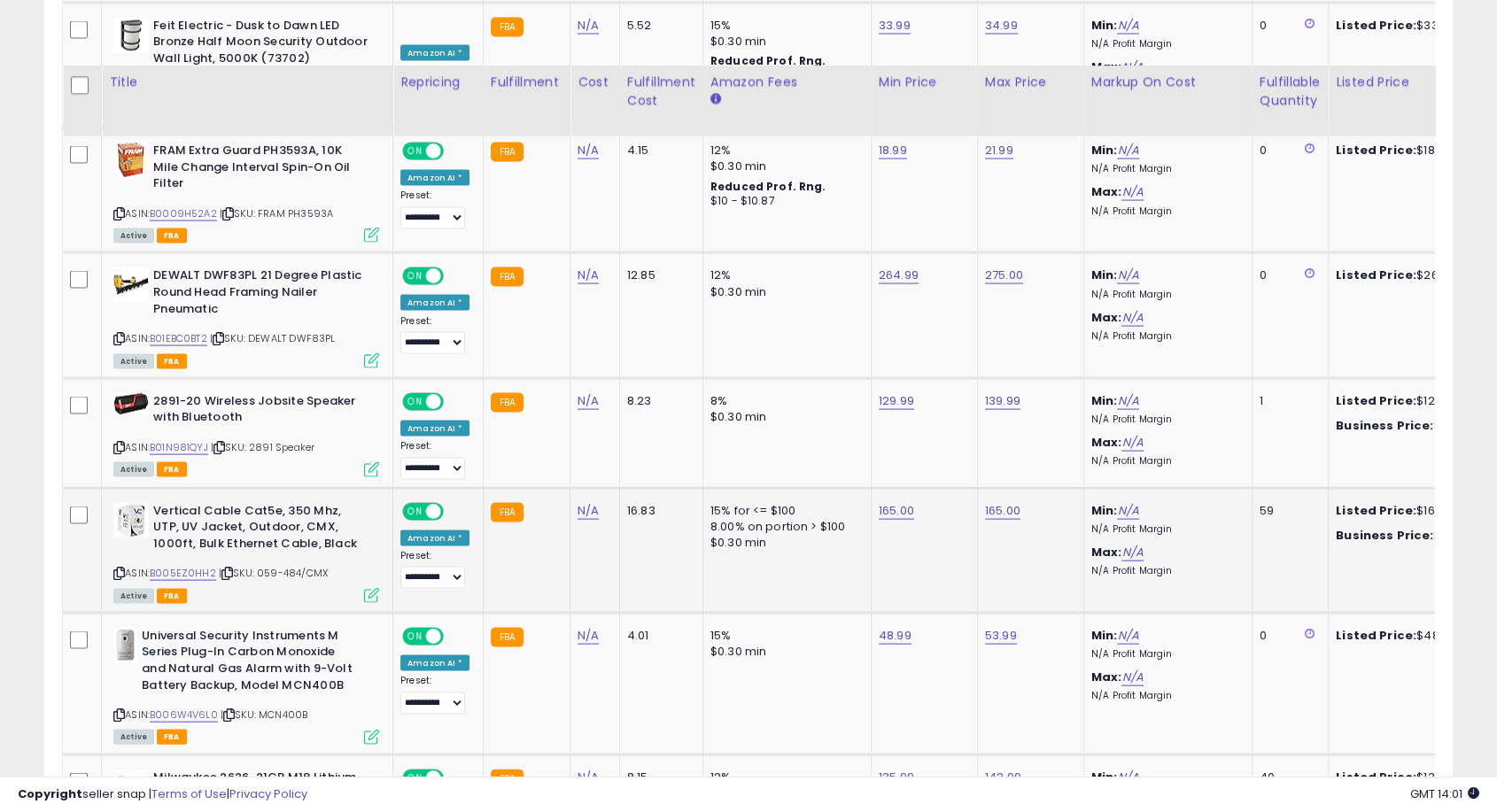 scroll, scrollTop: 3549, scrollLeft: 0, axis: vertical 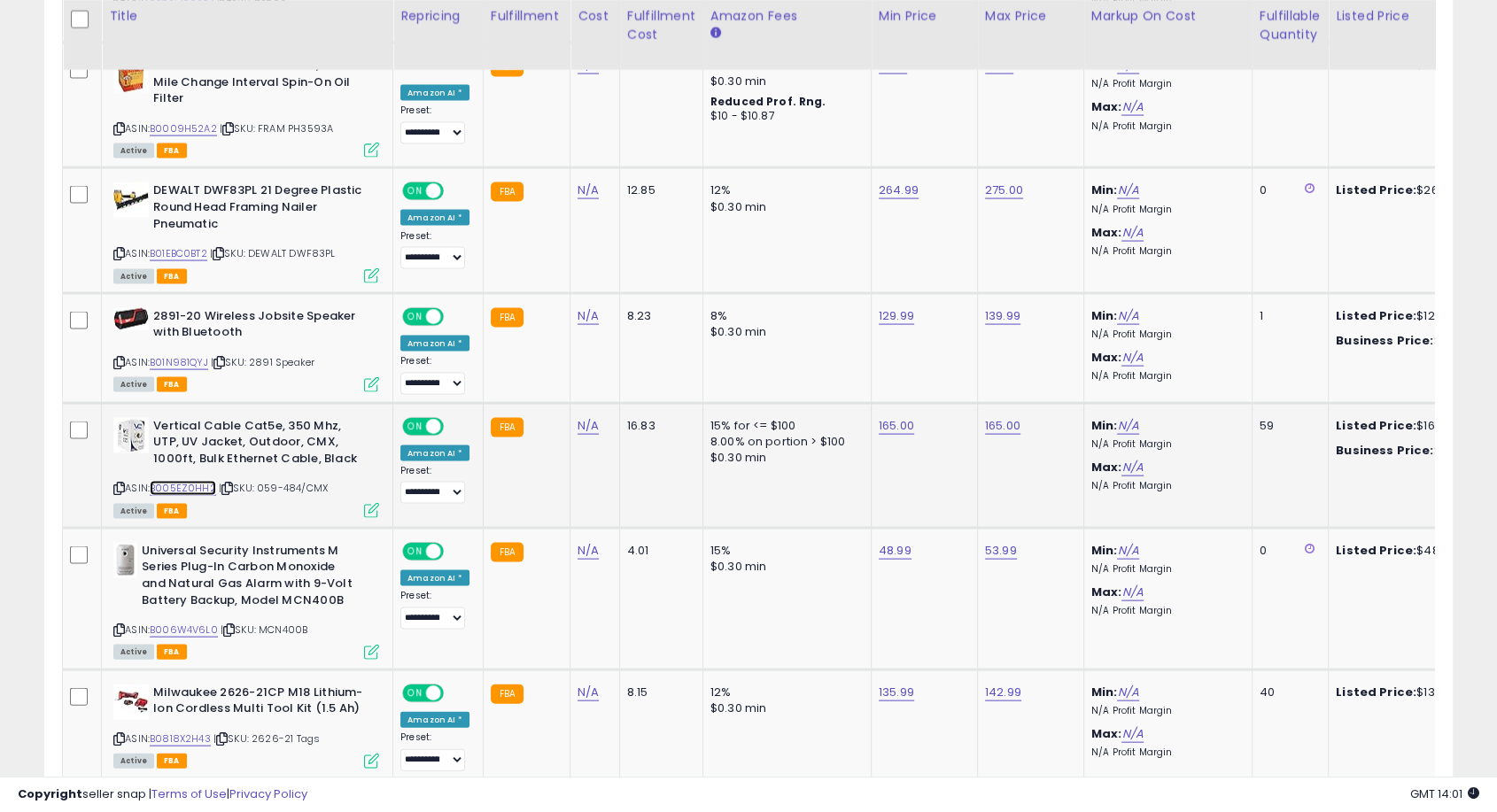 click on "B005EZ0HH2" at bounding box center [182, 488] 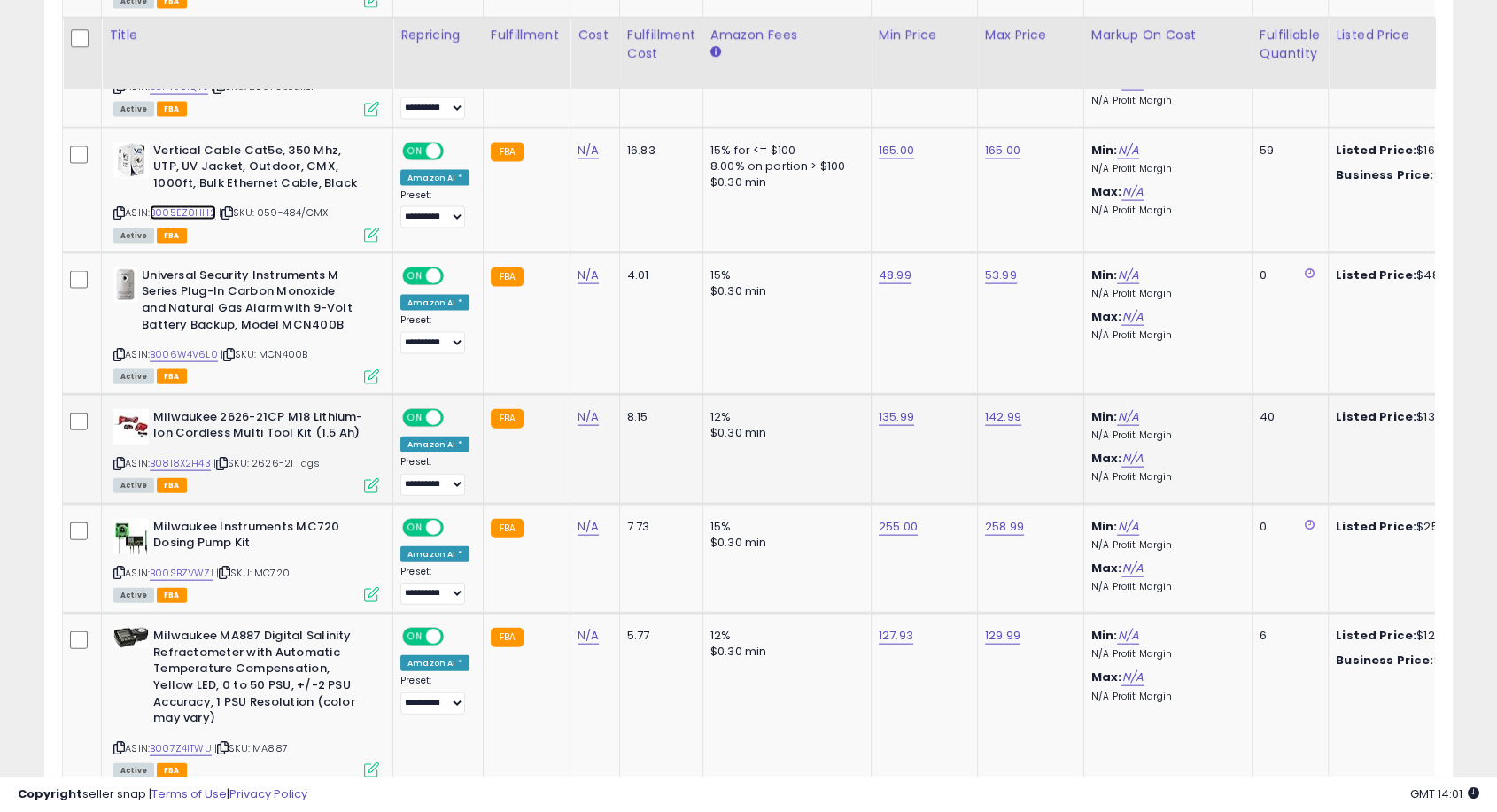 scroll, scrollTop: 3845, scrollLeft: 0, axis: vertical 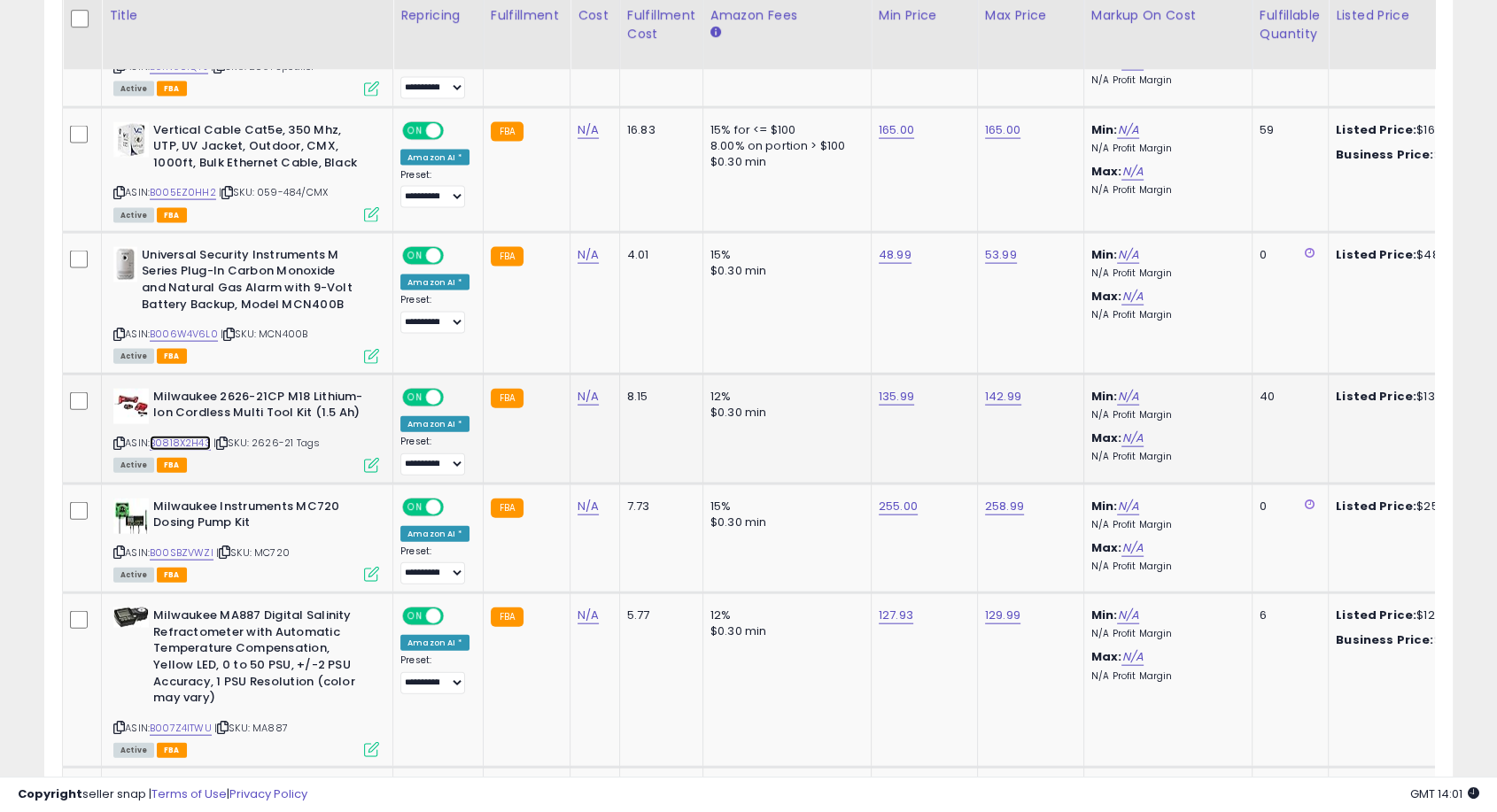 click on "B0818X2H43" at bounding box center [180, 443] 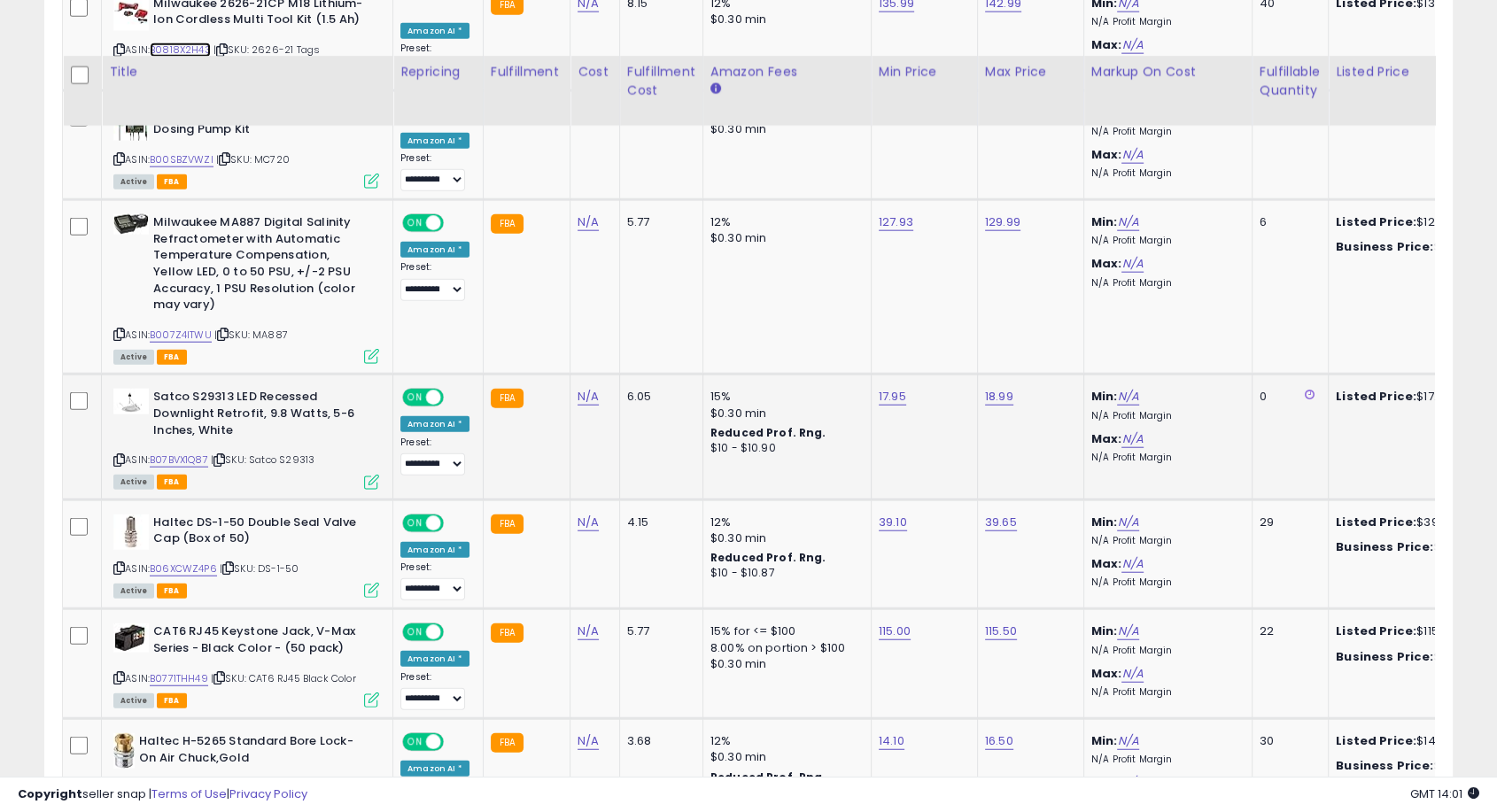 scroll, scrollTop: 4336, scrollLeft: 0, axis: vertical 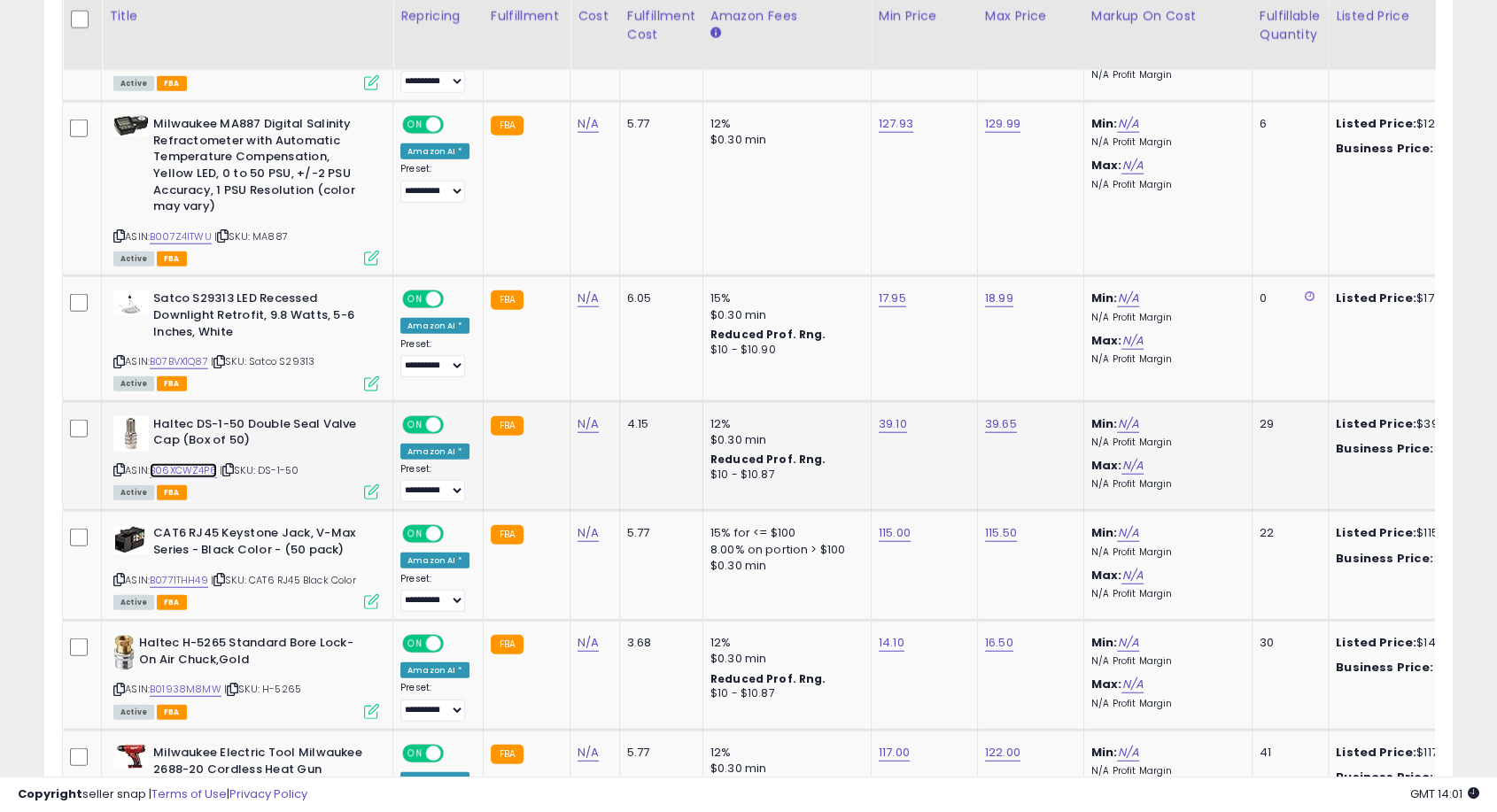 click on "B06XCWZ4P6" at bounding box center (183, 470) 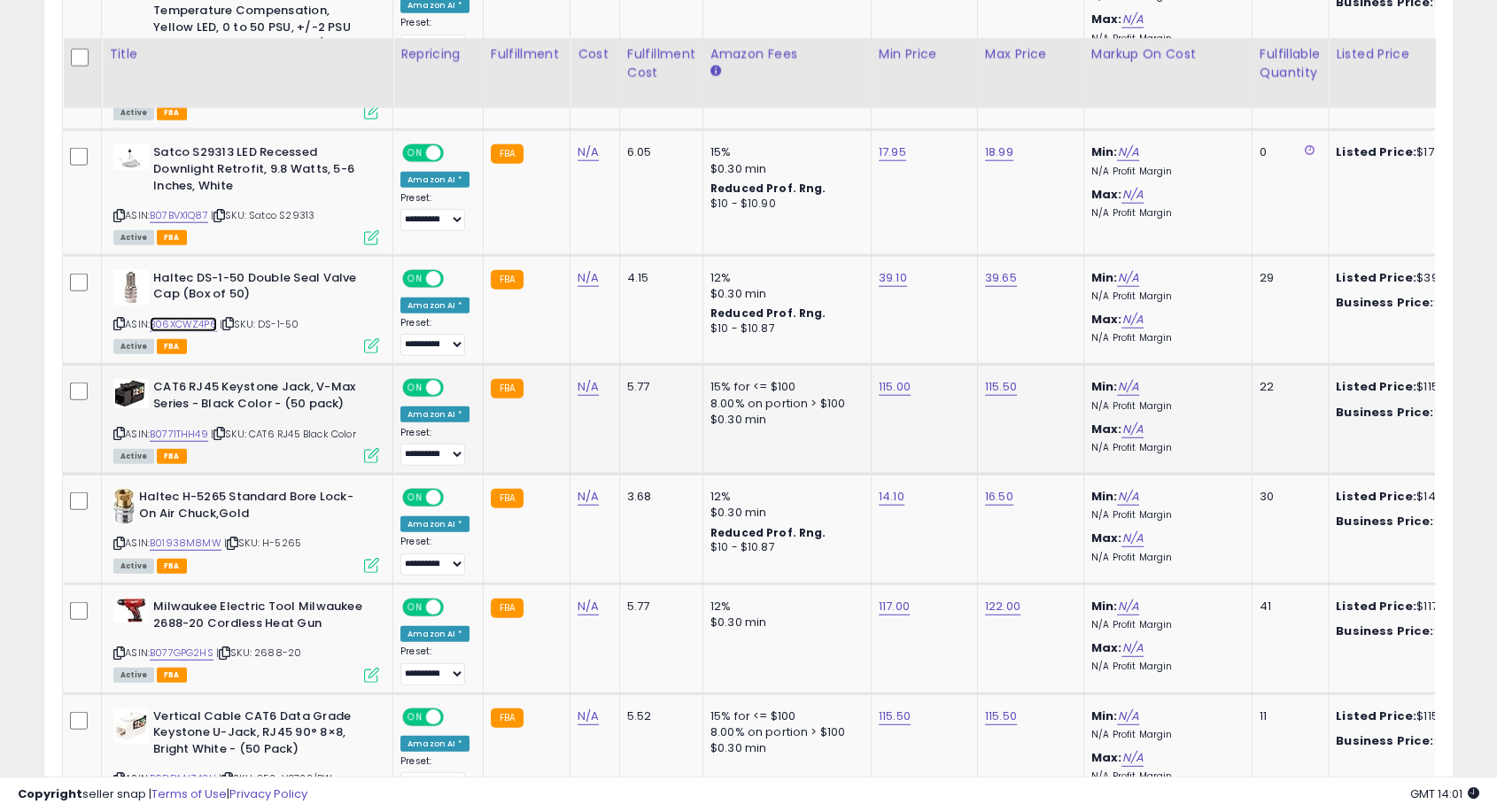 scroll, scrollTop: 4534, scrollLeft: 0, axis: vertical 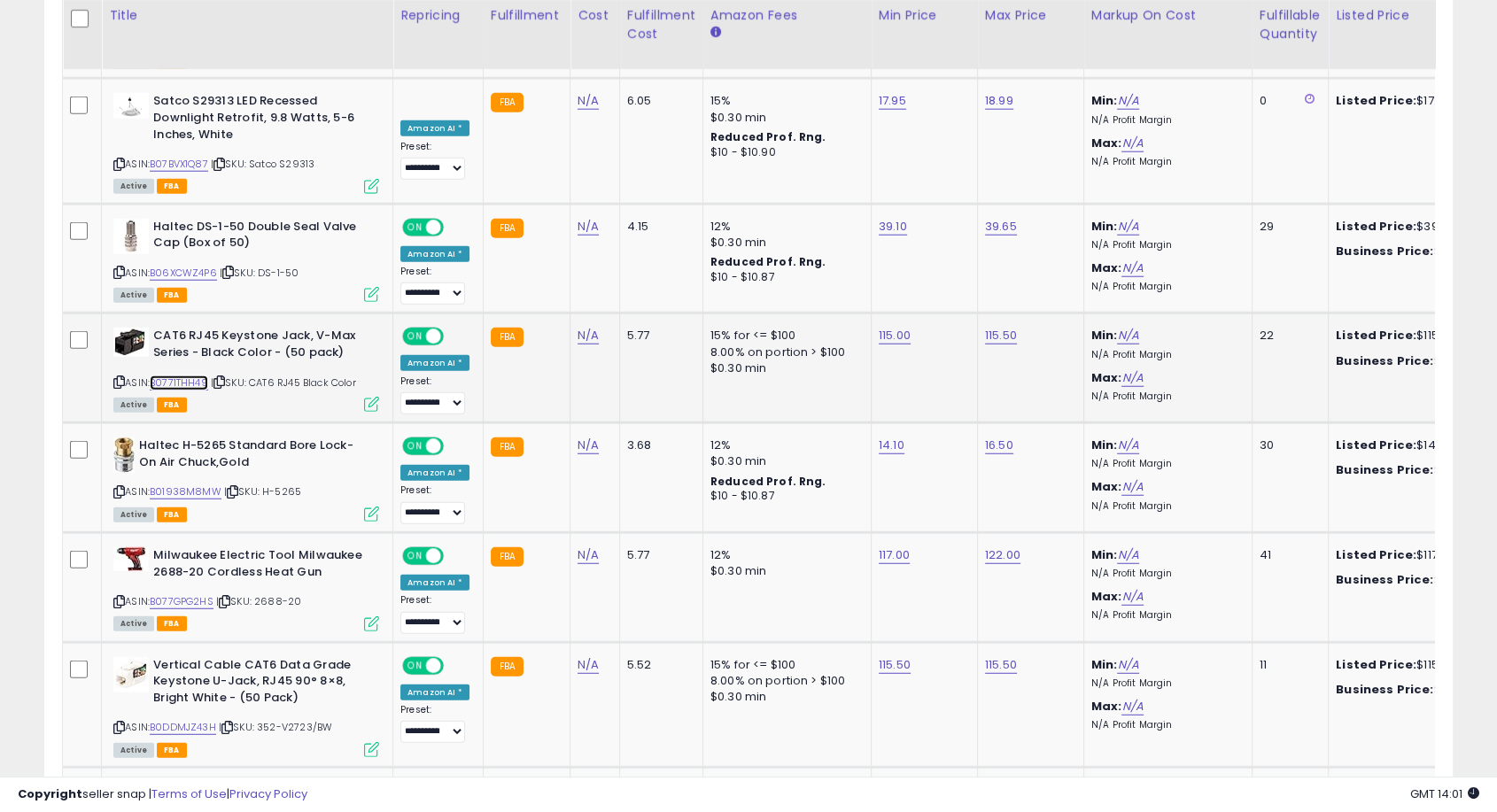 click on "B0771THH49" at bounding box center [179, 383] 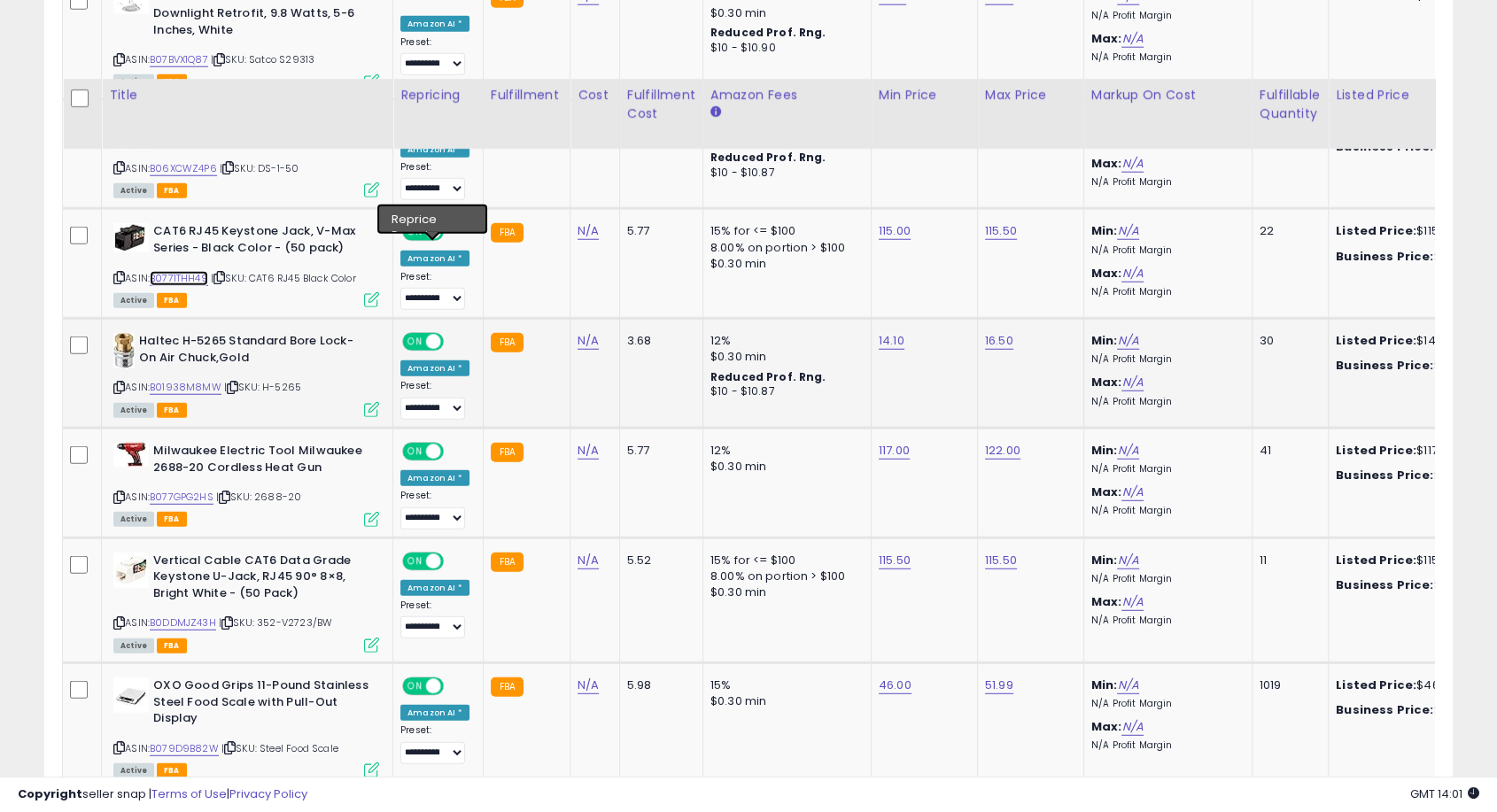 scroll, scrollTop: 4730, scrollLeft: 0, axis: vertical 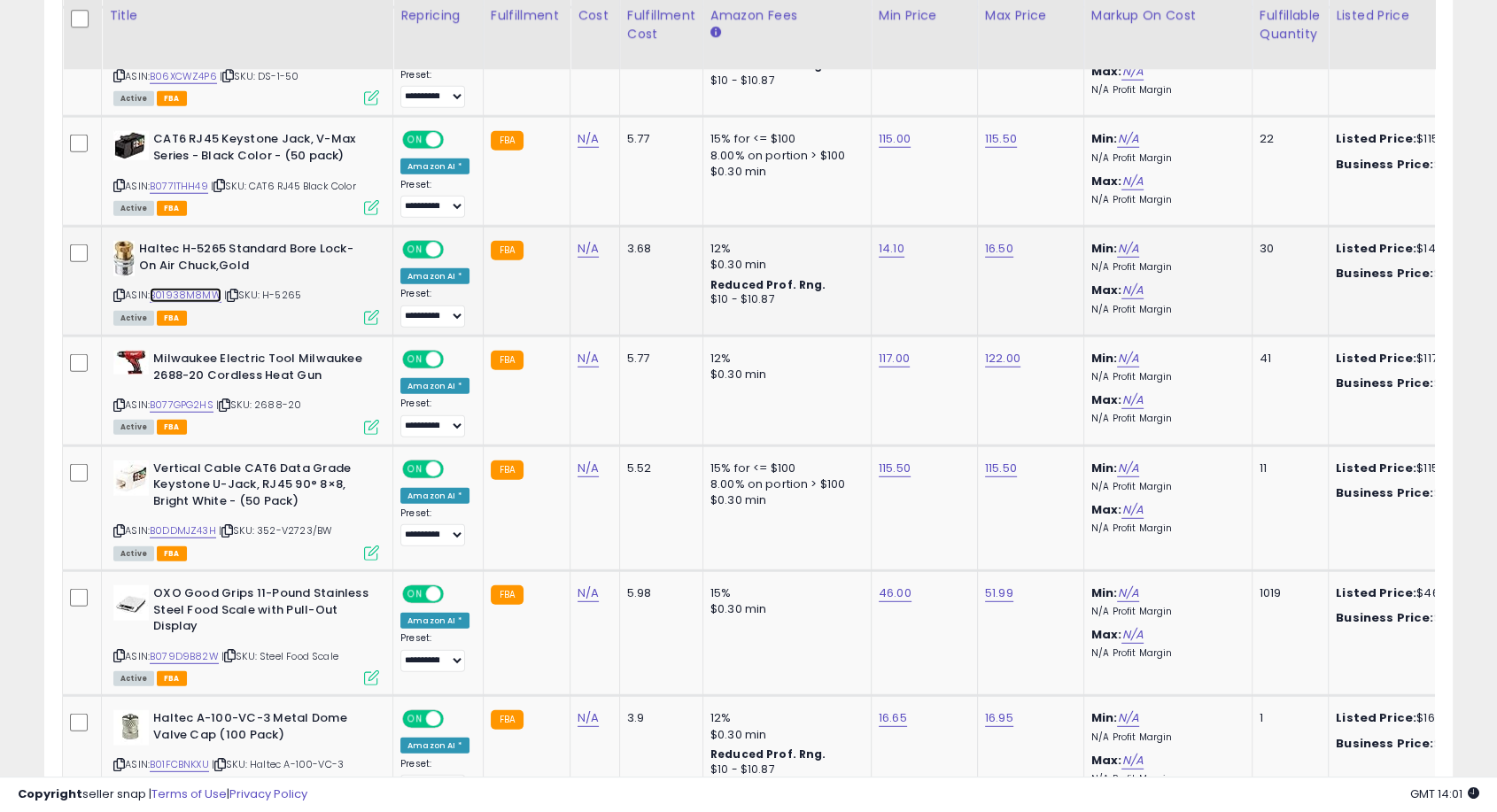 click on "B01938M8MW" at bounding box center [185, 295] 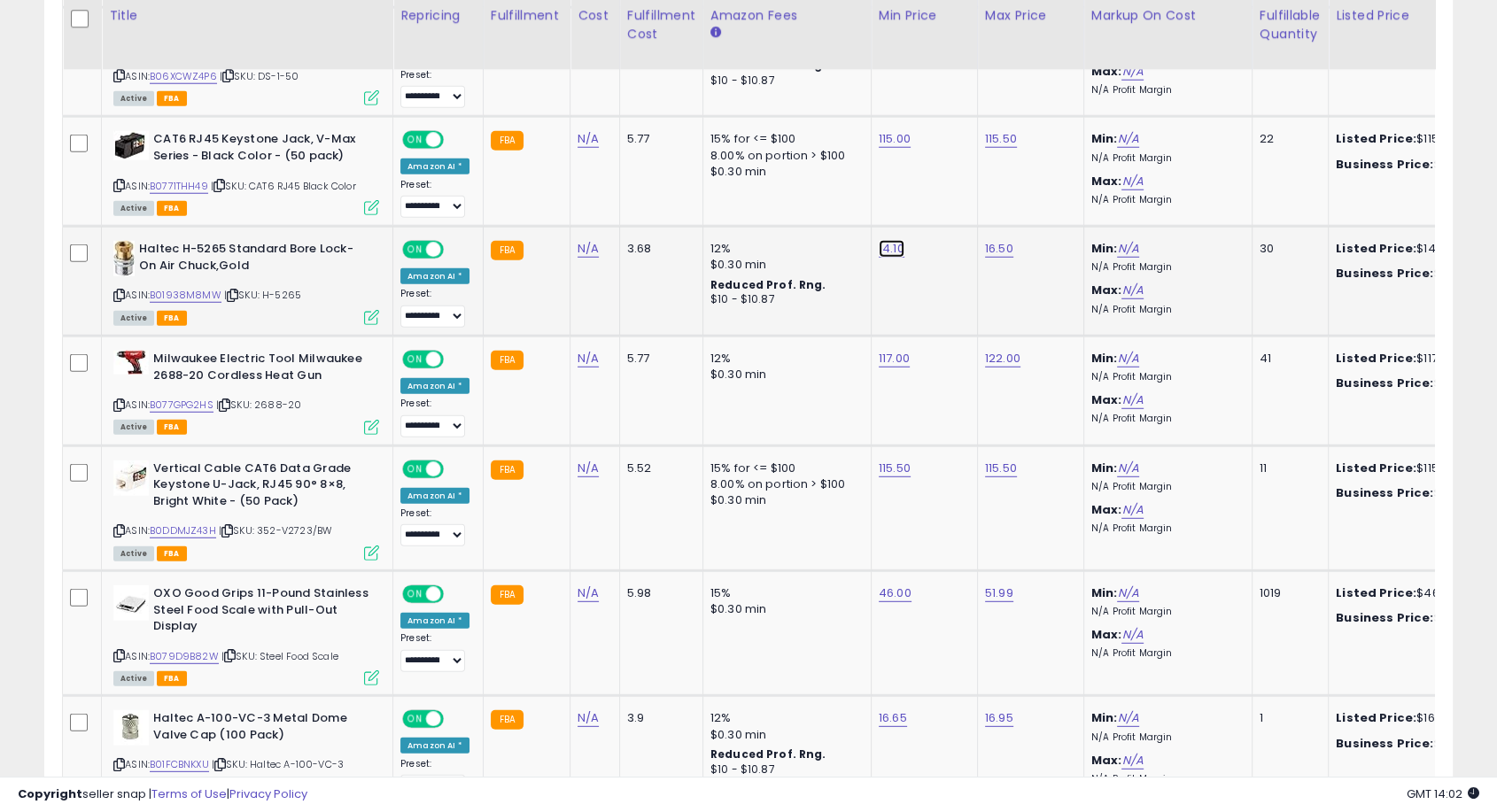 click on "14.10" at bounding box center [894, -3779] 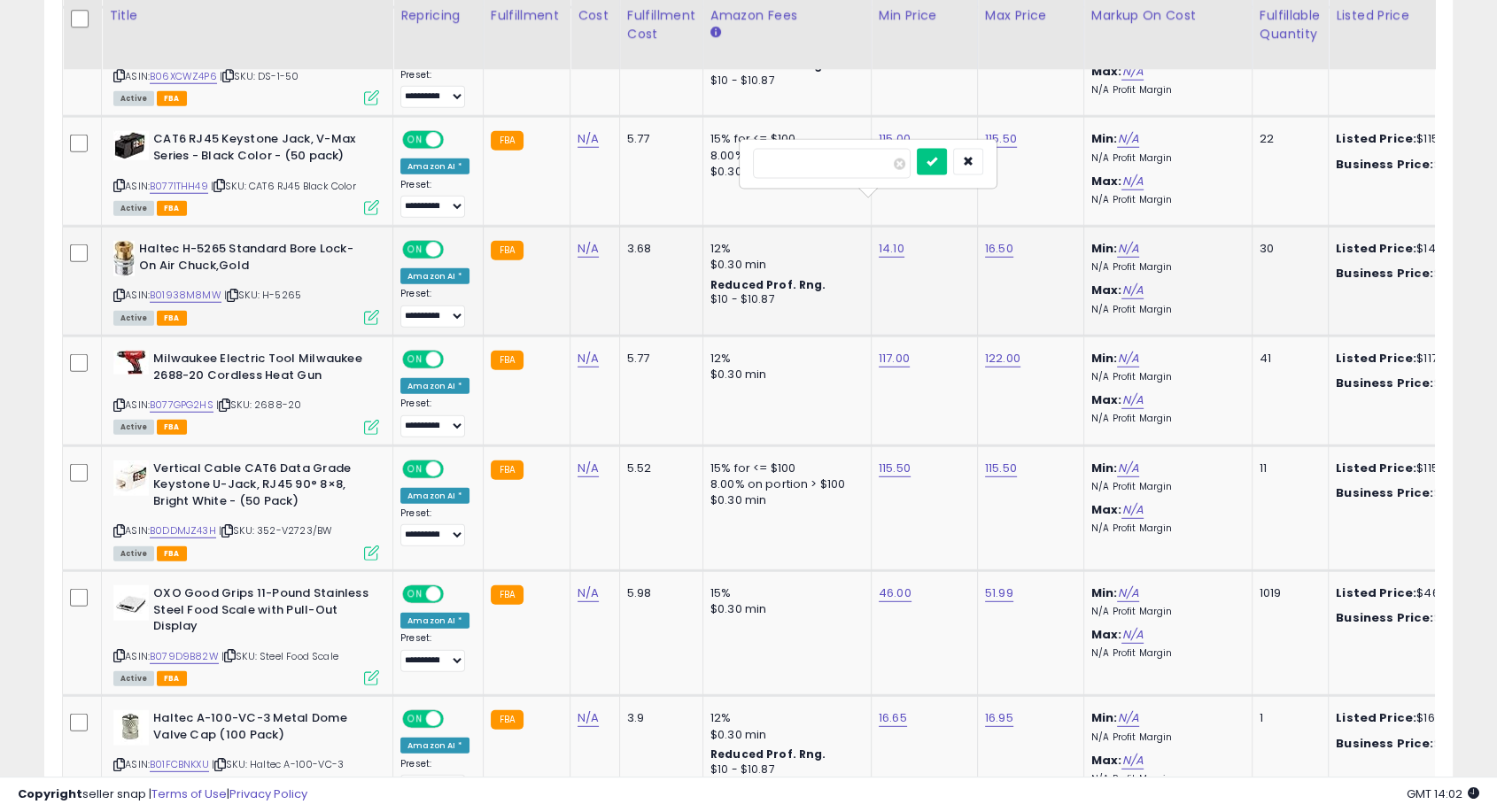 drag, startPoint x: 827, startPoint y: 166, endPoint x: 756, endPoint y: 161, distance: 71.175839 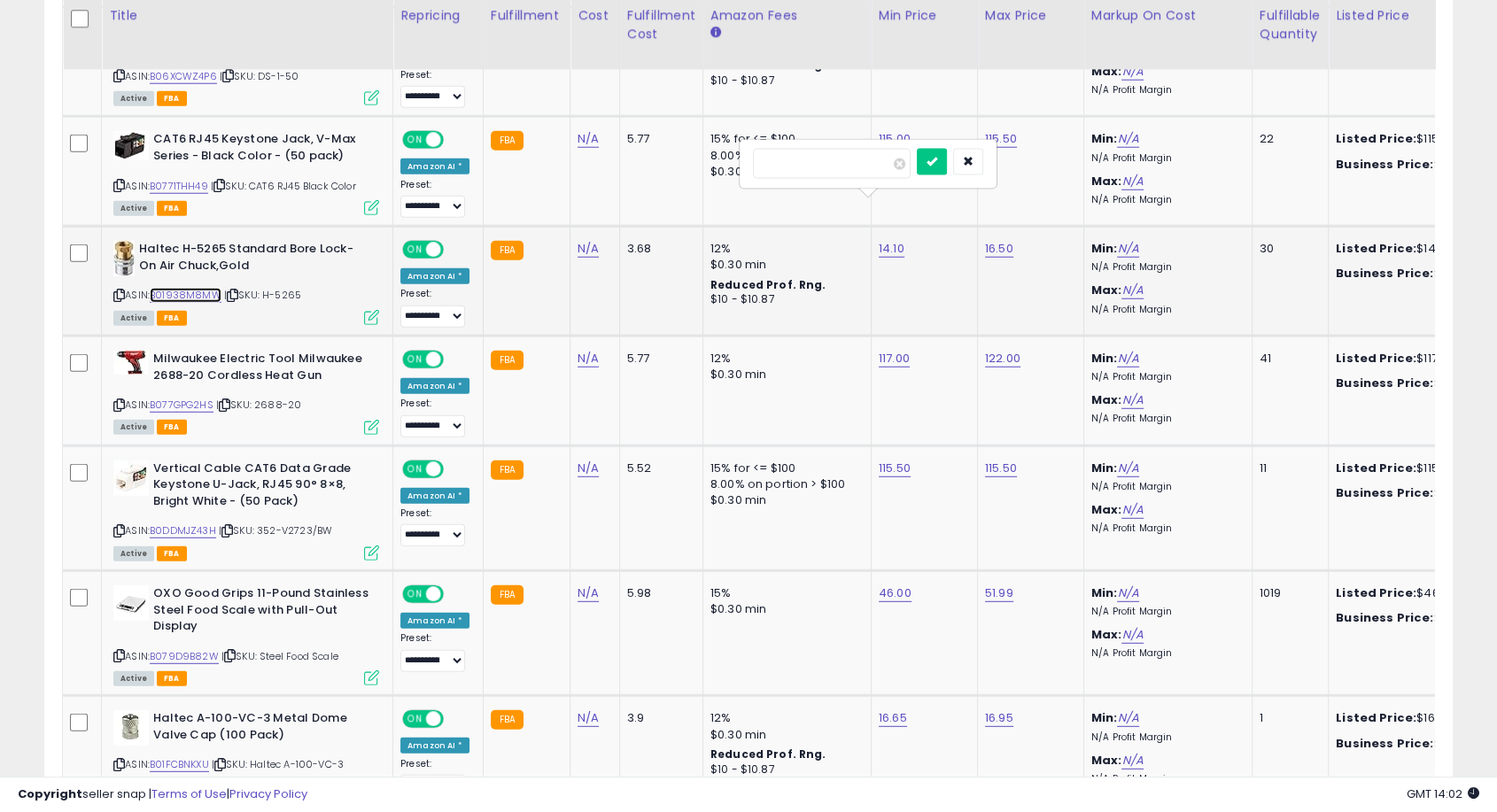 click on "B01938M8MW" at bounding box center [185, 295] 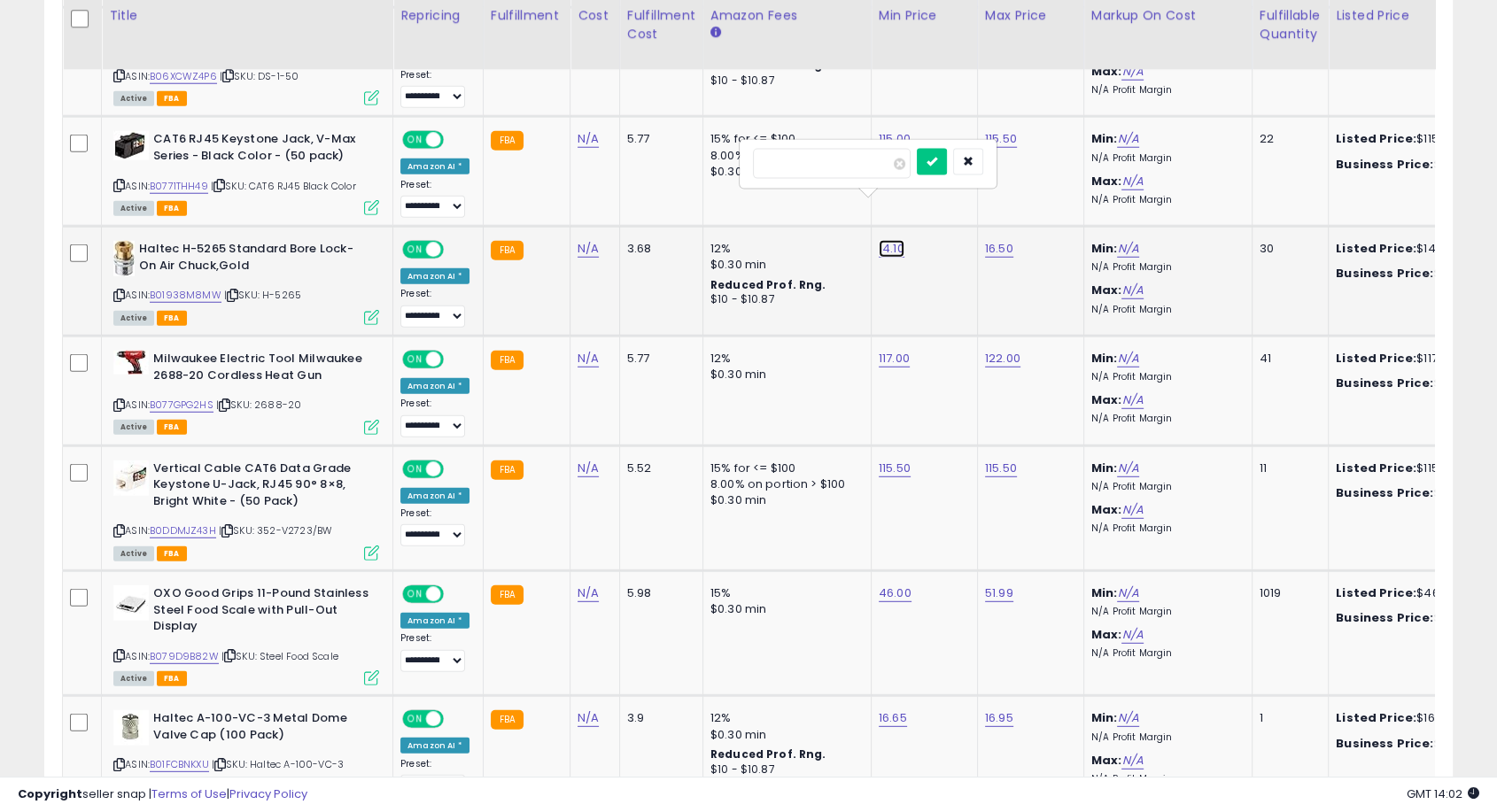 click on "14.10" at bounding box center [891, 249] 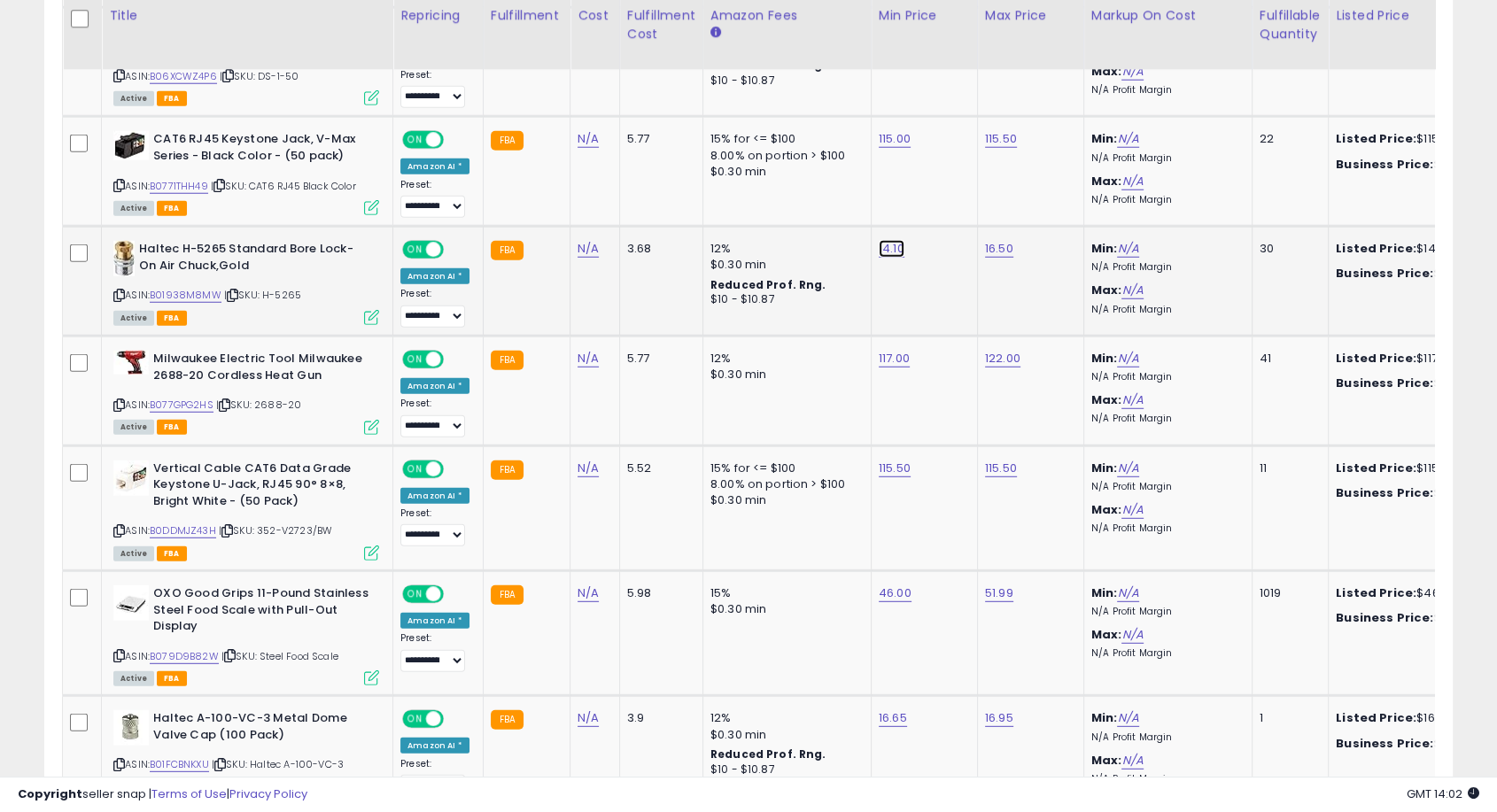 click on "14.10" at bounding box center [894, -3779] 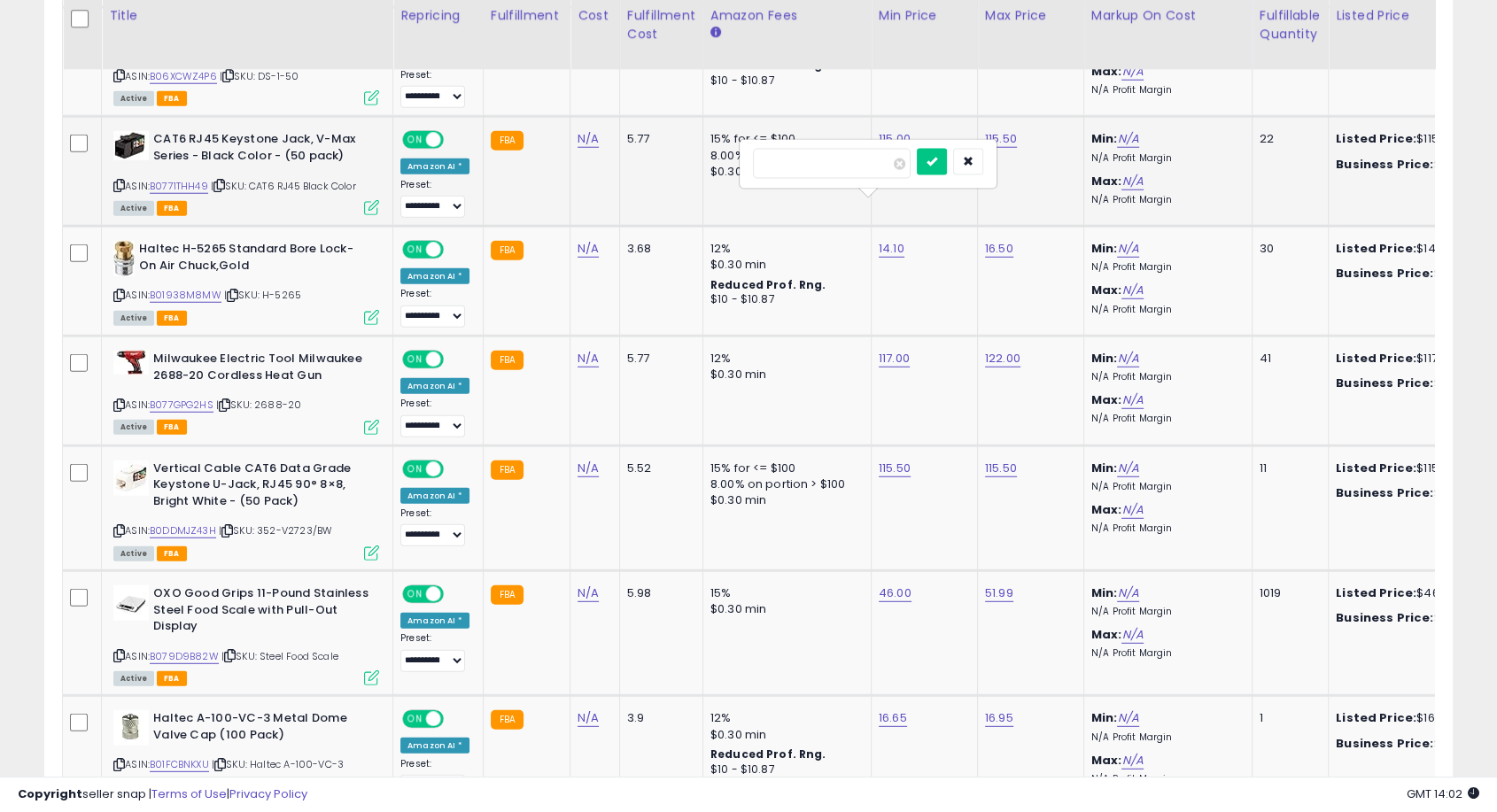 drag, startPoint x: 818, startPoint y: 166, endPoint x: 737, endPoint y: 160, distance: 81.22192 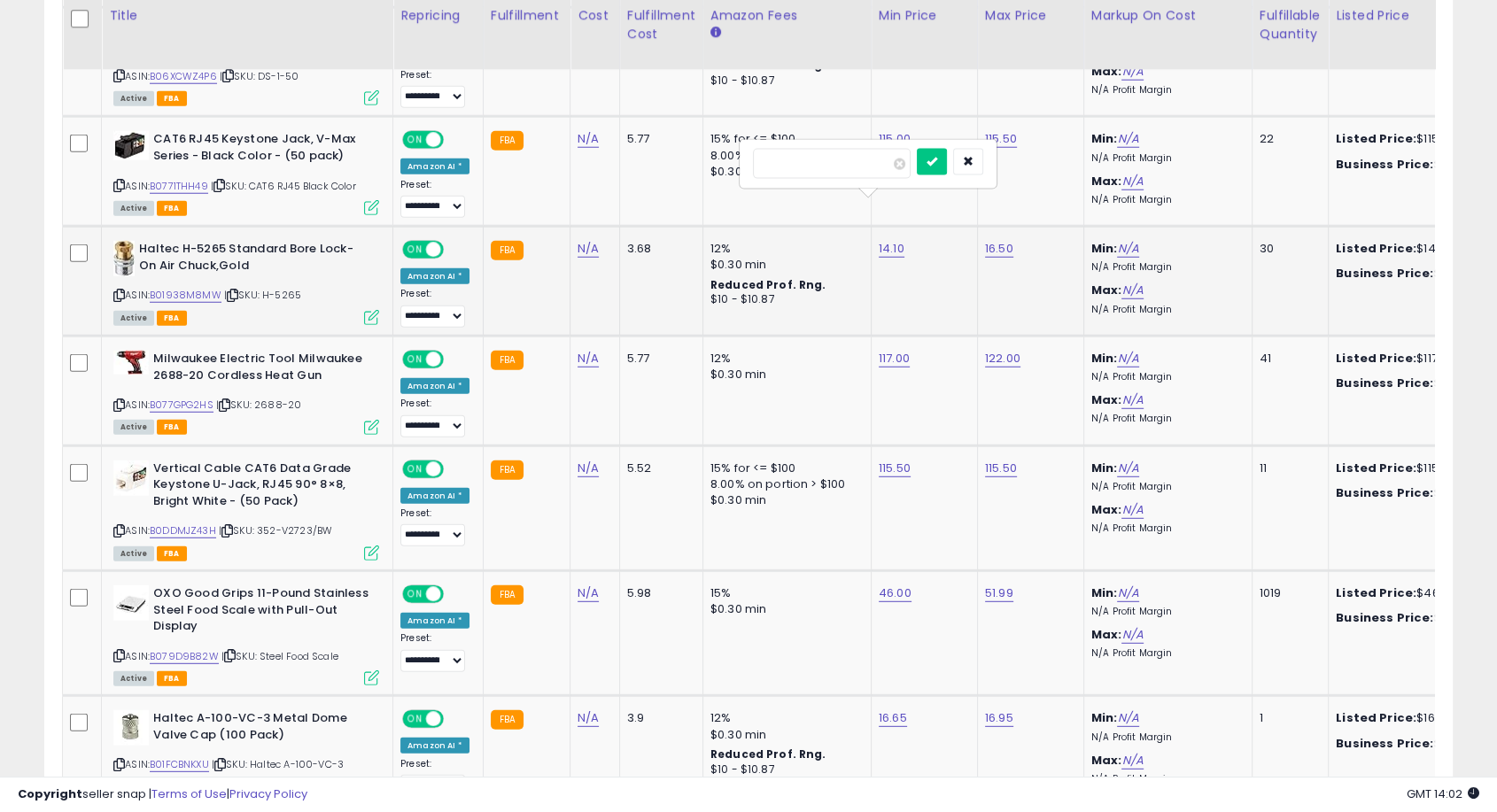 type on "*****" 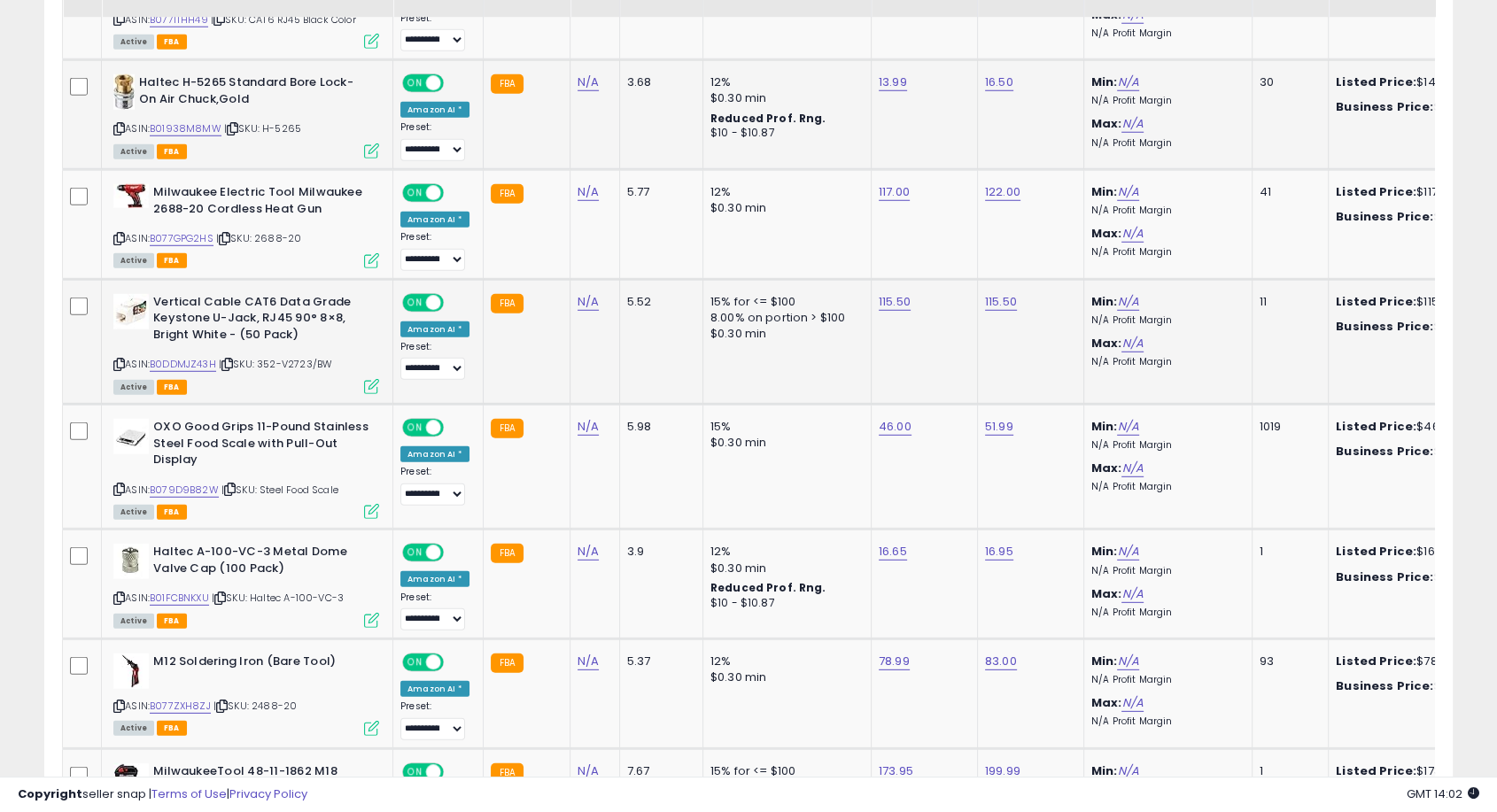 scroll, scrollTop: 4927, scrollLeft: 0, axis: vertical 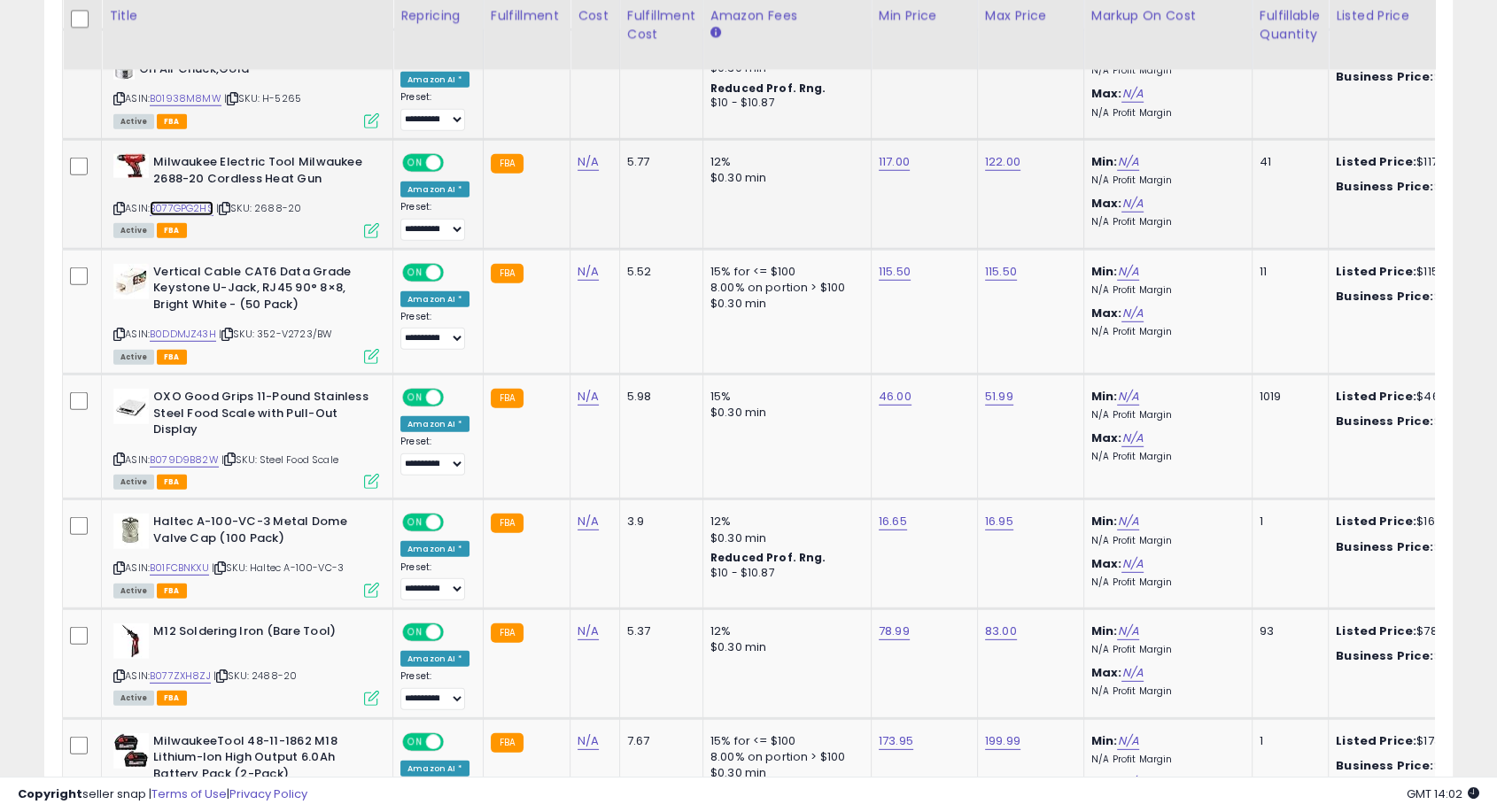 click on "B077GPG2HS" at bounding box center (182, 208) 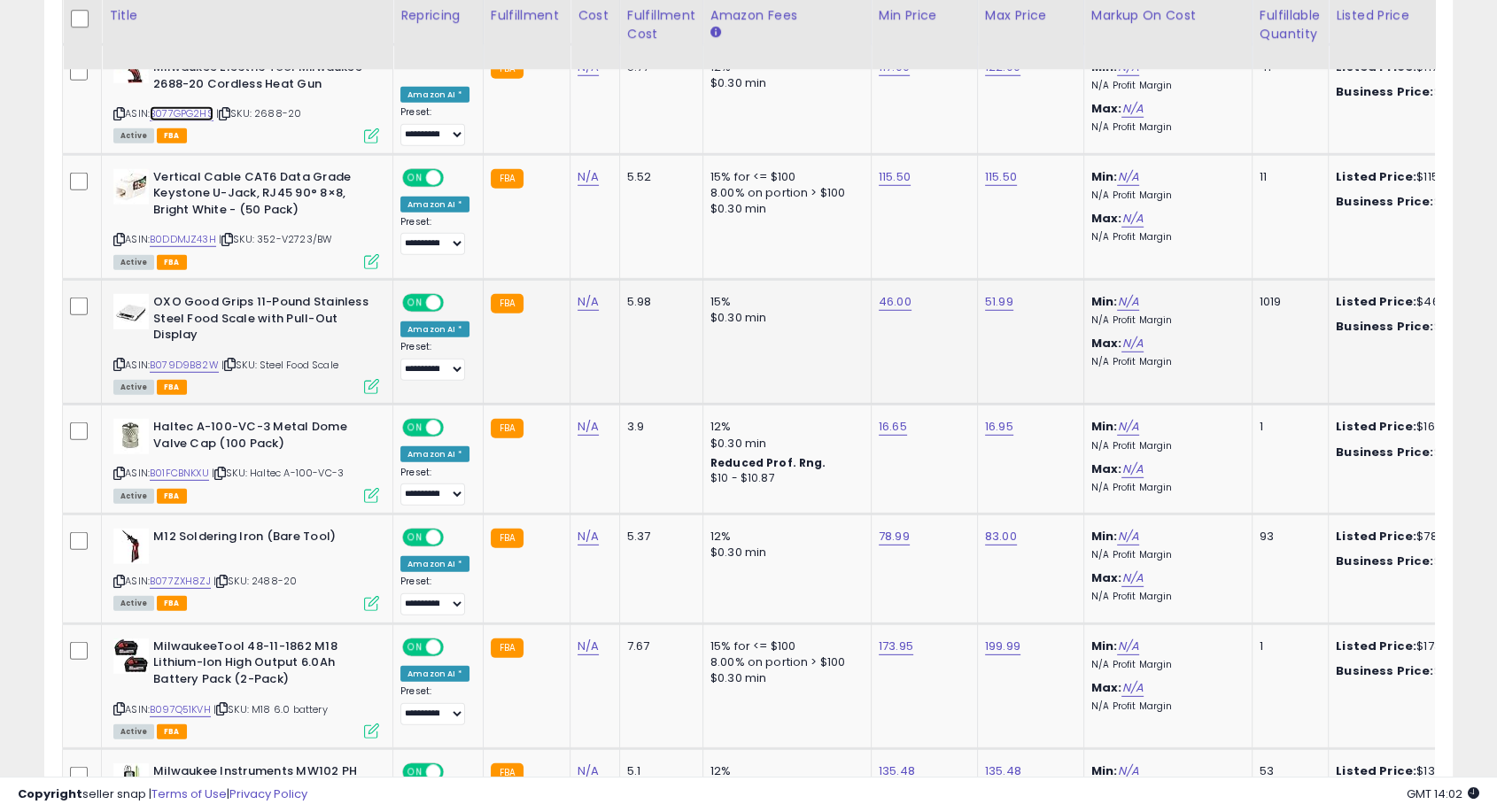 scroll, scrollTop: 5123, scrollLeft: 0, axis: vertical 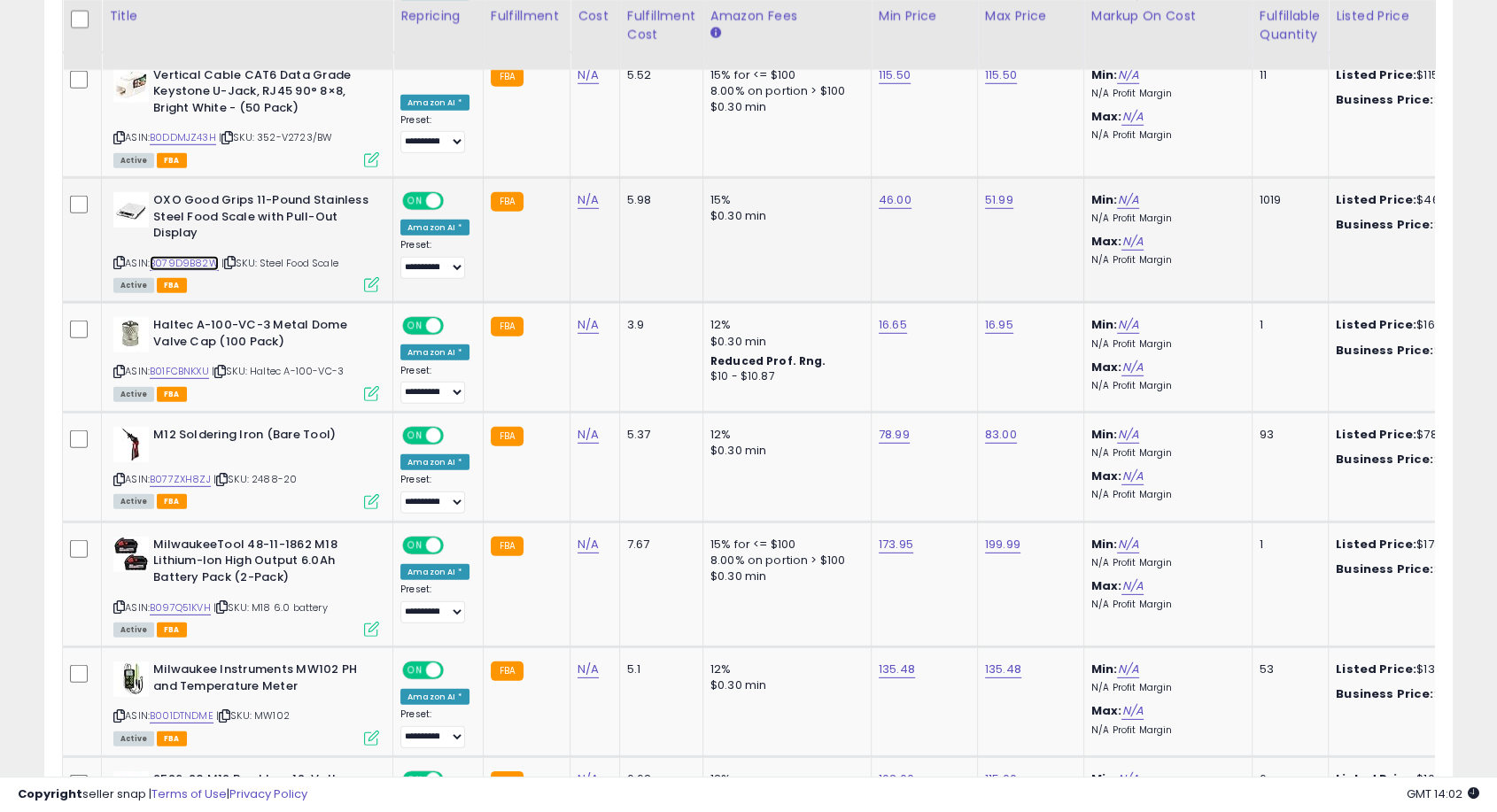 click on "B079D9B82W" at bounding box center (184, 263) 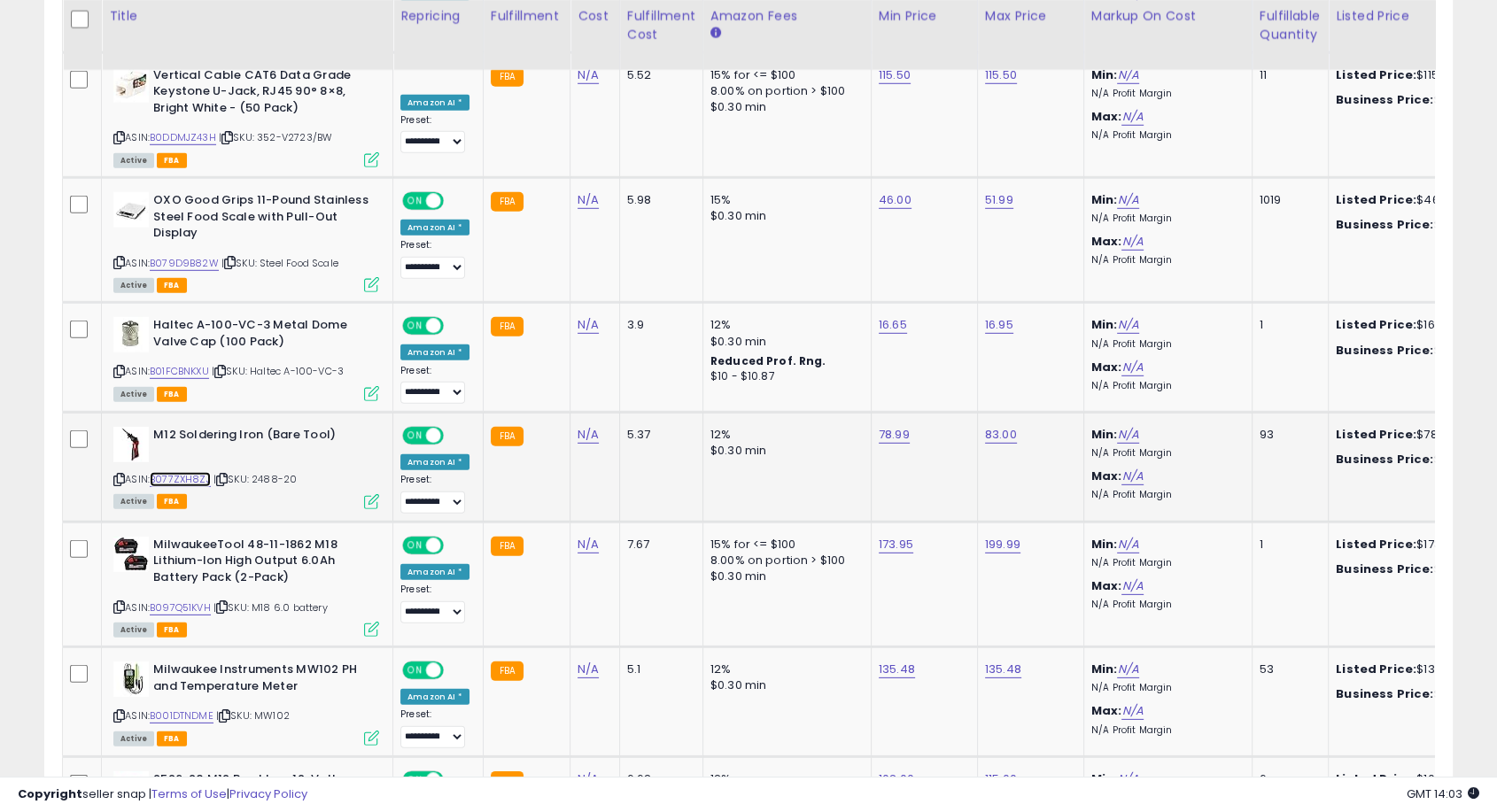click on "B077ZXH8ZJ" at bounding box center [180, 479] 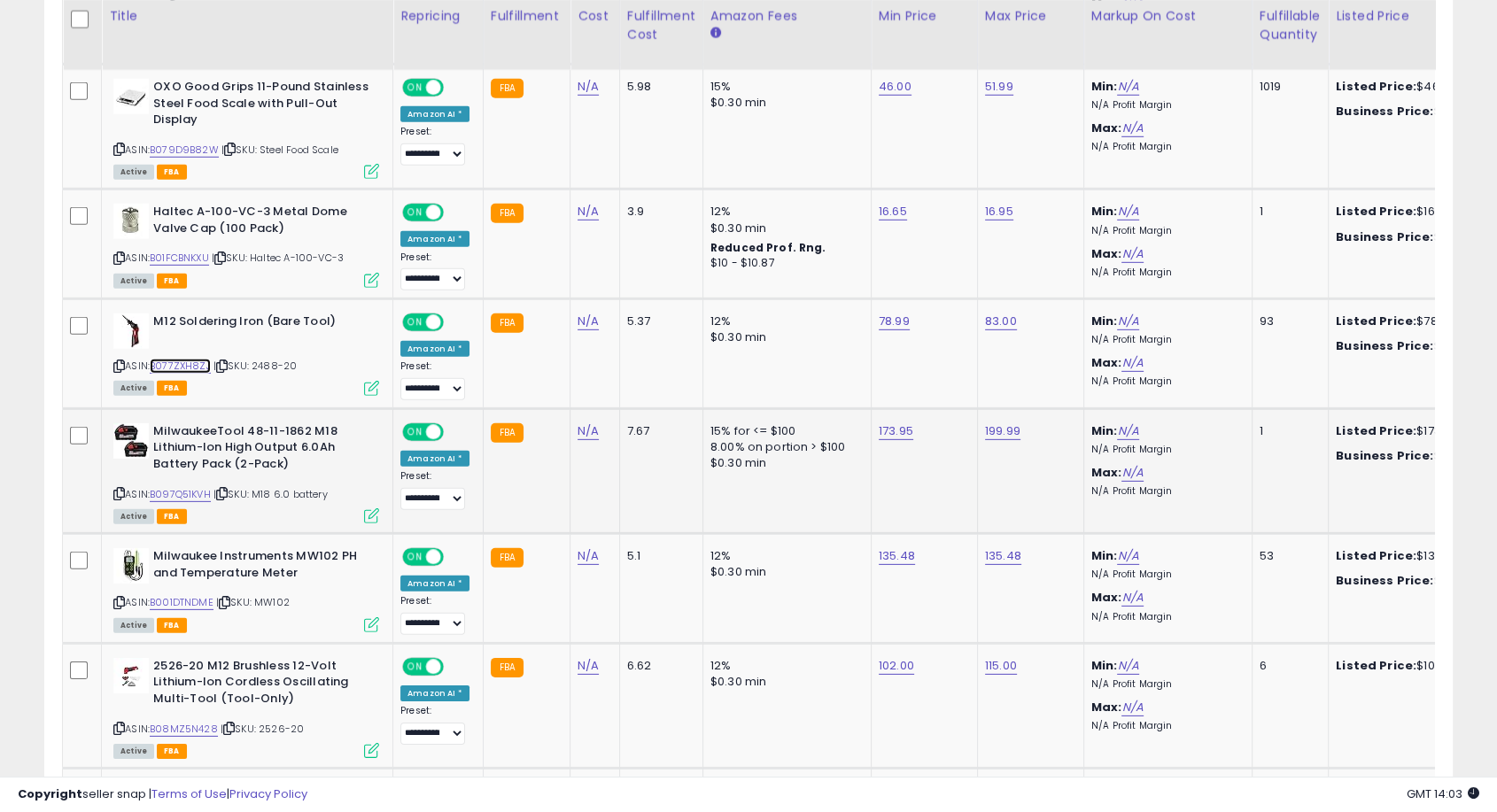 scroll, scrollTop: 5320, scrollLeft: 0, axis: vertical 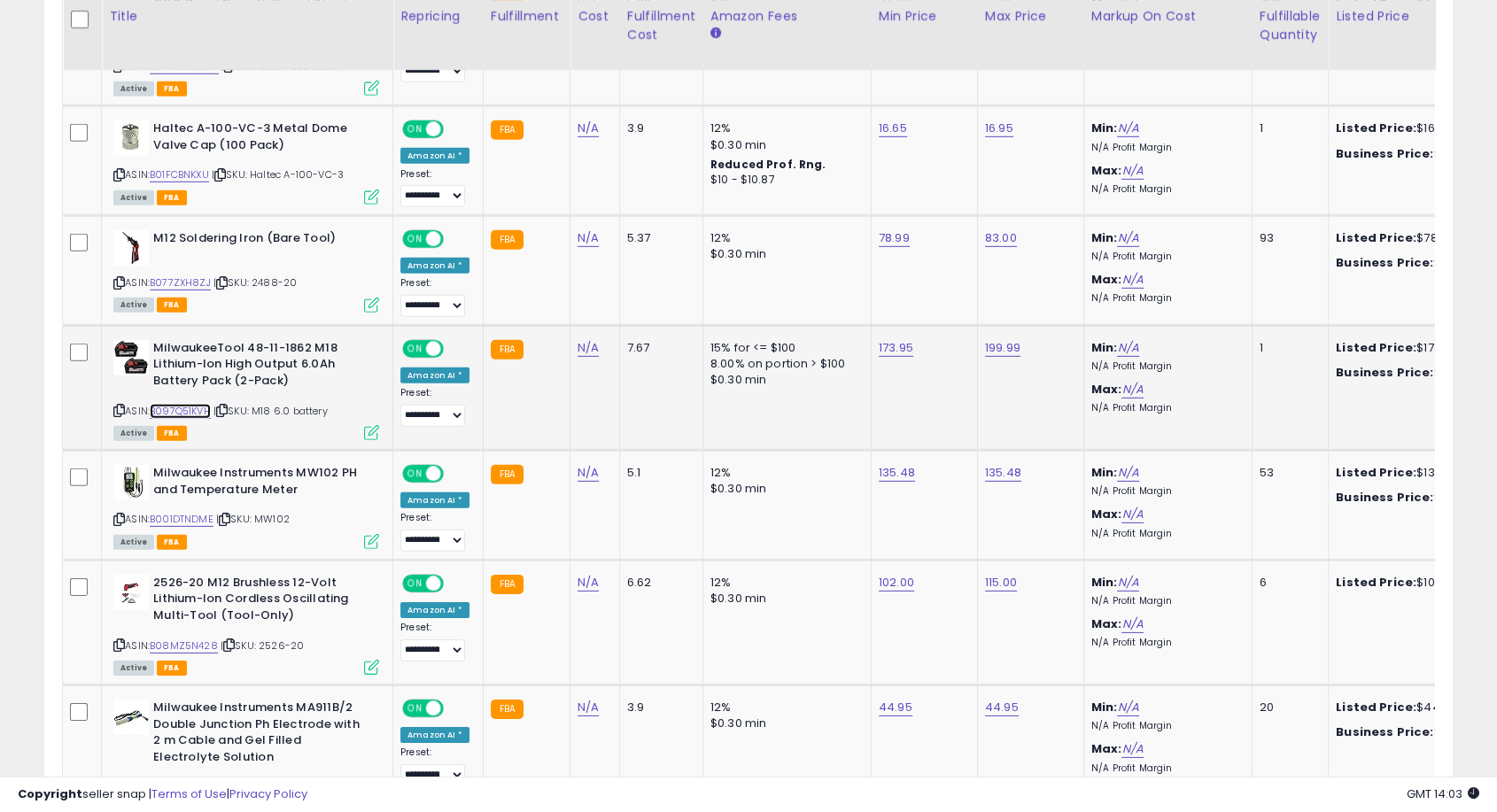 click on "B097Q51KVH" at bounding box center [180, 411] 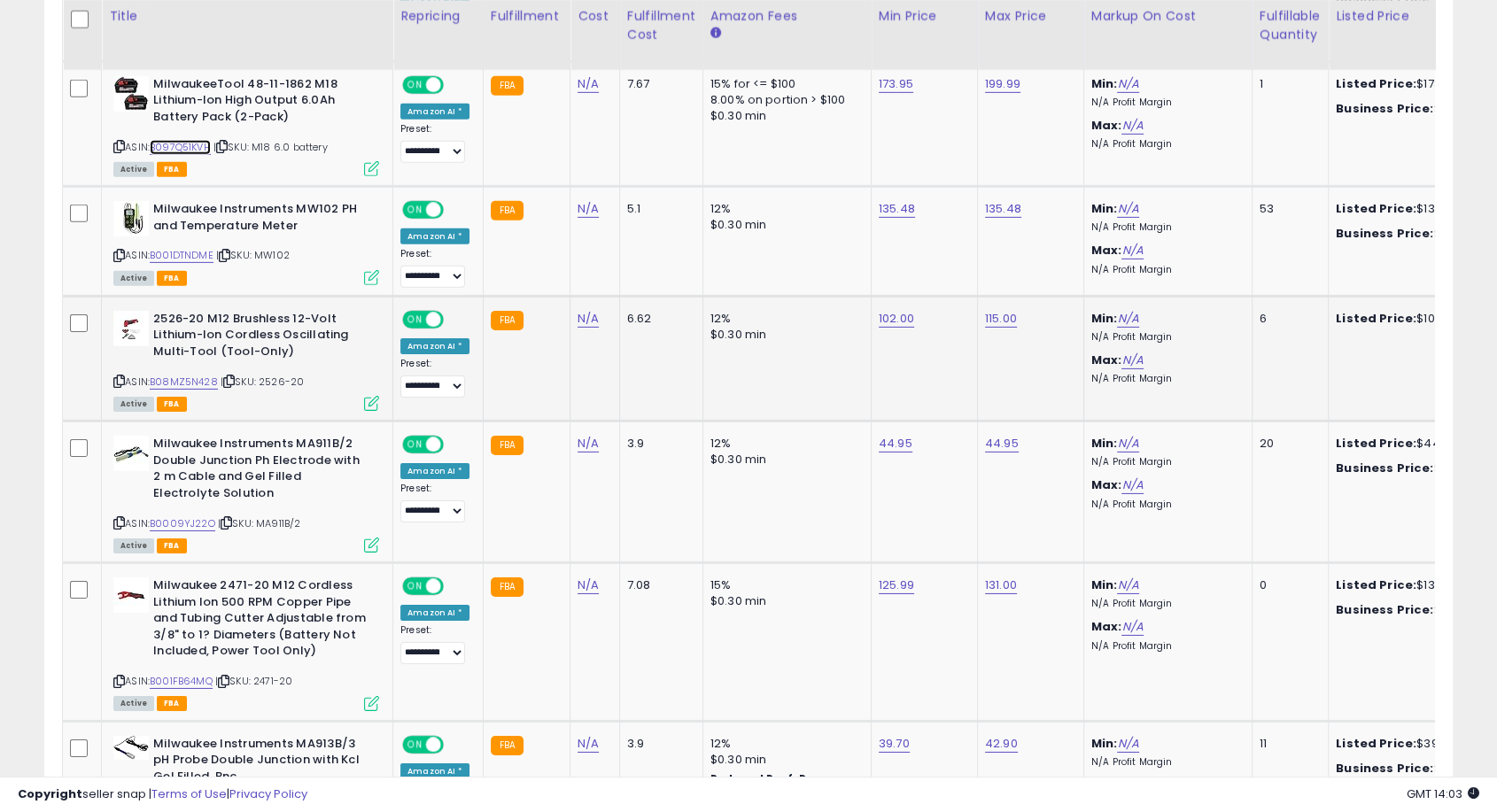 scroll, scrollTop: 5616, scrollLeft: 0, axis: vertical 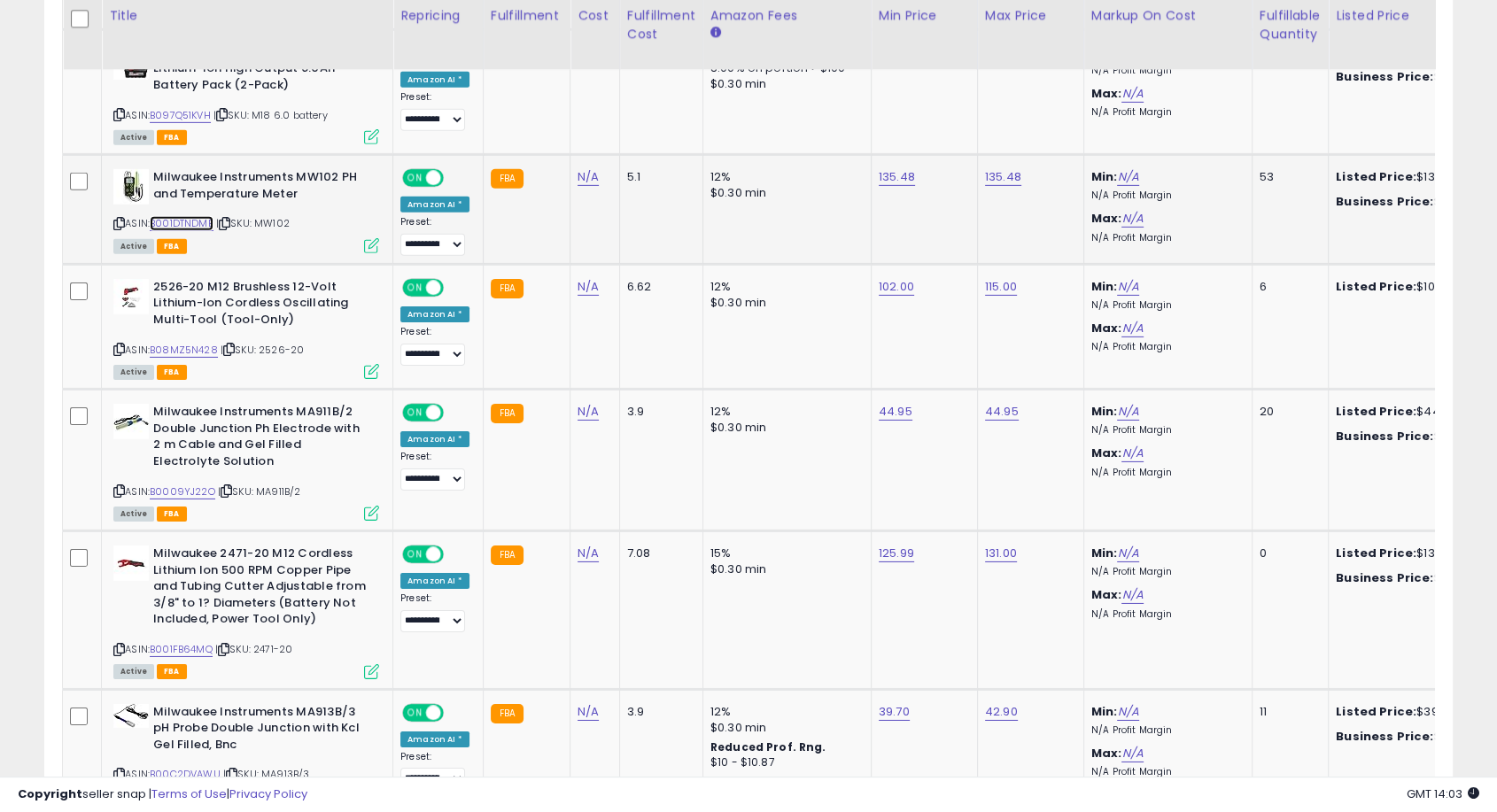 click on "B001DTNDME" at bounding box center (182, 223) 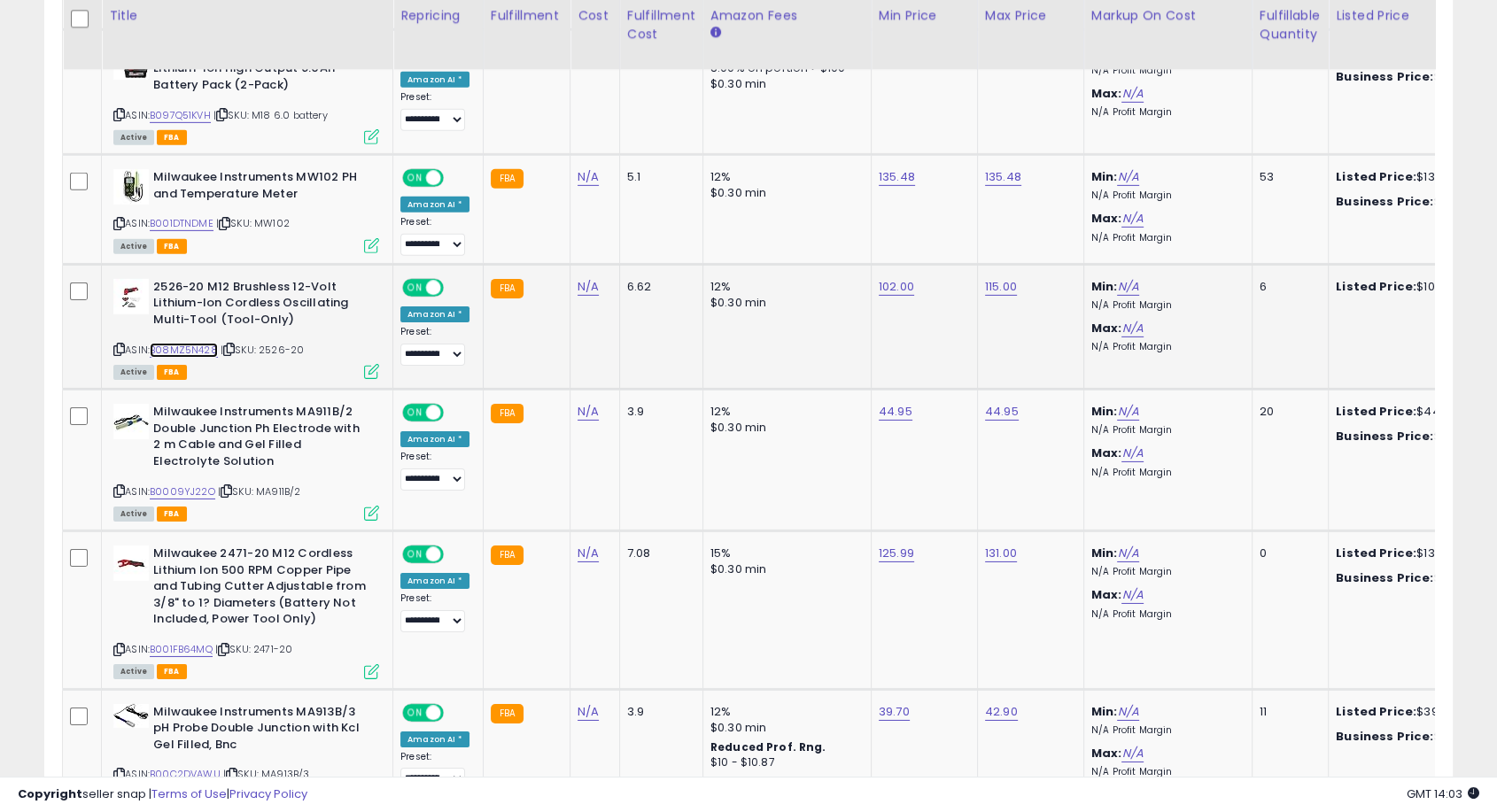 click on "B08MZ5N428" at bounding box center [183, 350] 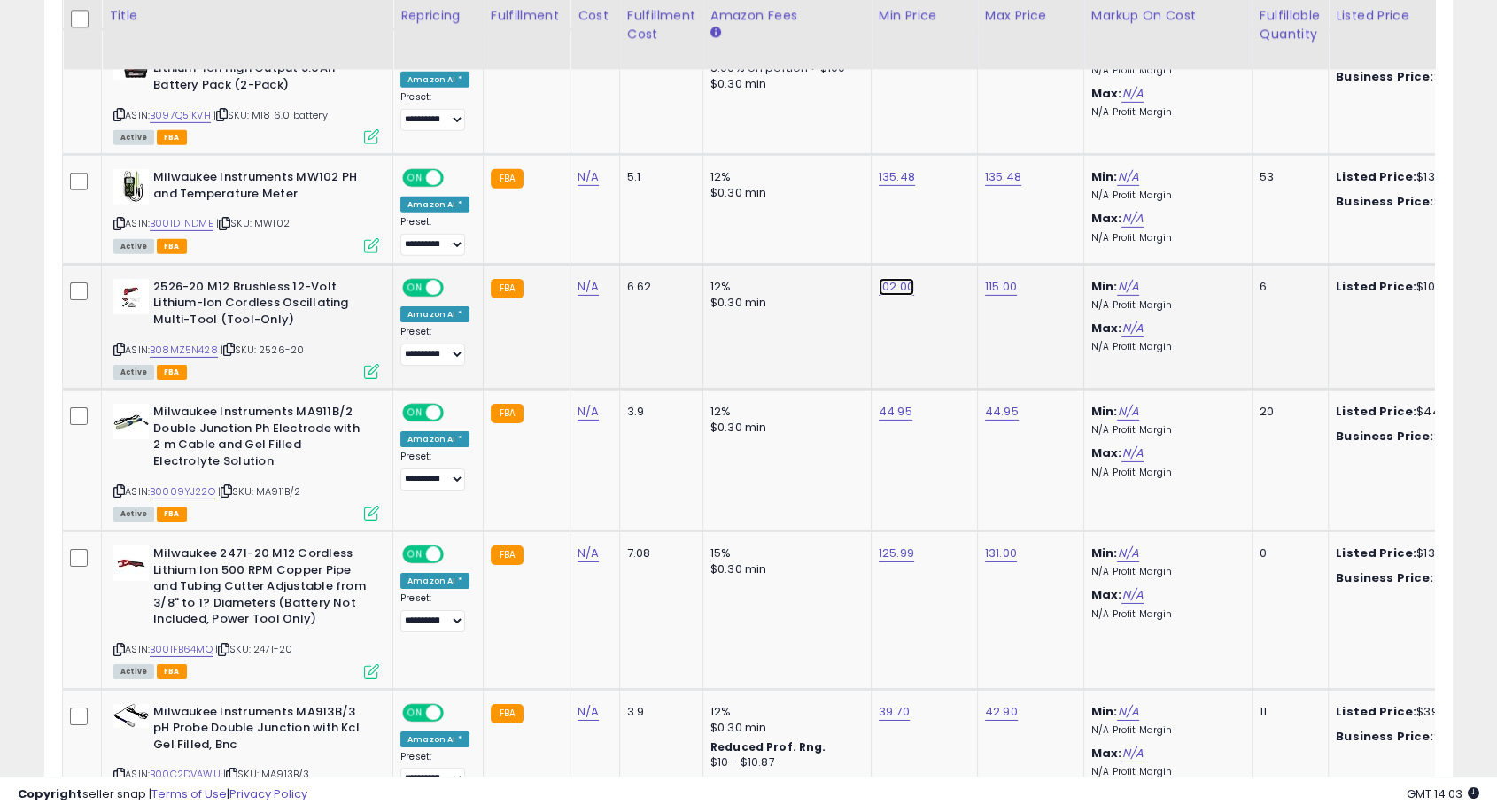 click on "102.00" at bounding box center [894, -4665] 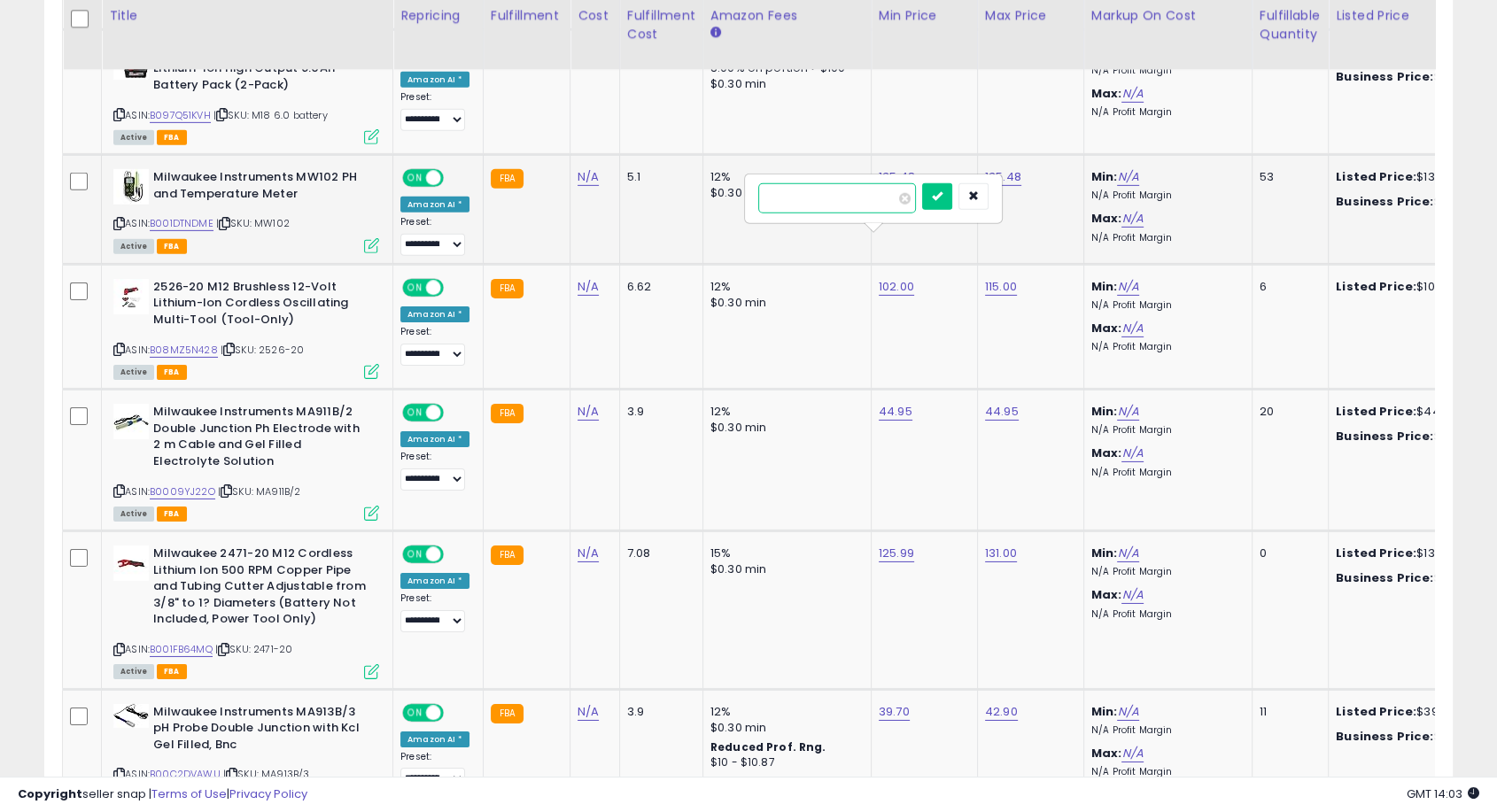drag, startPoint x: 854, startPoint y: 199, endPoint x: 741, endPoint y: 184, distance: 113.99123 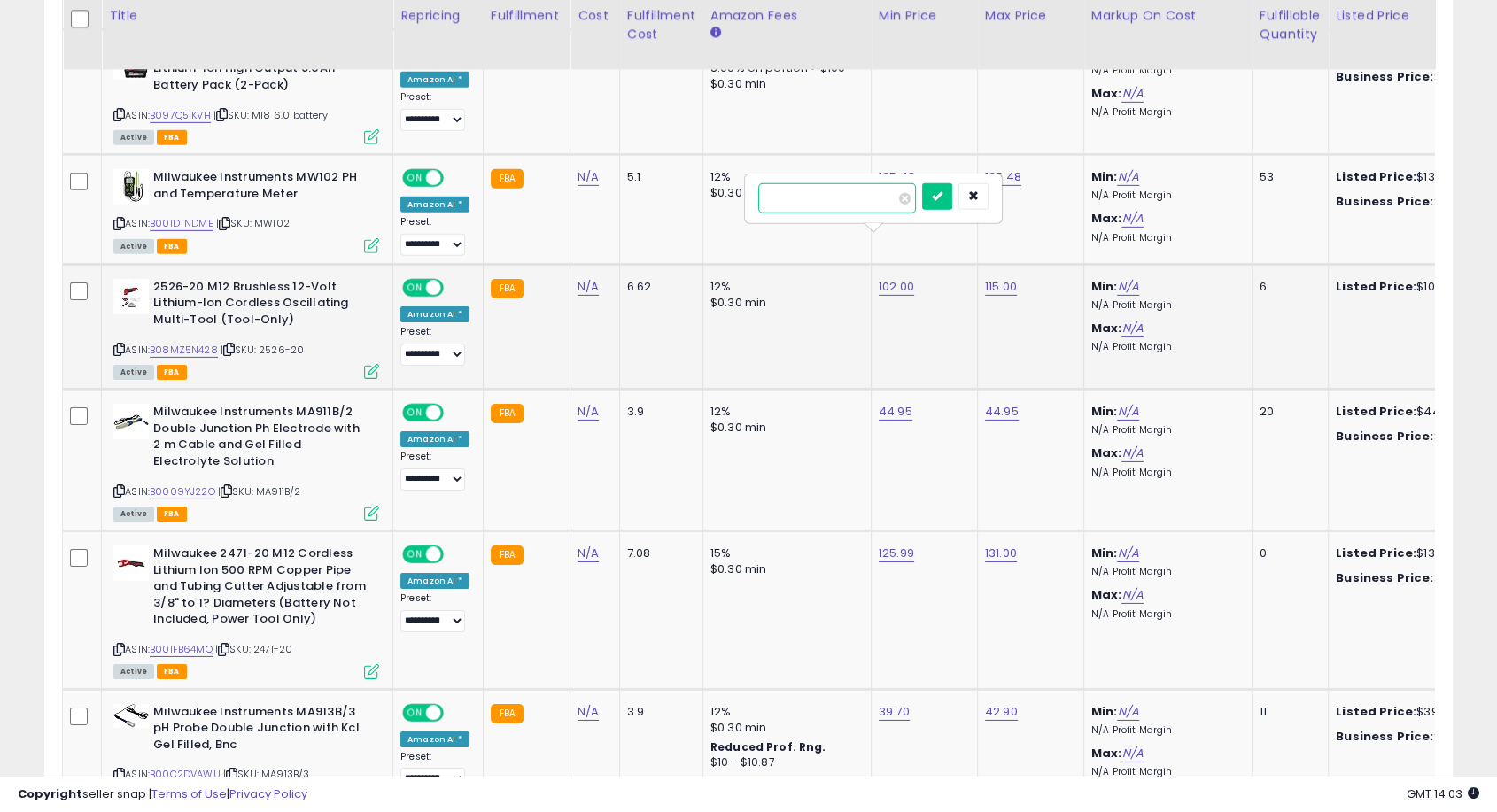 type on "******" 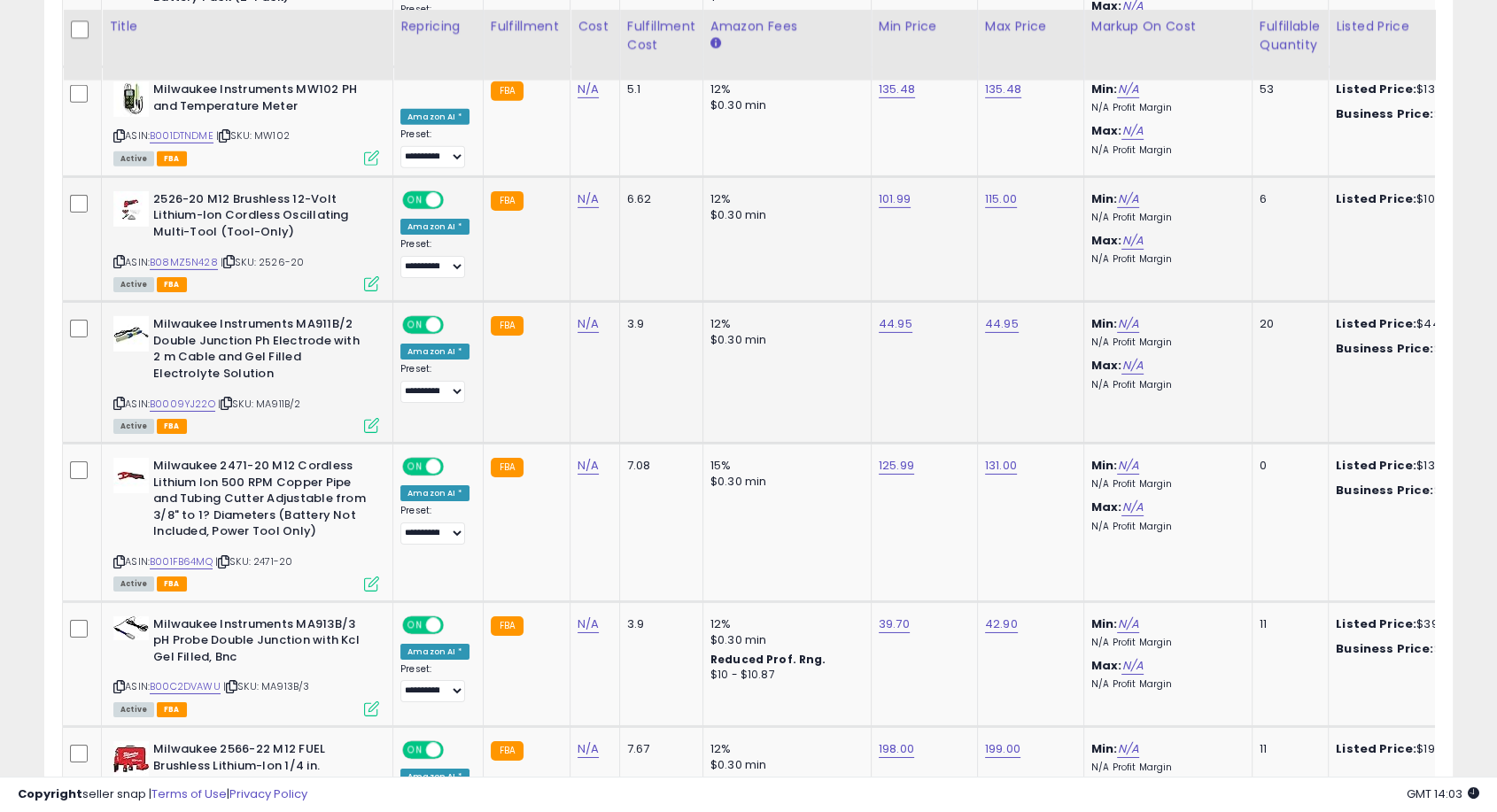 scroll, scrollTop: 5714, scrollLeft: 0, axis: vertical 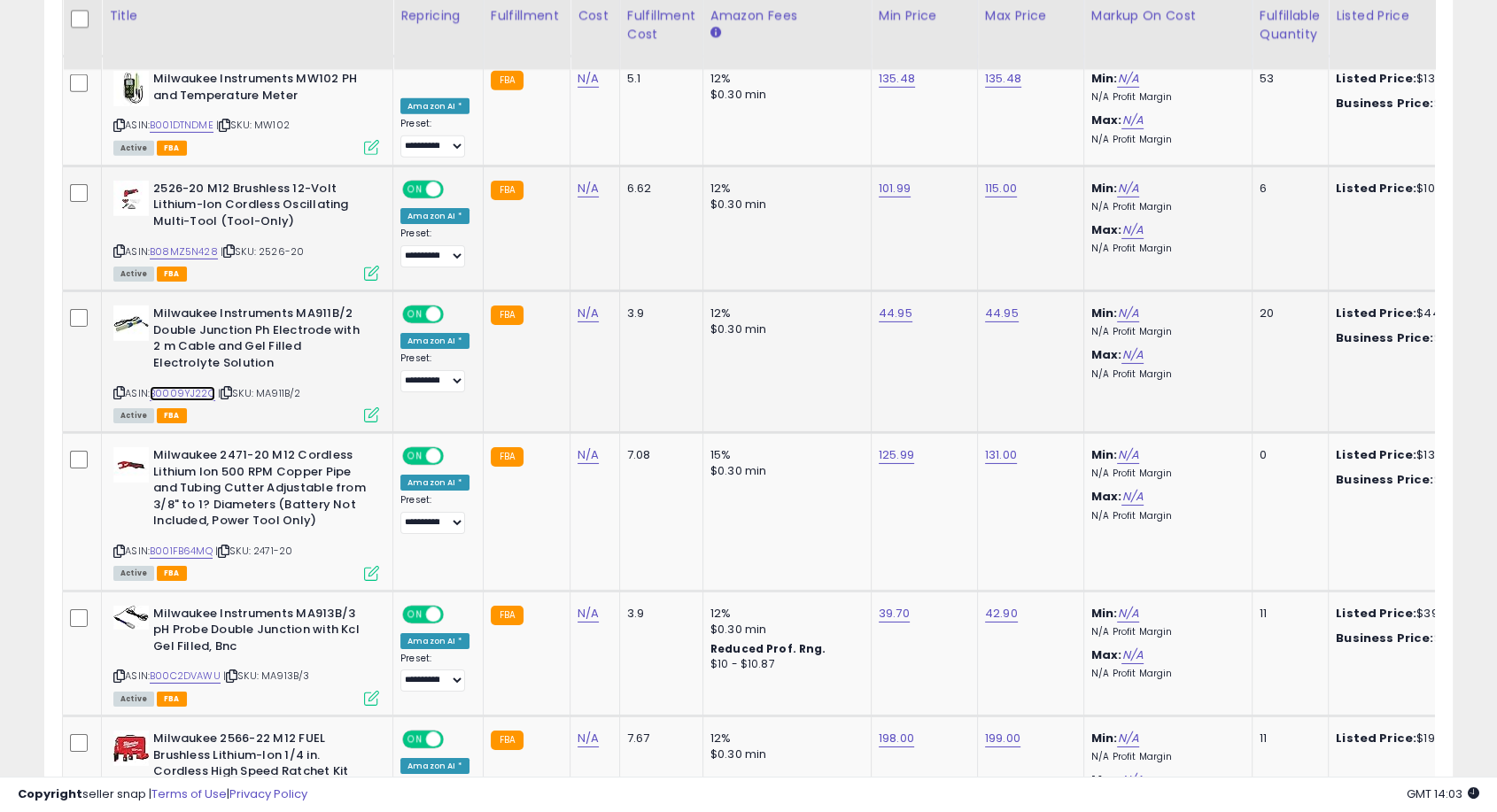 click on "B0009YJ22O" at bounding box center (182, 393) 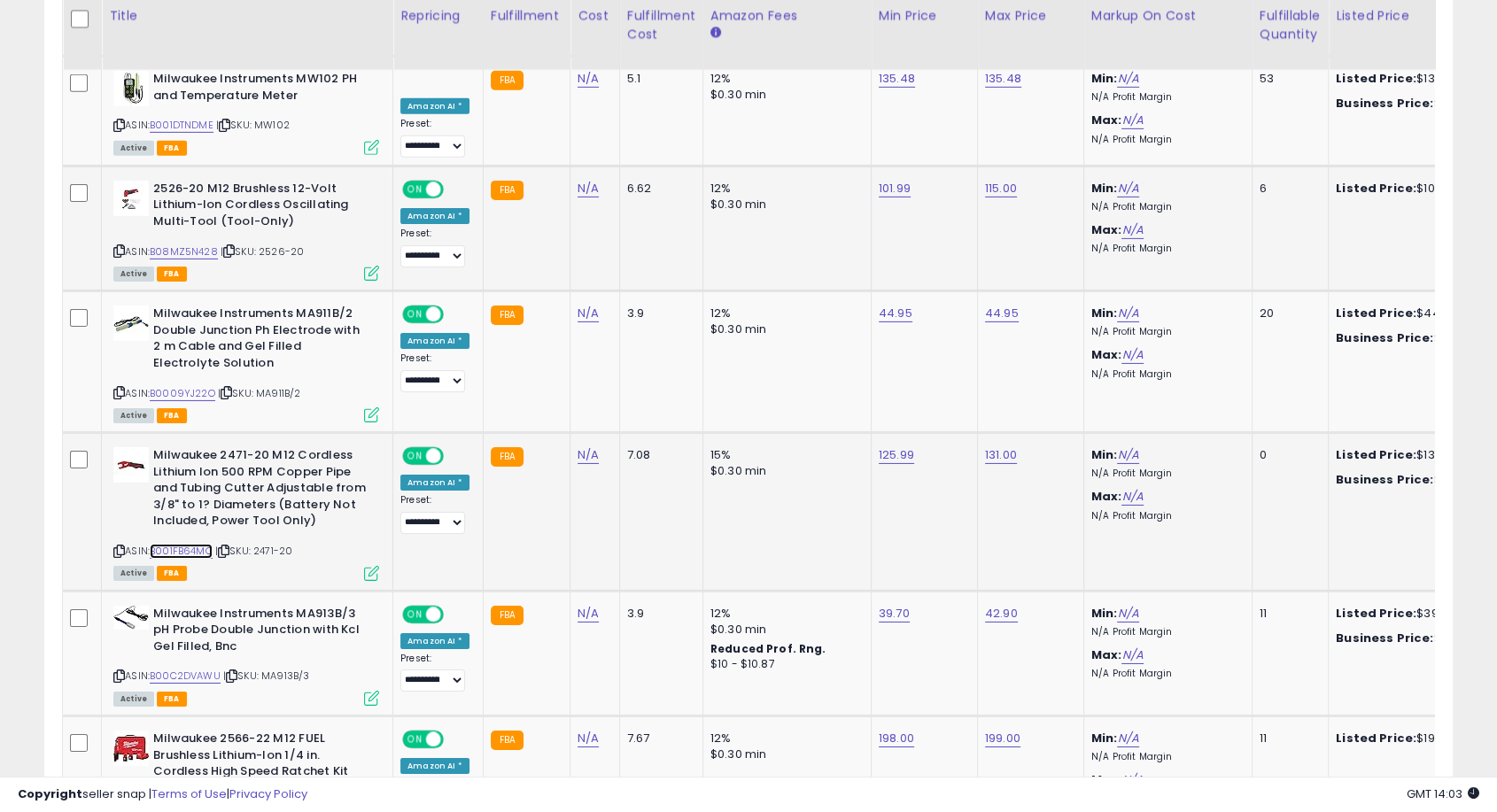 click on "B001FB64MQ" at bounding box center (181, 551) 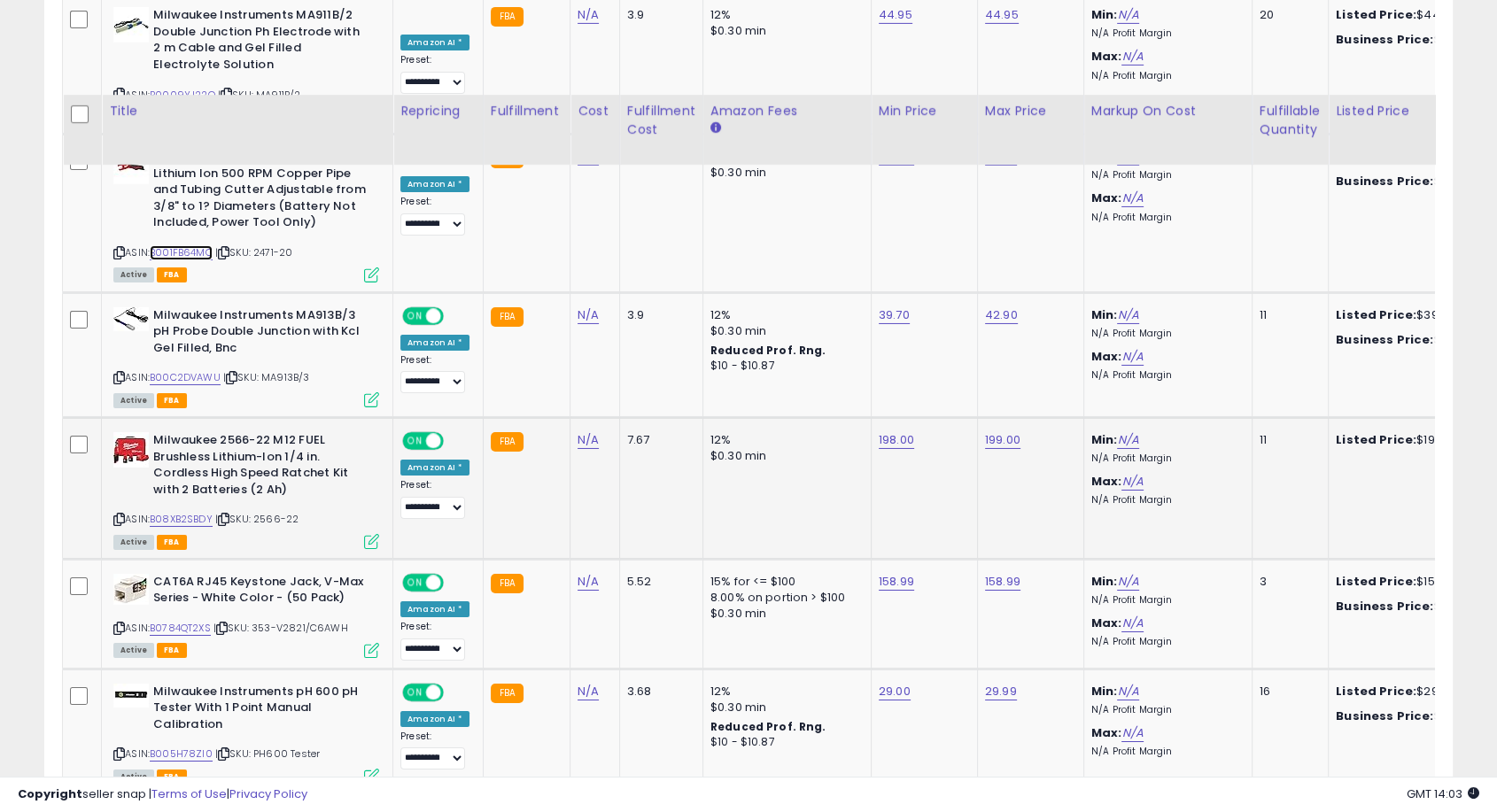 scroll, scrollTop: 6107, scrollLeft: 0, axis: vertical 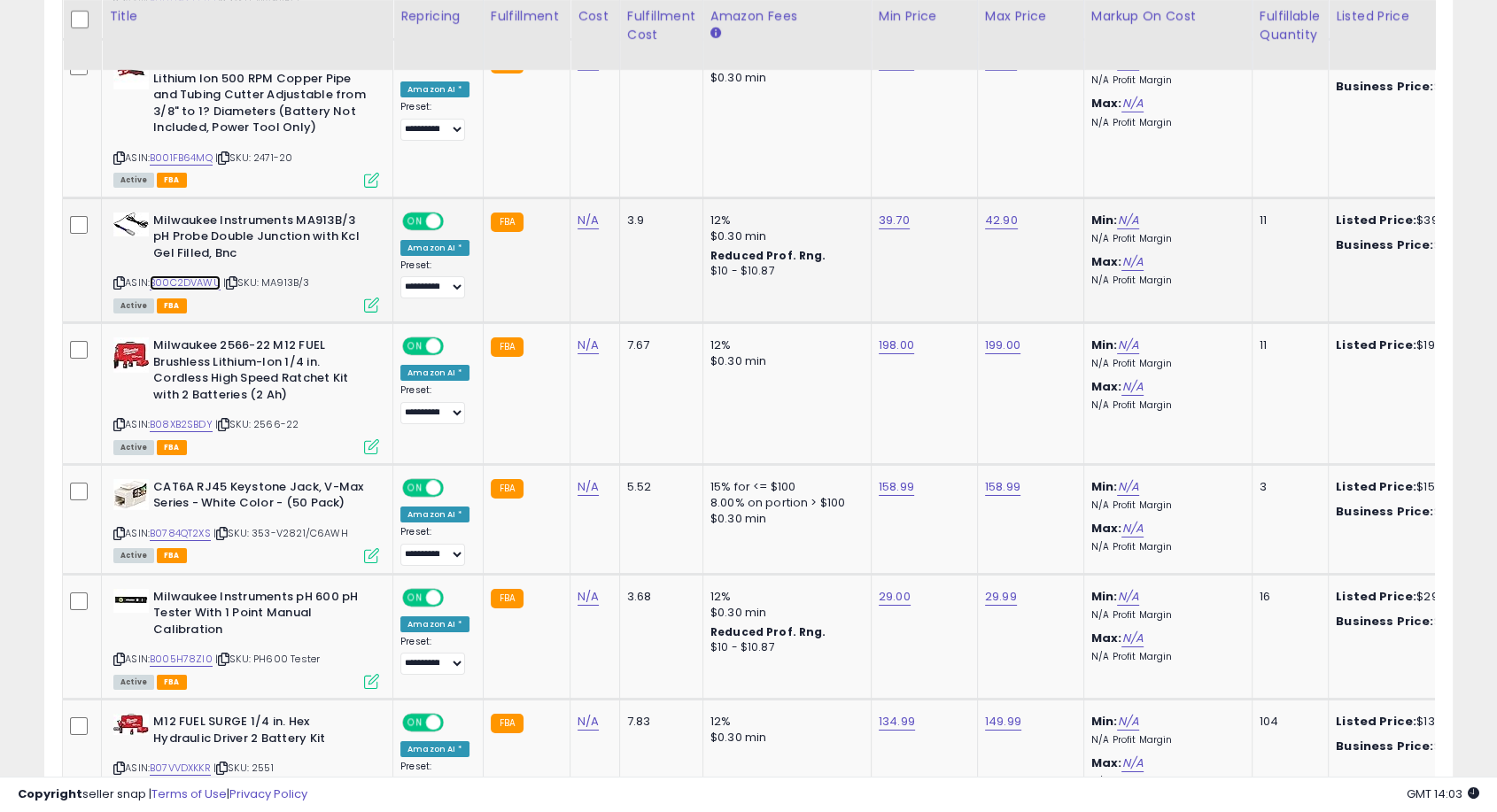 click on "B00C2DVAWU" at bounding box center (185, 282) 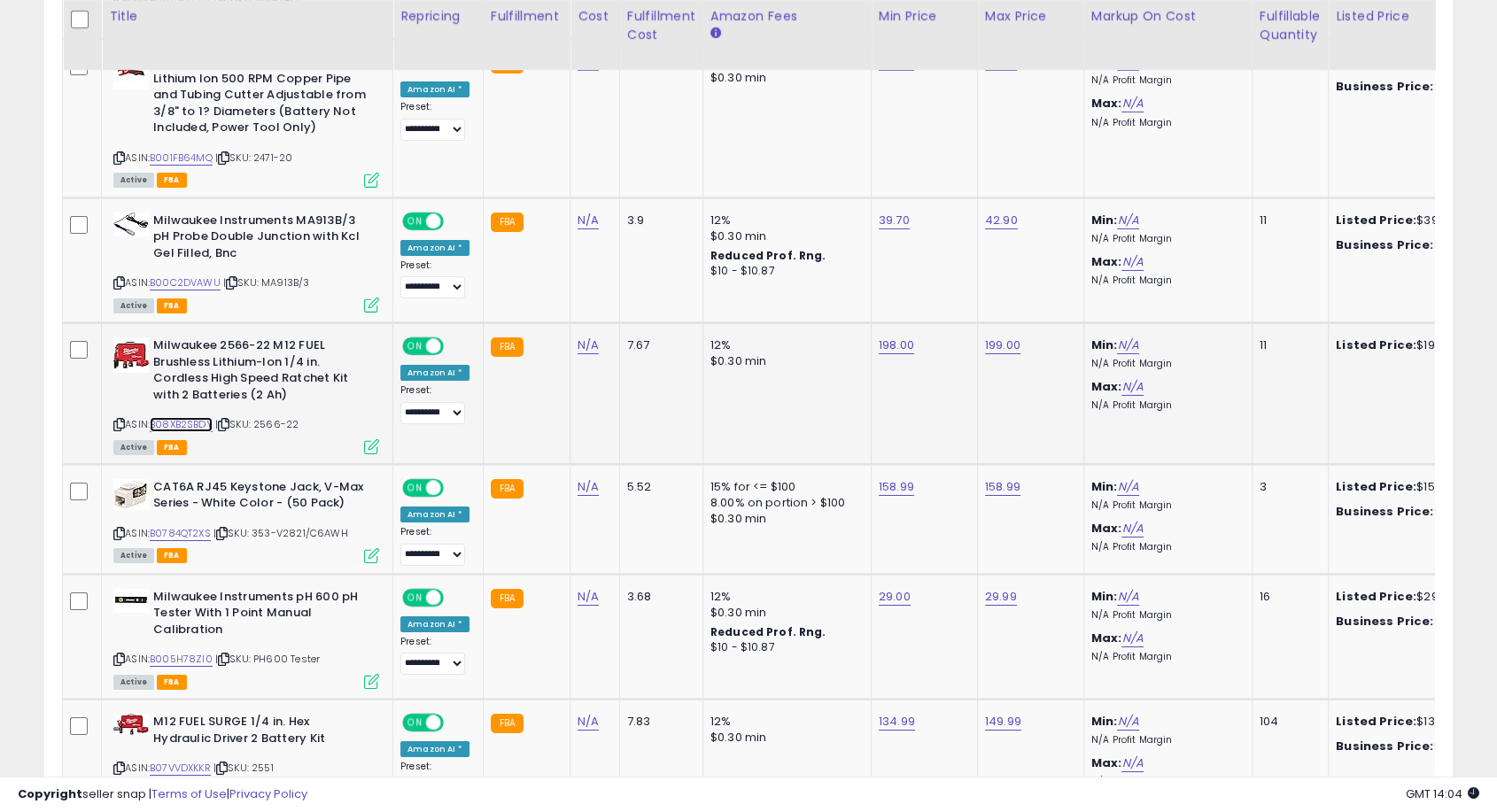 click on "B08XB2SBDY" at bounding box center (181, 424) 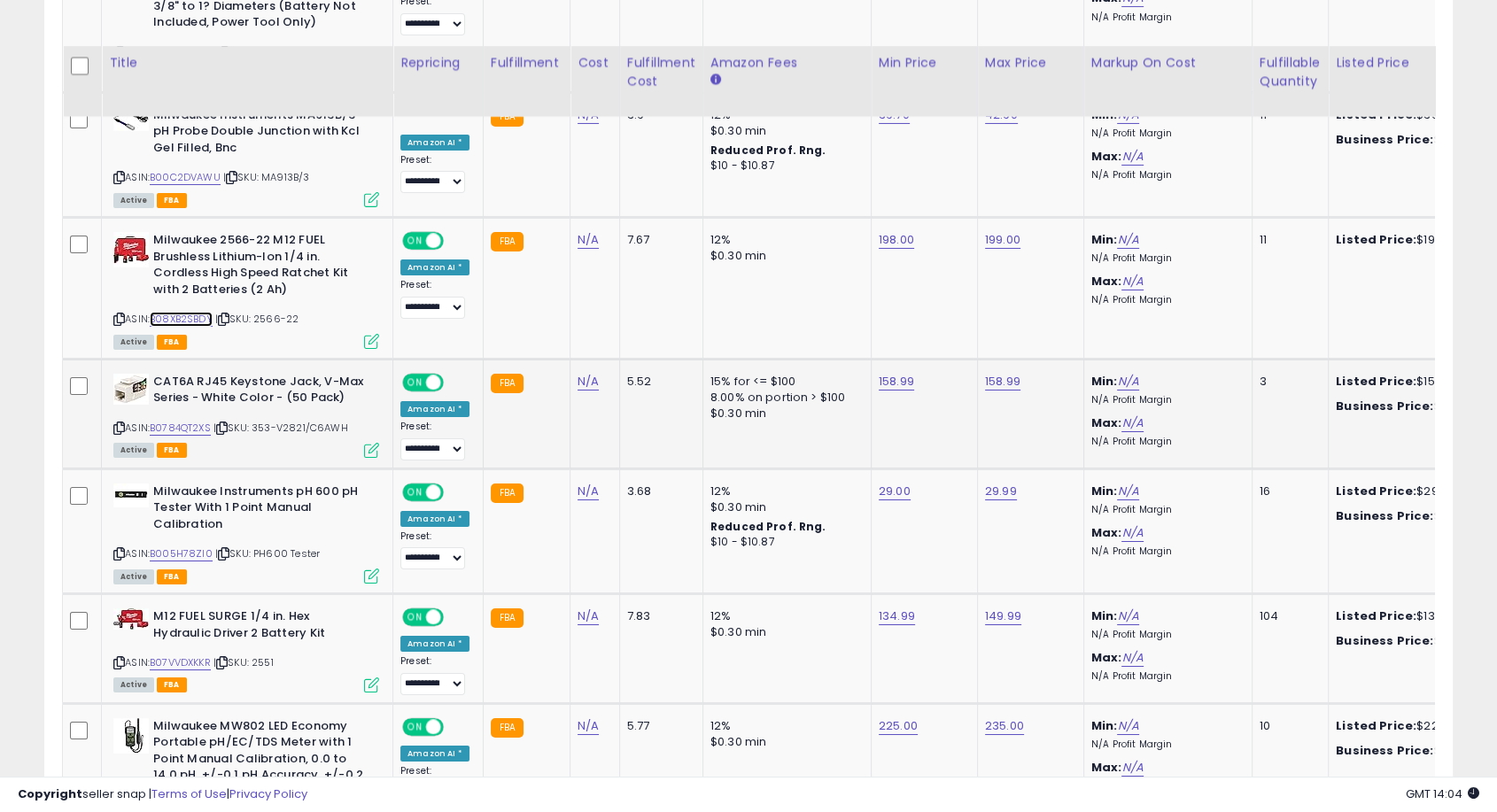 scroll, scrollTop: 6305, scrollLeft: 0, axis: vertical 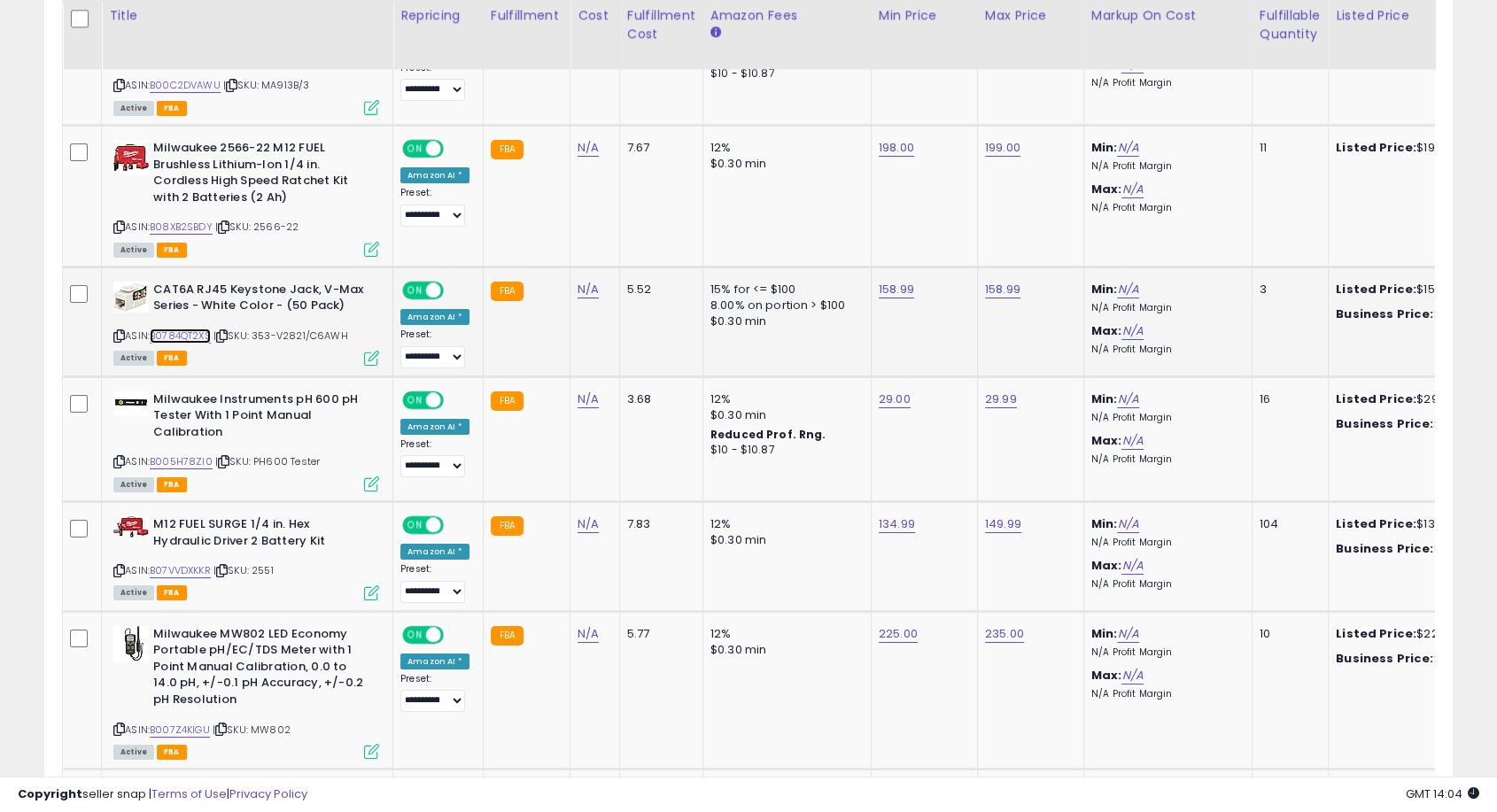 click on "B0784QT2XS" at bounding box center (180, 336) 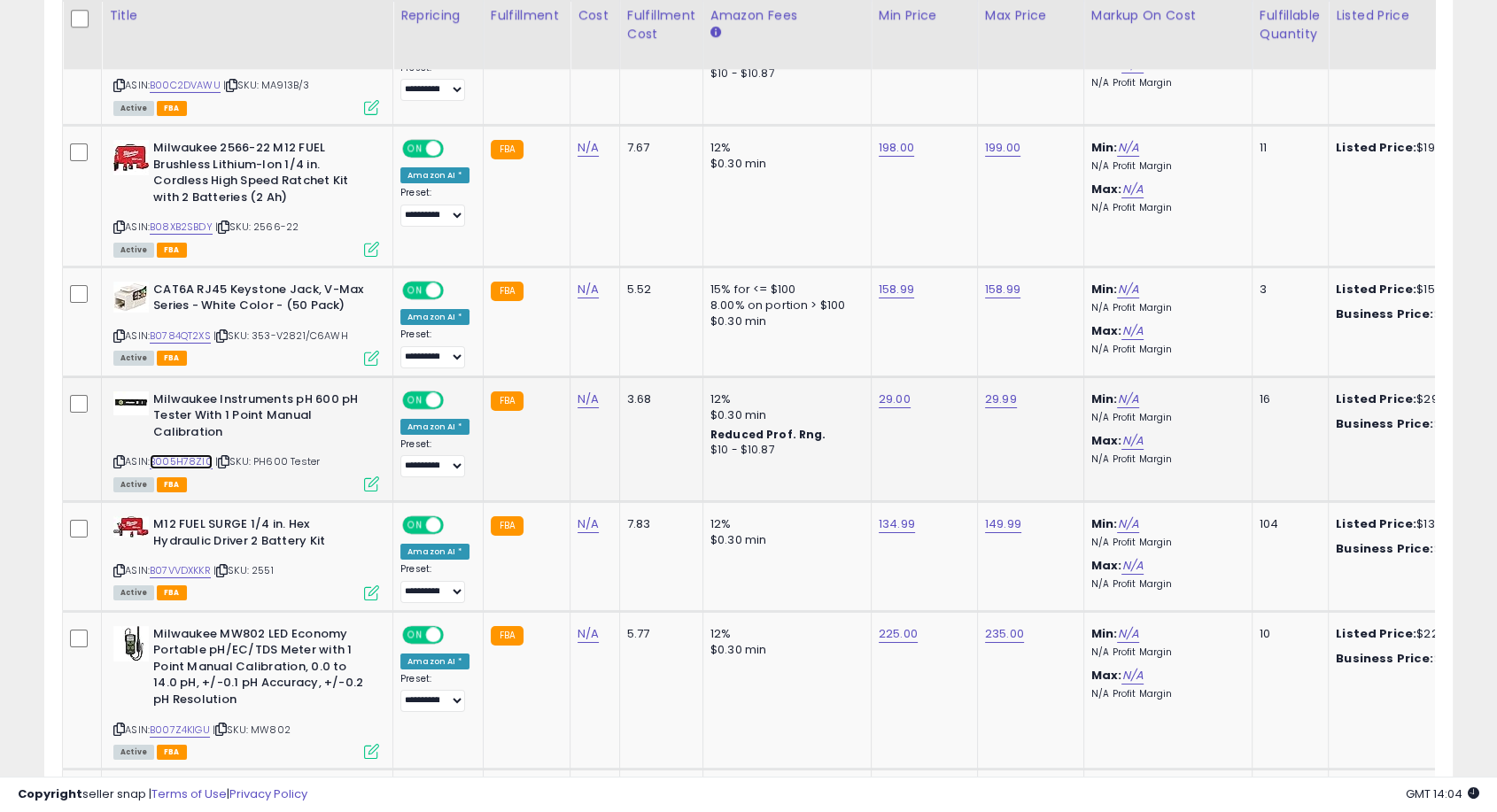 click on "B005H78ZI0" at bounding box center [181, 461] 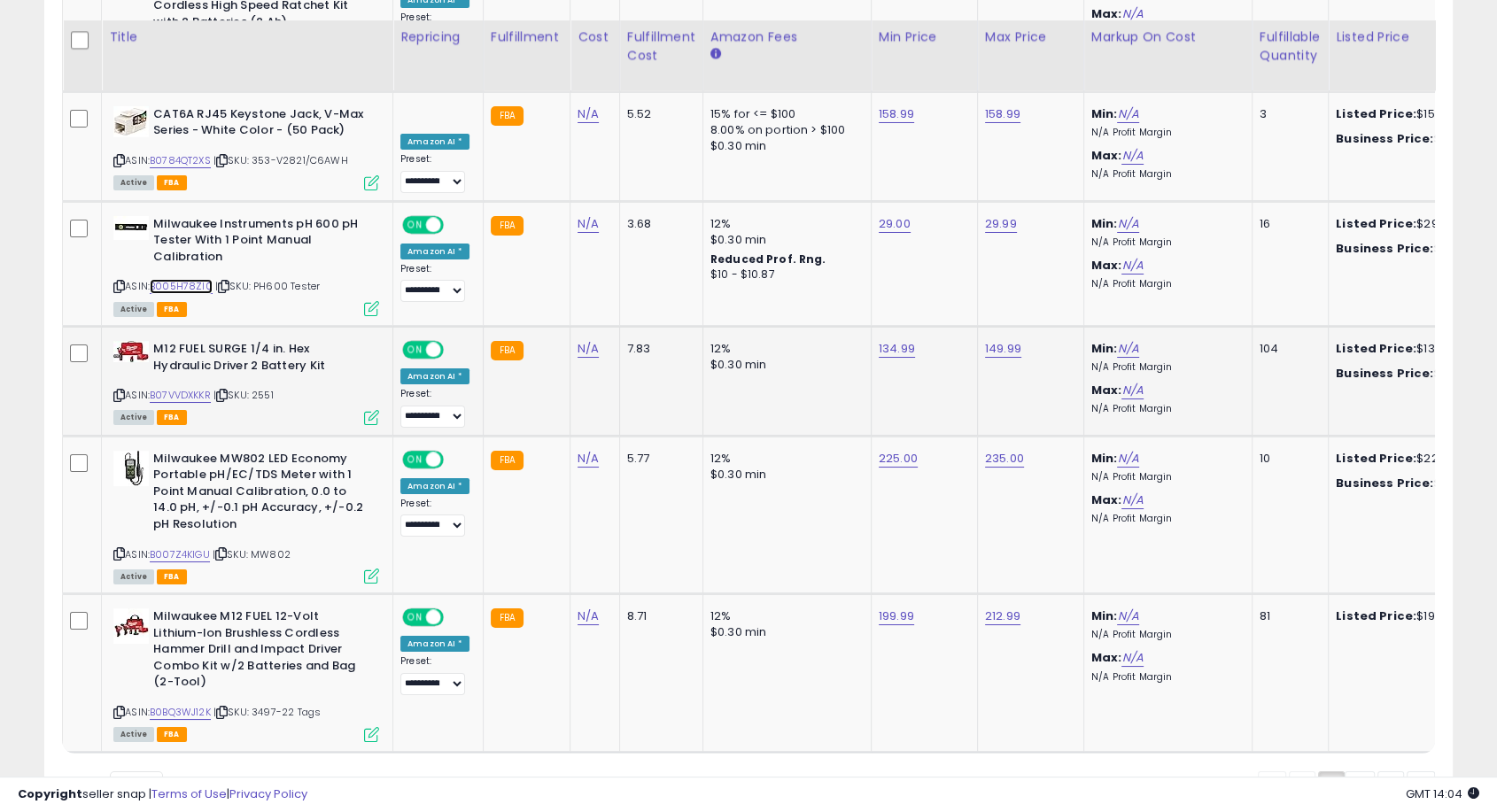 scroll, scrollTop: 6501, scrollLeft: 0, axis: vertical 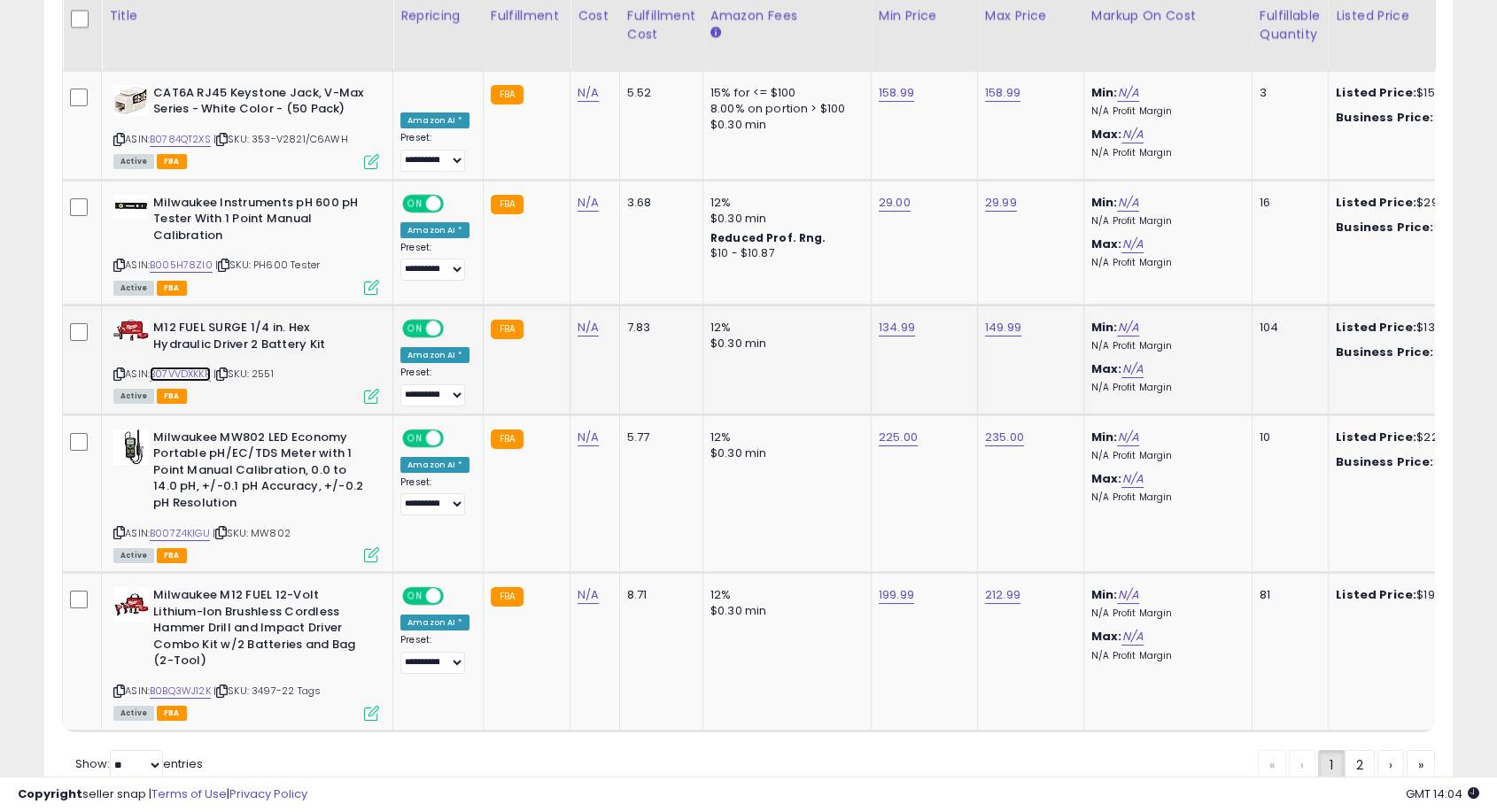 click on "B07VVDXKKR" at bounding box center (180, 374) 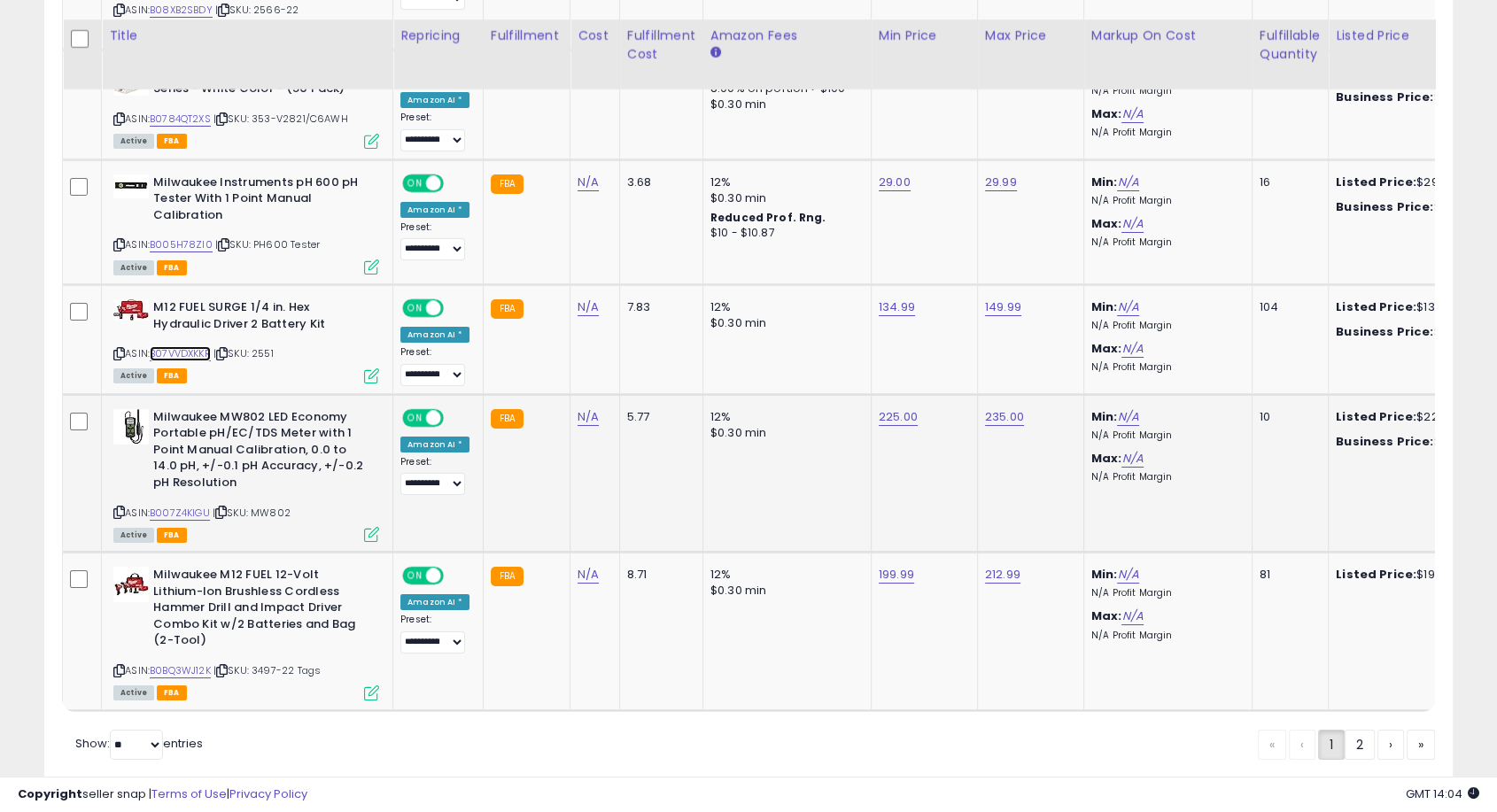 scroll, scrollTop: 6541, scrollLeft: 0, axis: vertical 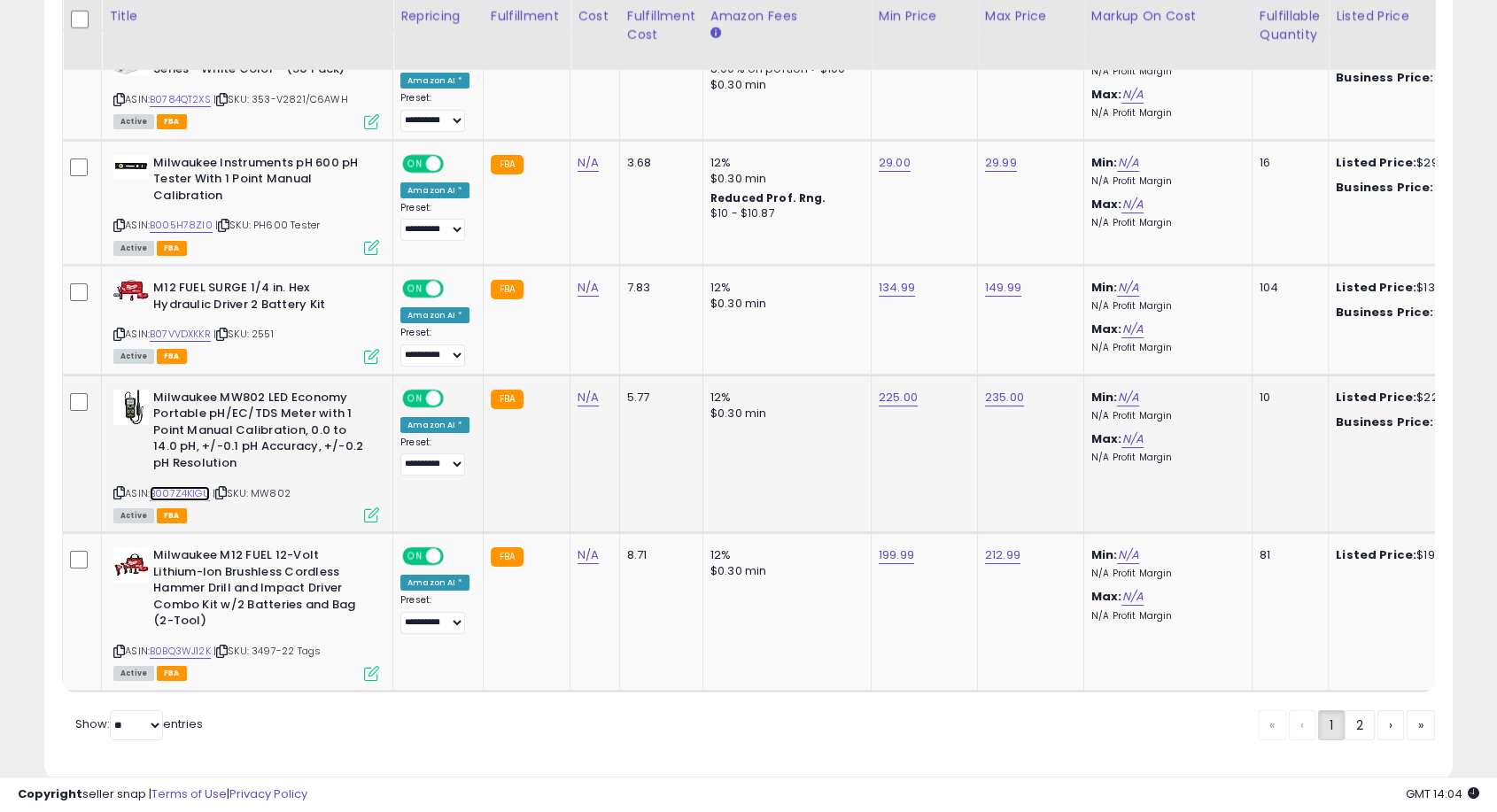 click on "B007Z4KIGU" at bounding box center [180, 493] 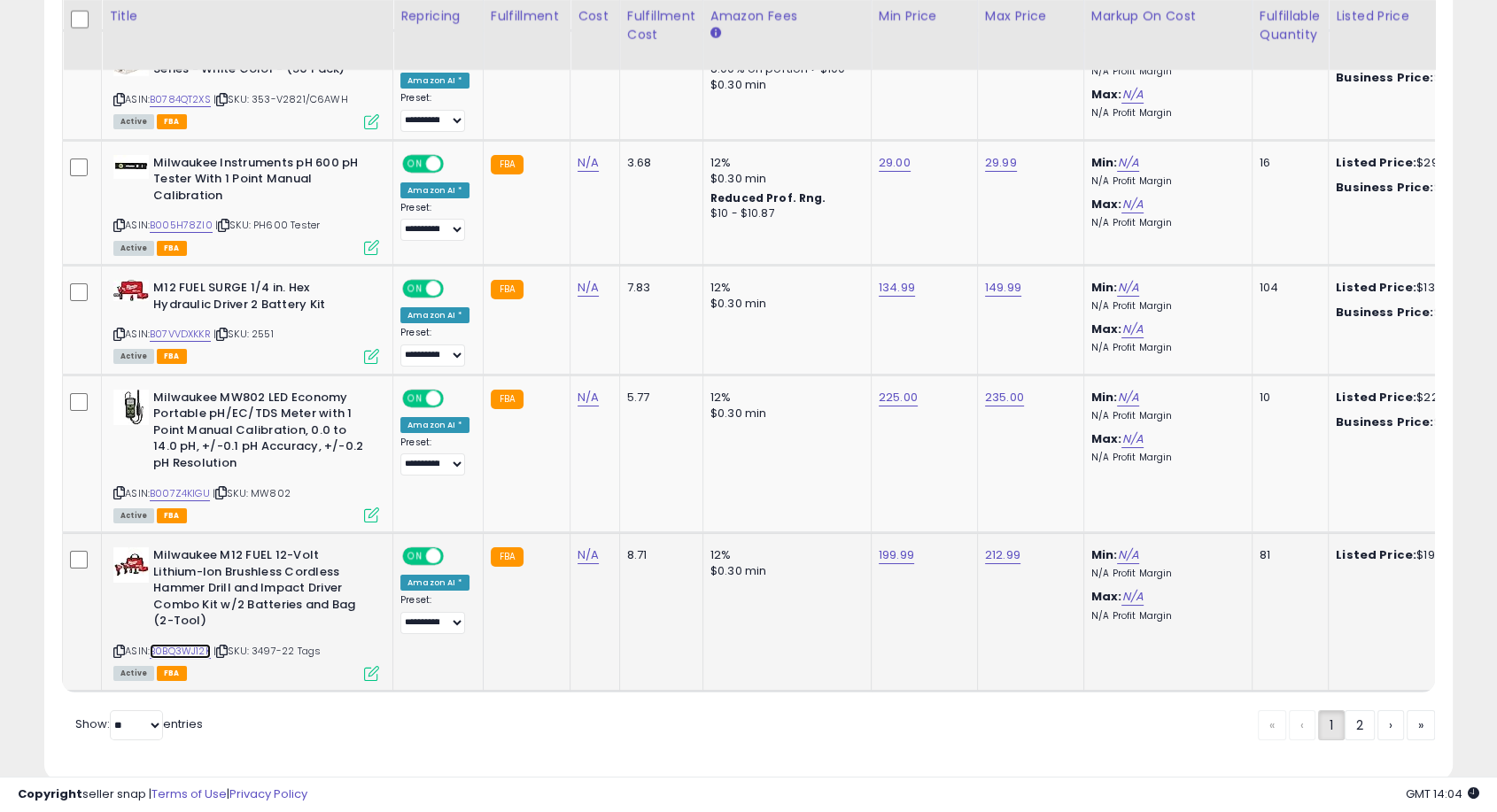click on "B0BQ3WJ12K" at bounding box center [180, 651] 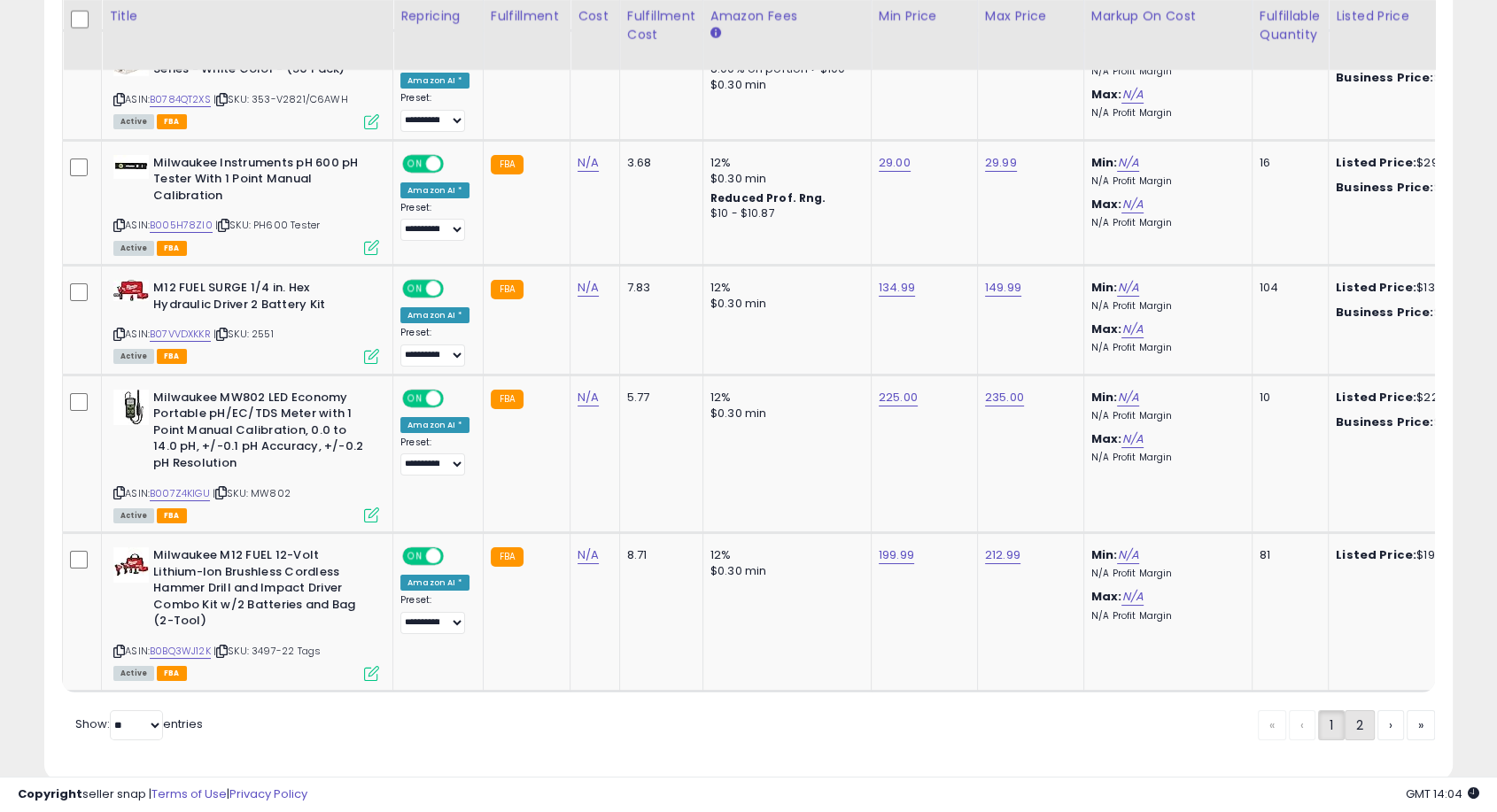 click on "2" 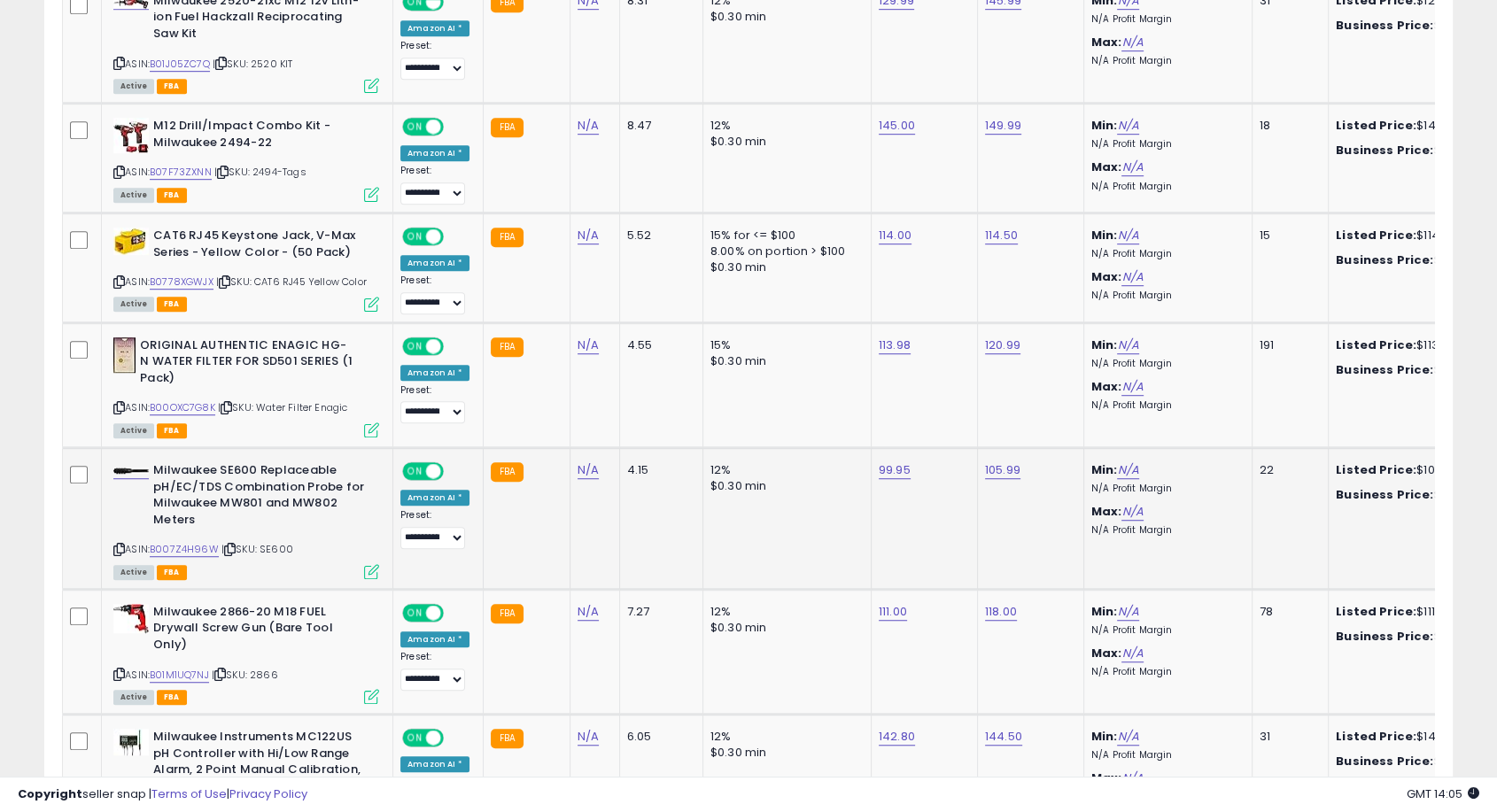 scroll, scrollTop: 1074, scrollLeft: 0, axis: vertical 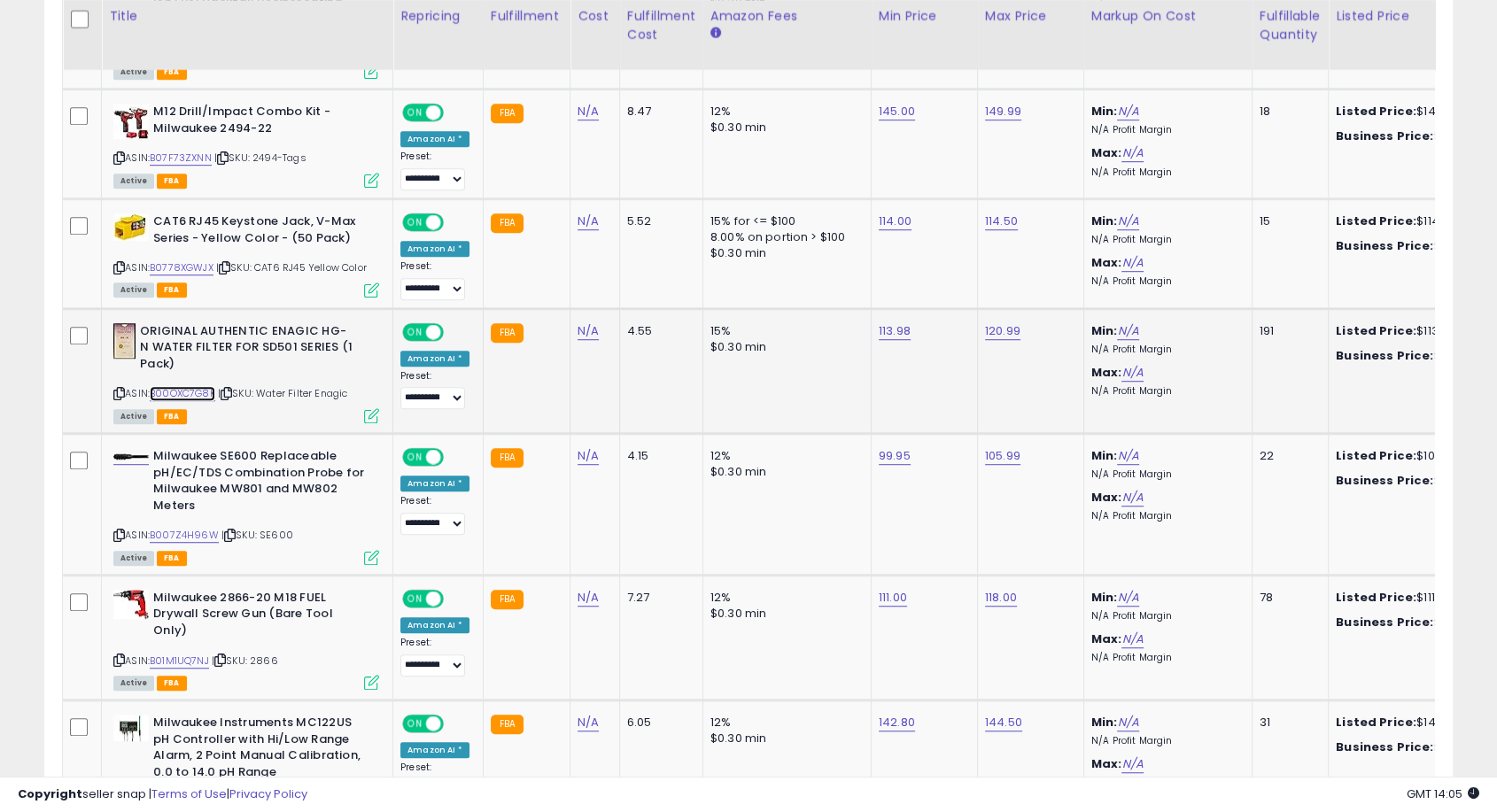 click on "B00OXC7G8K" at bounding box center (182, 393) 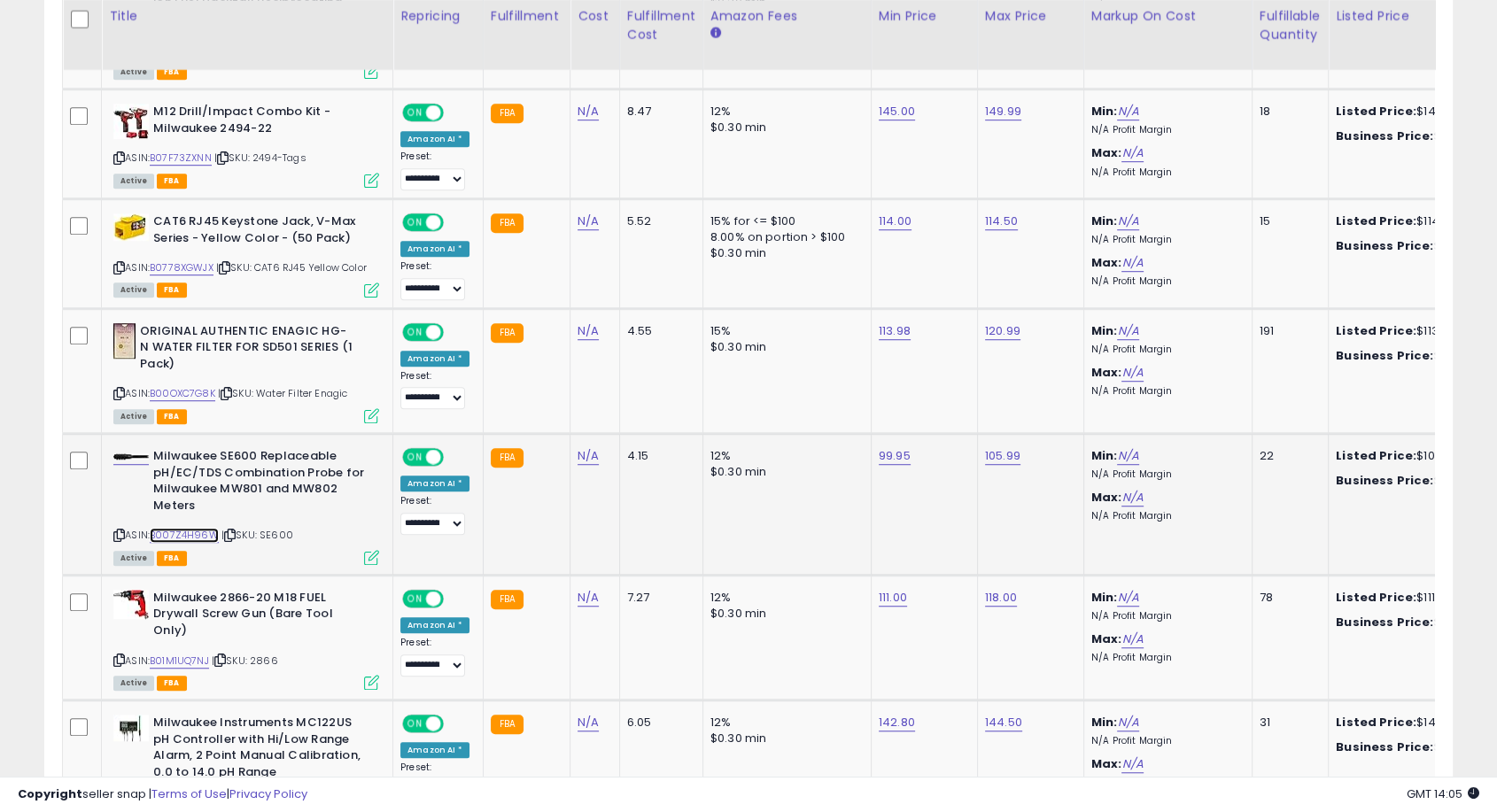 click on "B007Z4H96W" at bounding box center (184, 535) 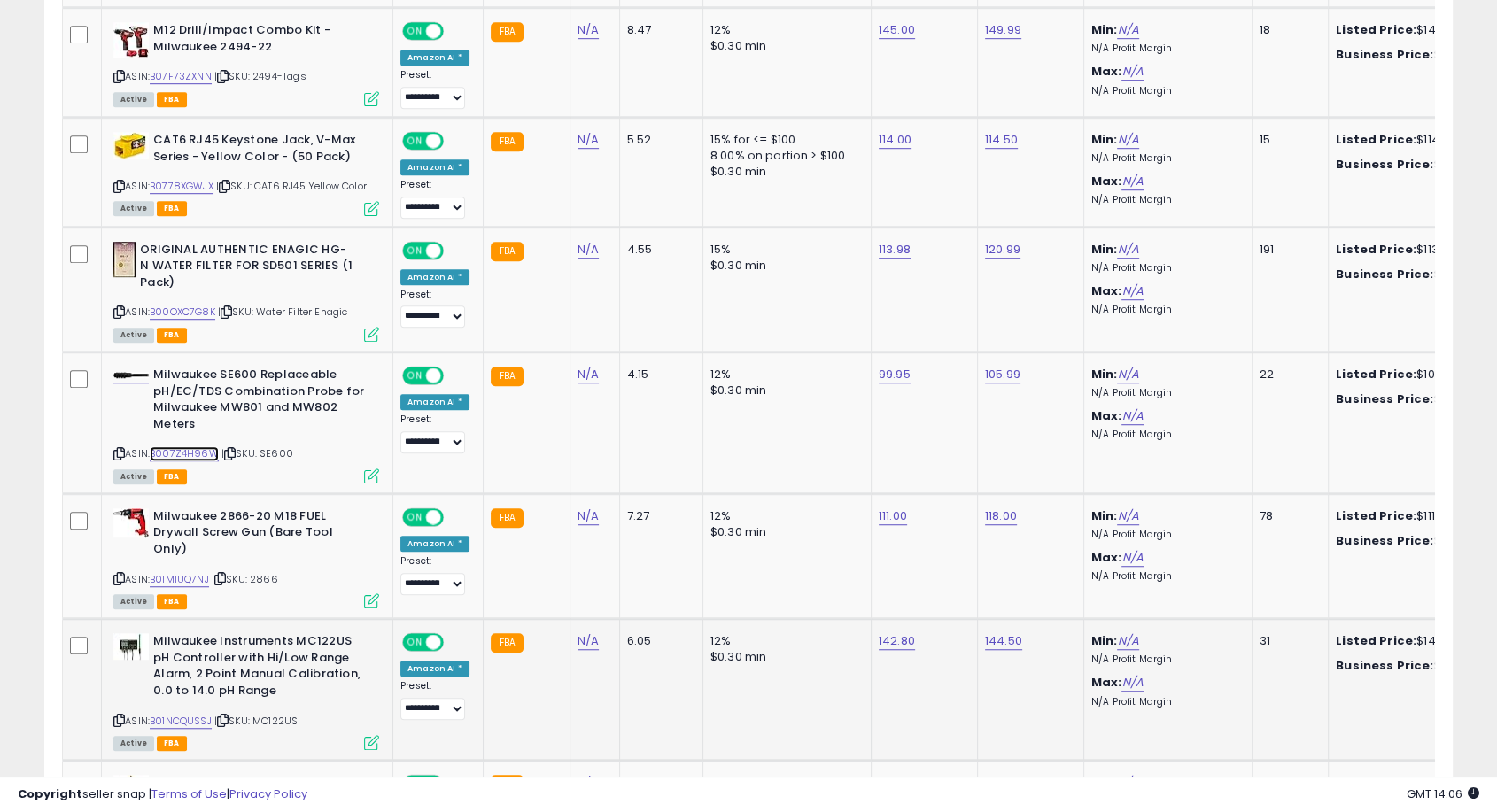 scroll, scrollTop: 1271, scrollLeft: 0, axis: vertical 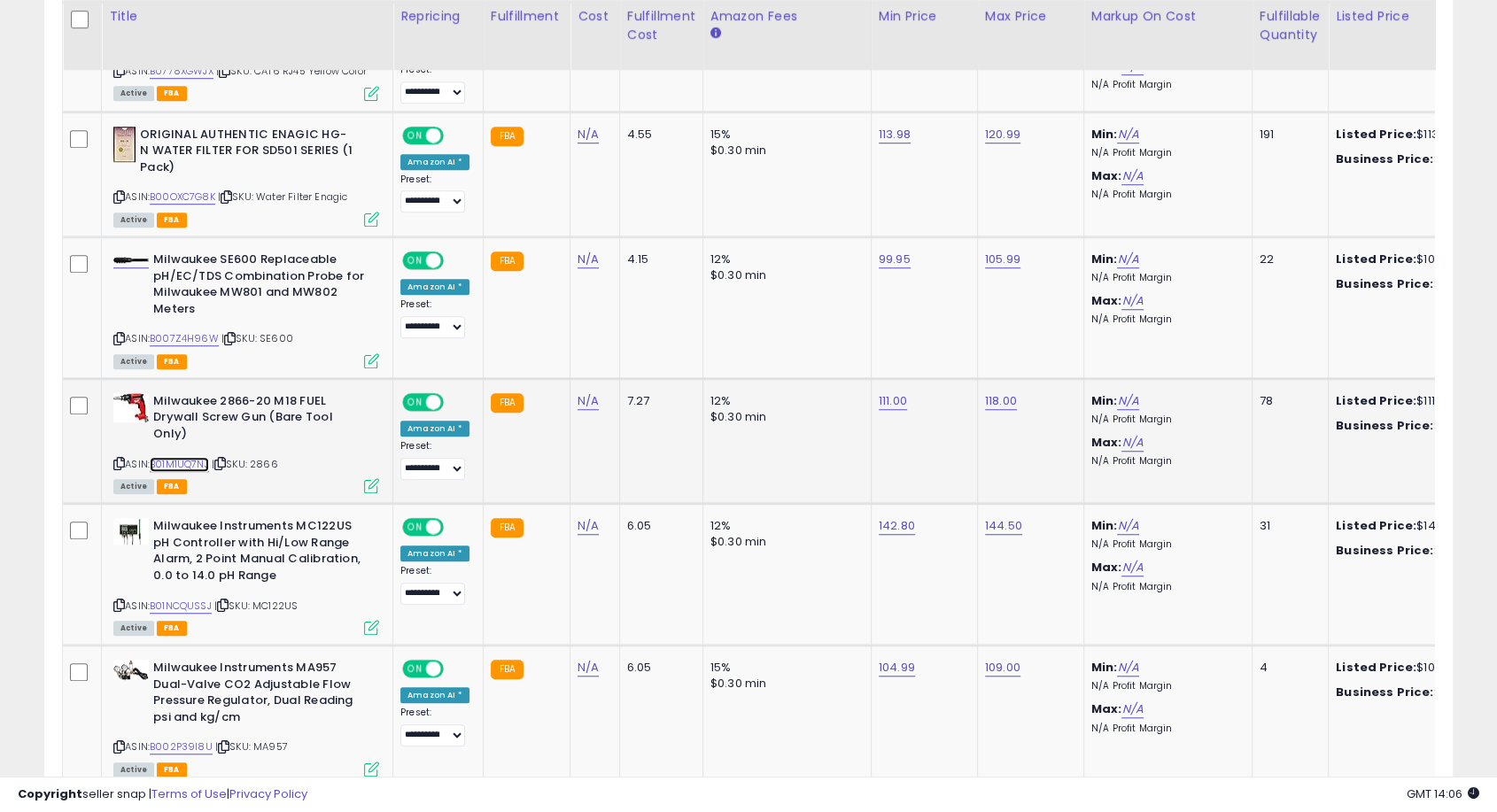 click on "B01M1UQ7NJ" at bounding box center [179, 464] 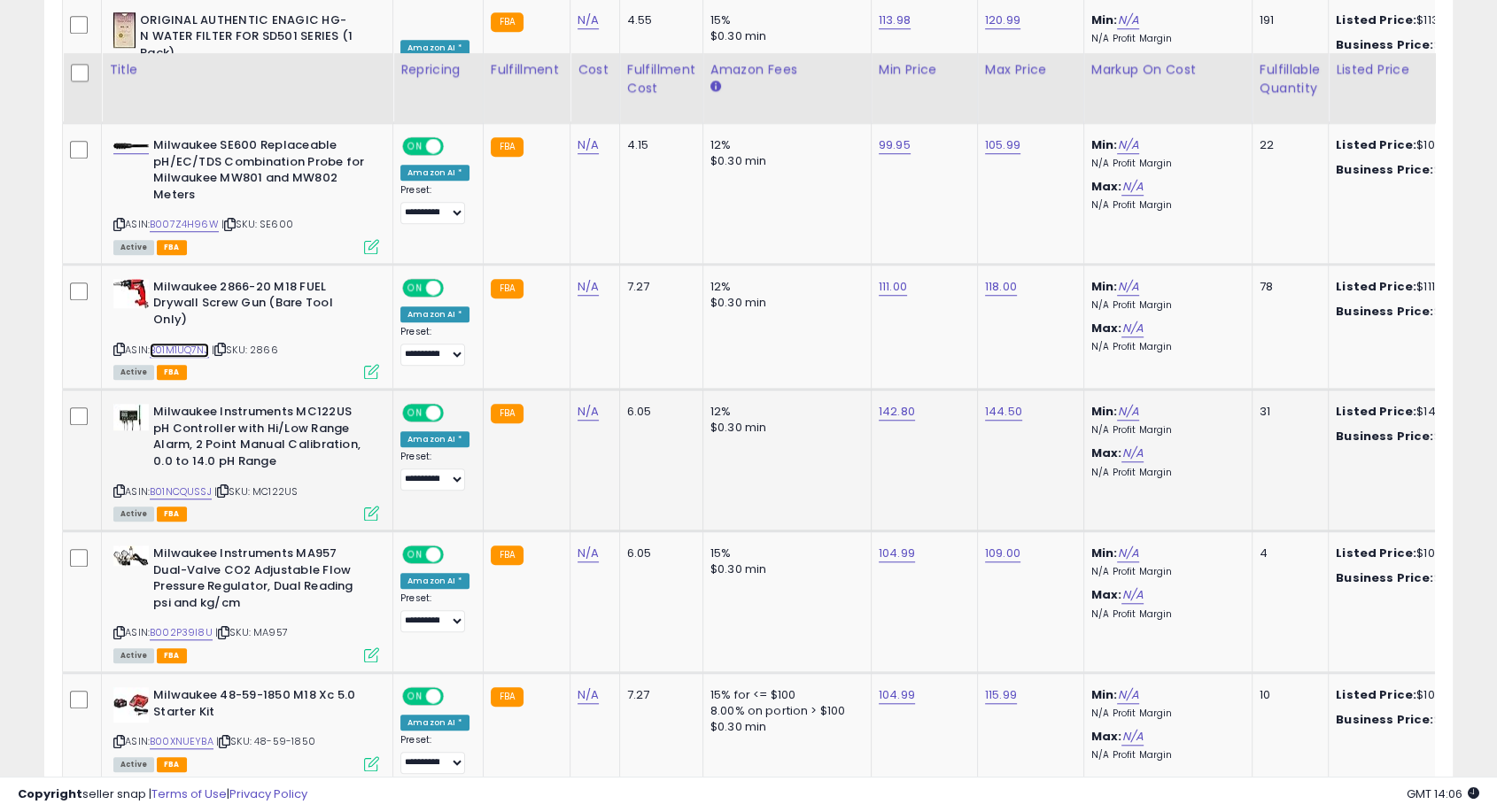scroll, scrollTop: 1467, scrollLeft: 0, axis: vertical 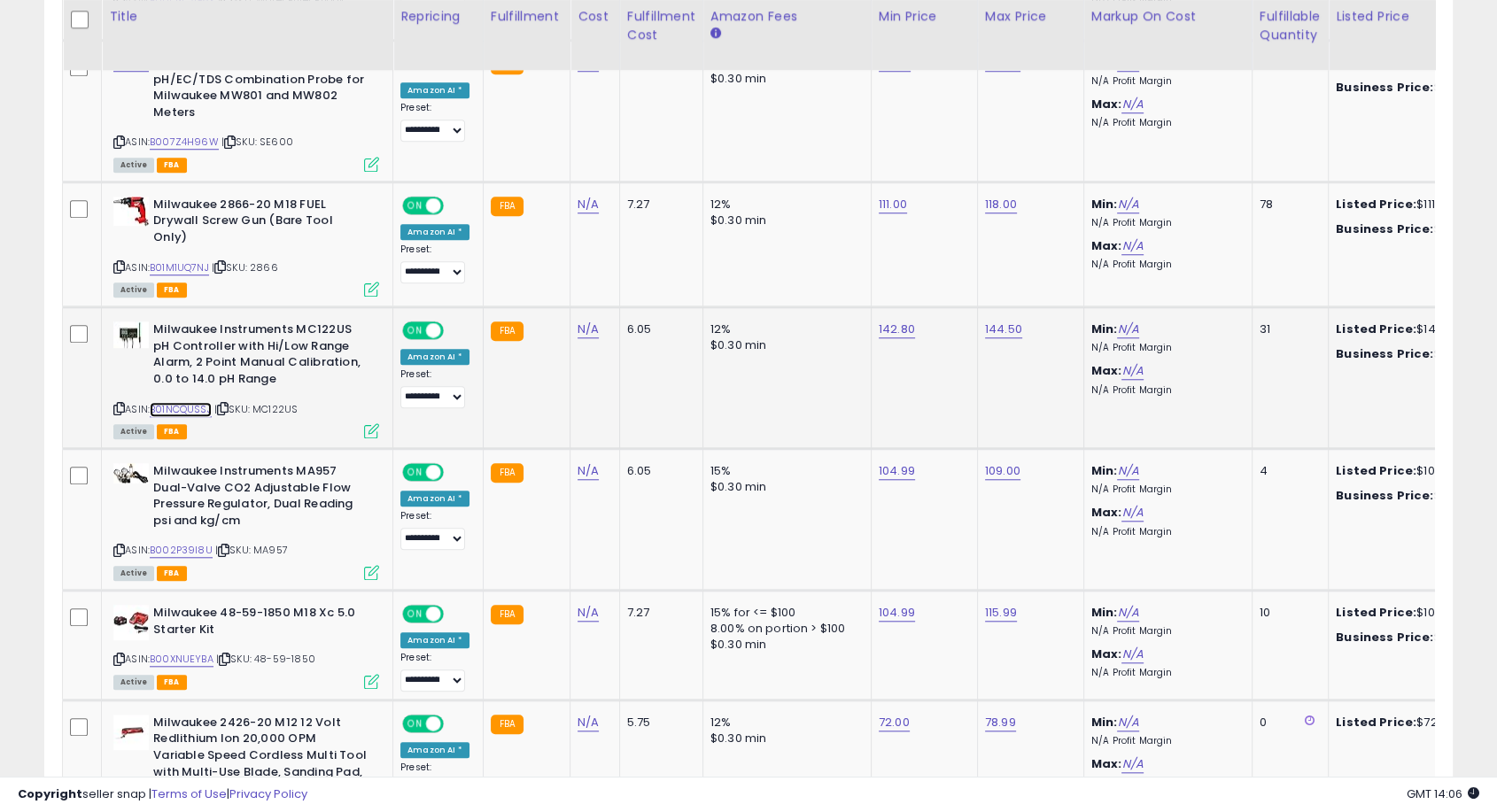 click on "B01NCQUSSJ" at bounding box center [181, 409] 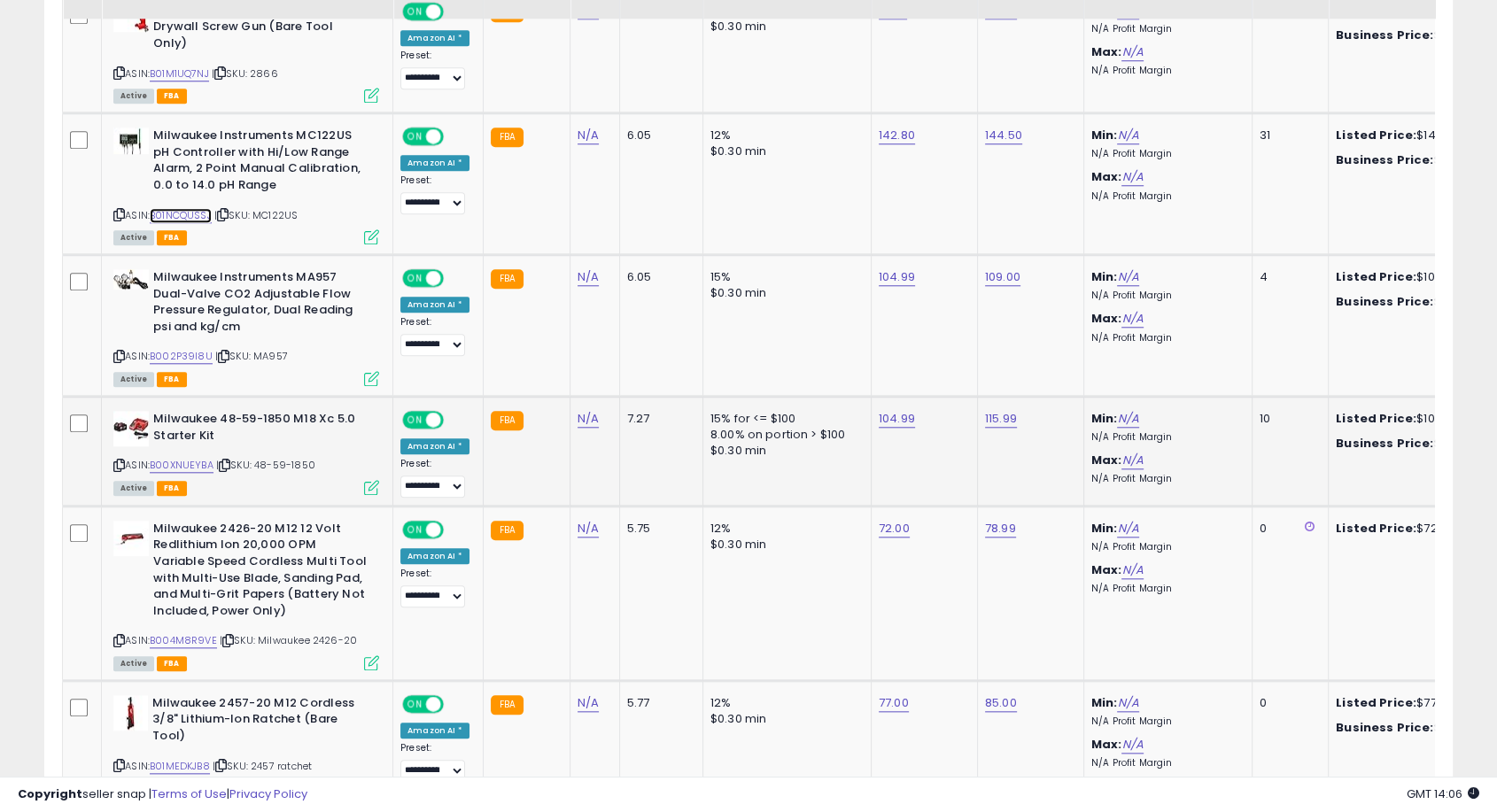 scroll, scrollTop: 1665, scrollLeft: 0, axis: vertical 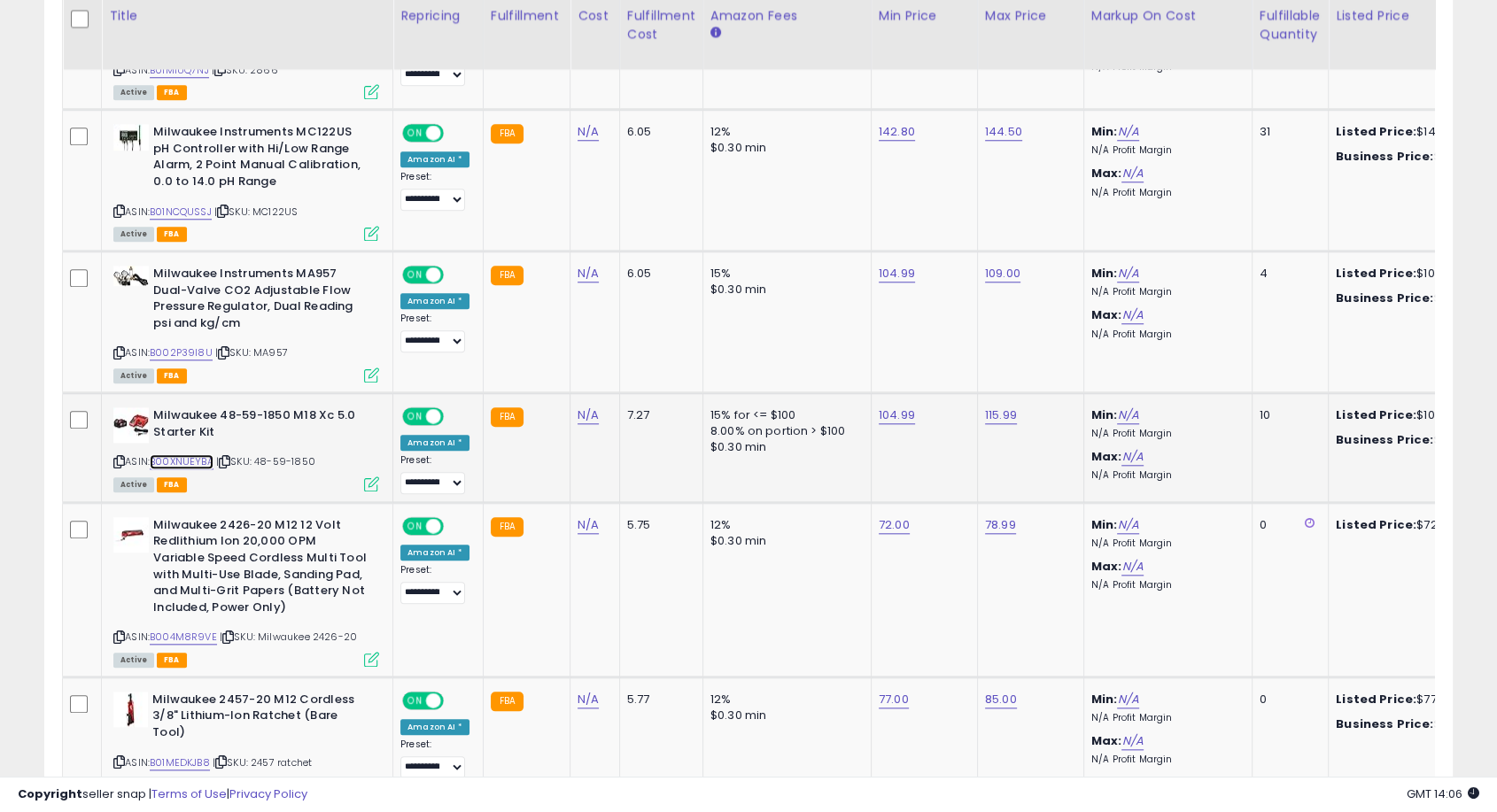 click on "B00XNUEYBA" at bounding box center (182, 461) 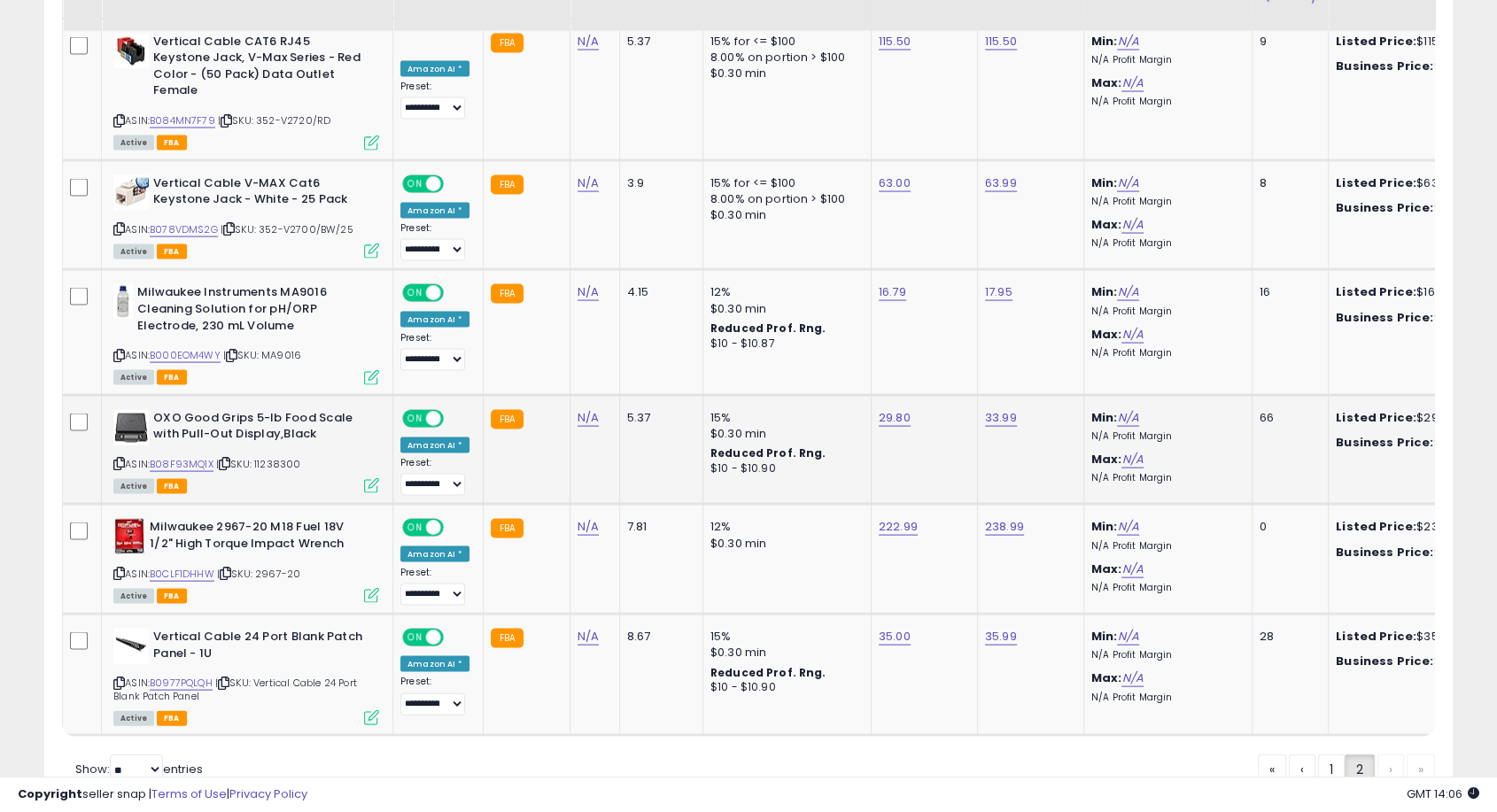 scroll, scrollTop: 3534, scrollLeft: 0, axis: vertical 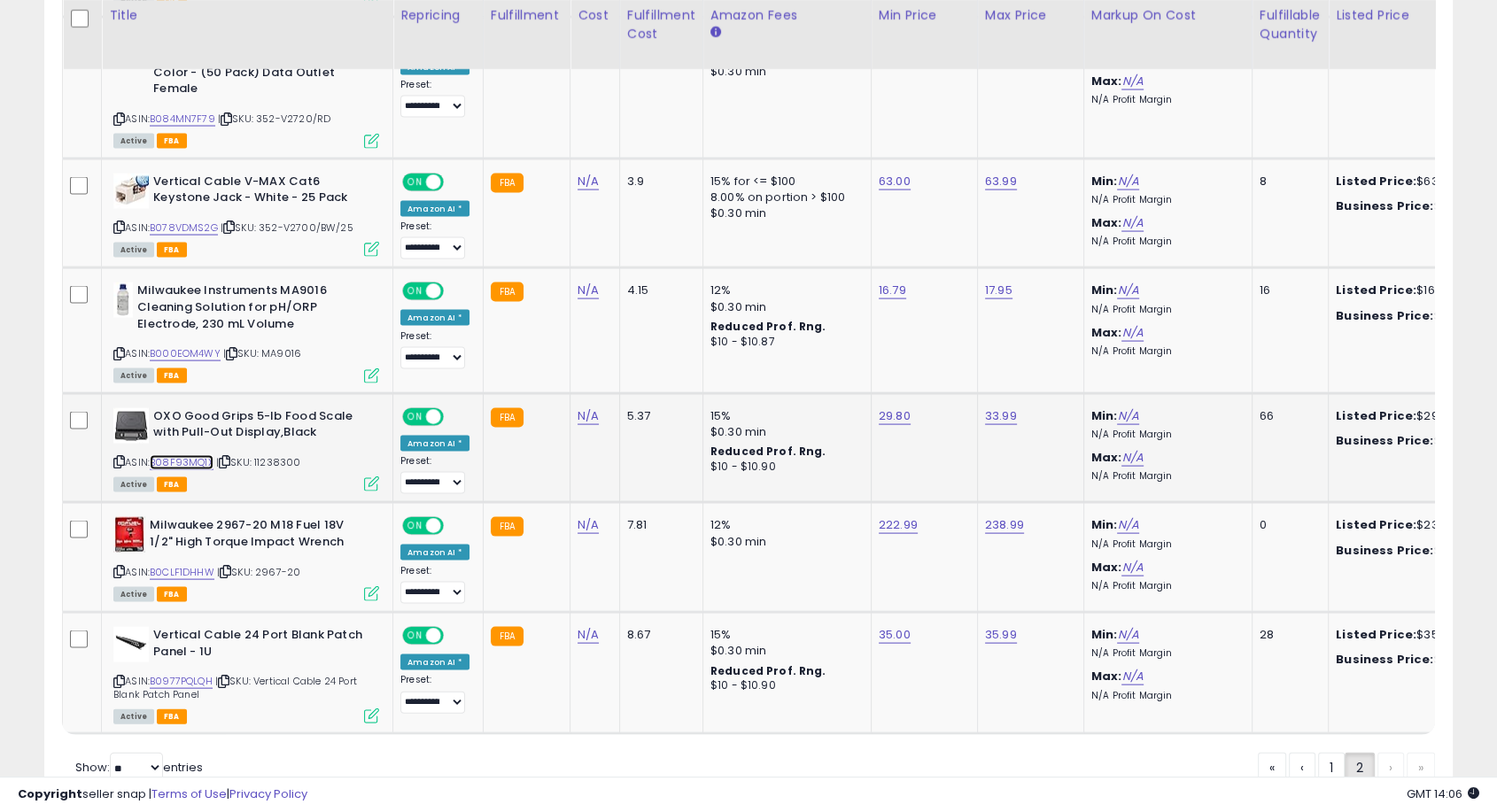 click on "B08F93MQ1X" at bounding box center (182, 462) 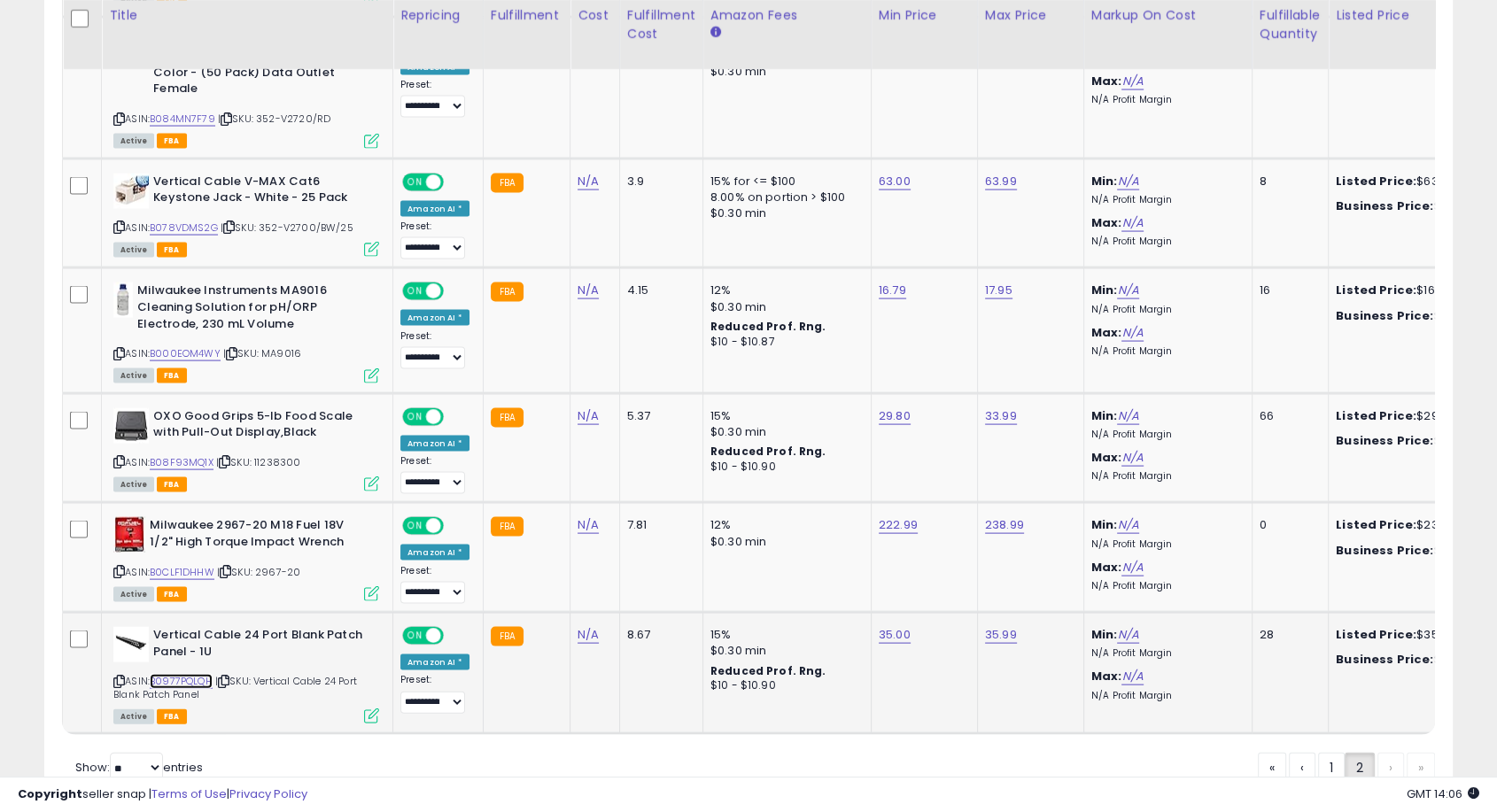 click on "B0977PQLQH" at bounding box center [181, 681] 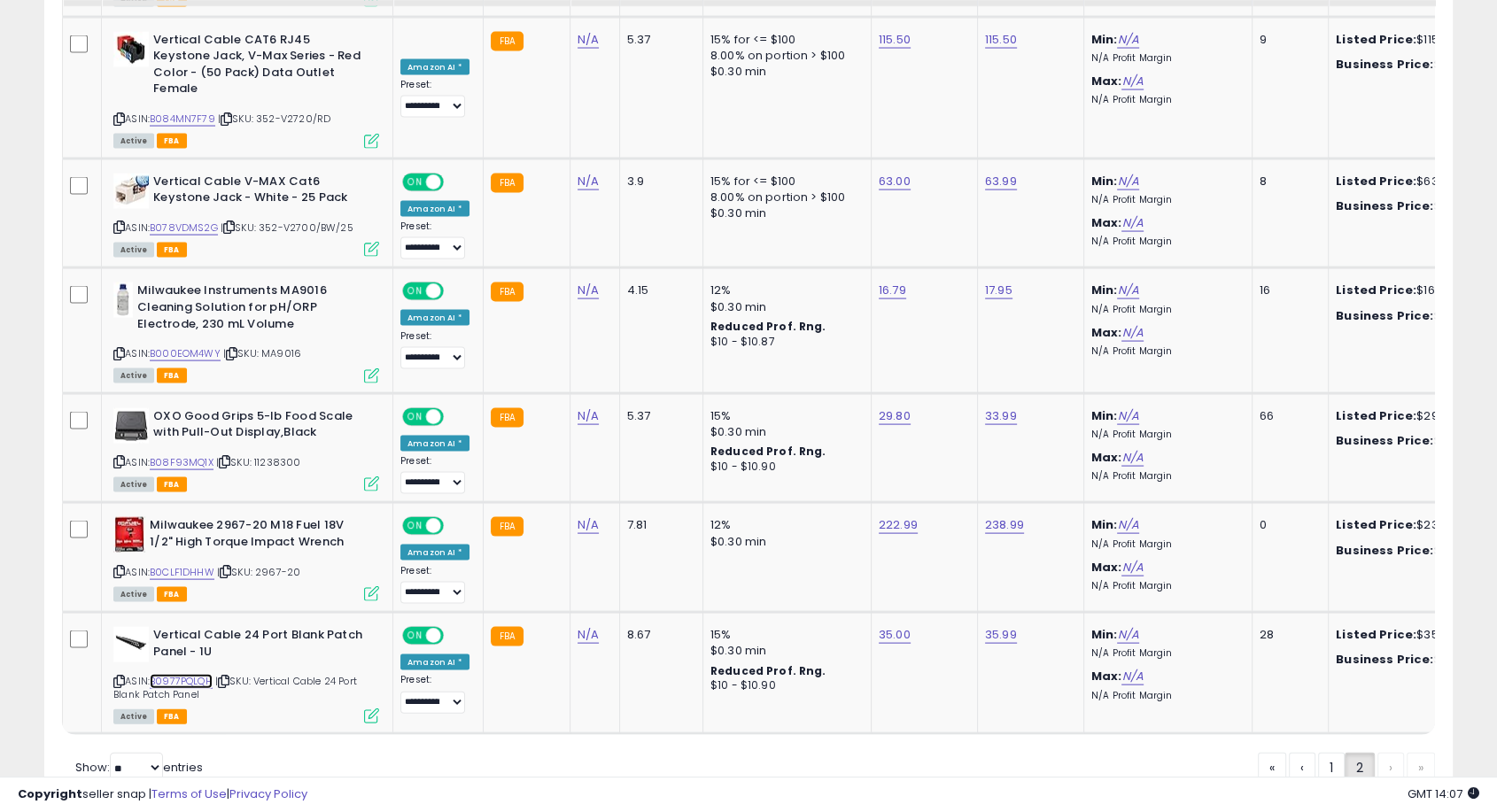 scroll, scrollTop: 0, scrollLeft: 0, axis: both 